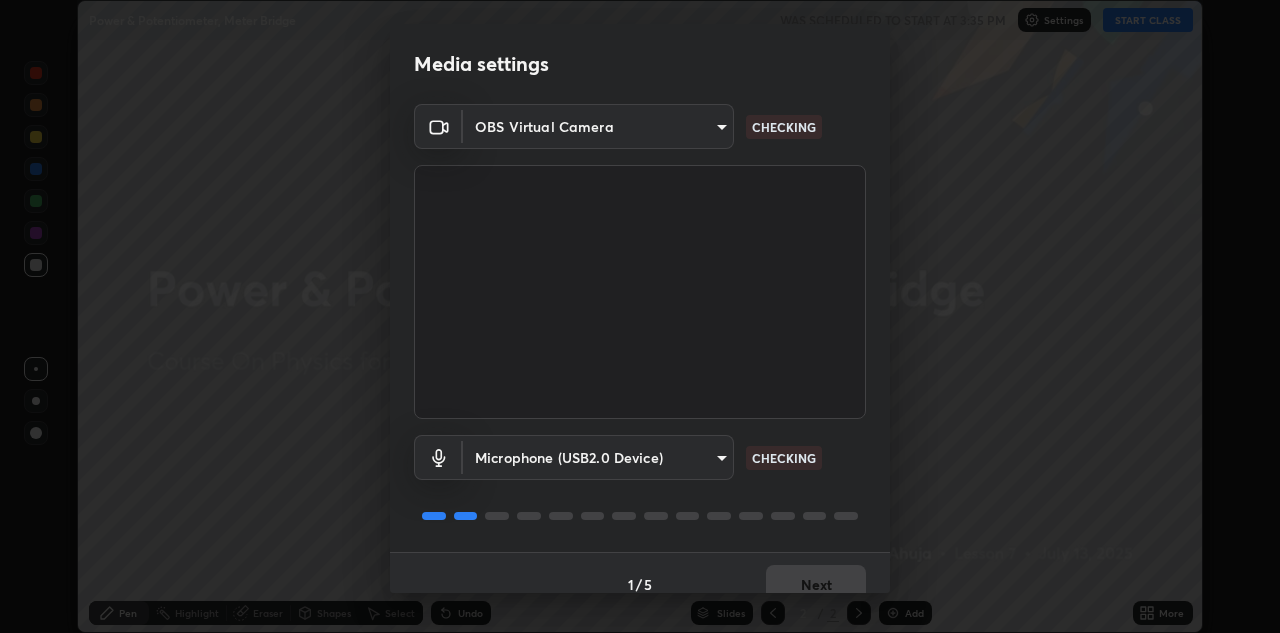 scroll, scrollTop: 0, scrollLeft: 0, axis: both 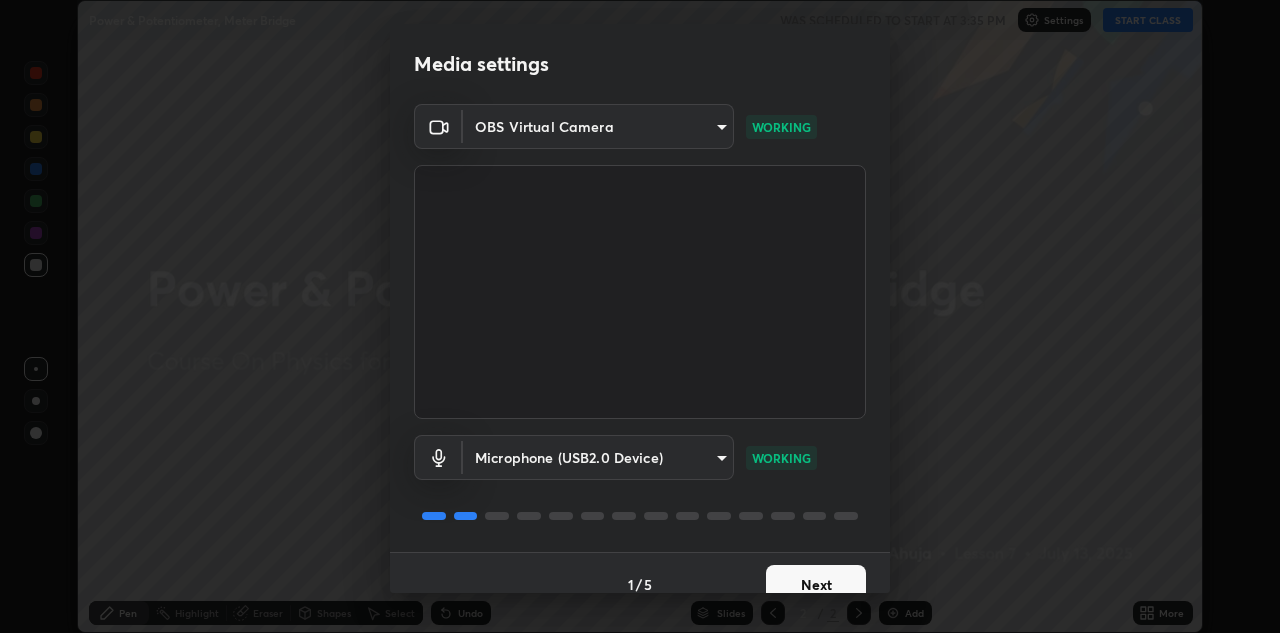 click on "Next" at bounding box center (816, 585) 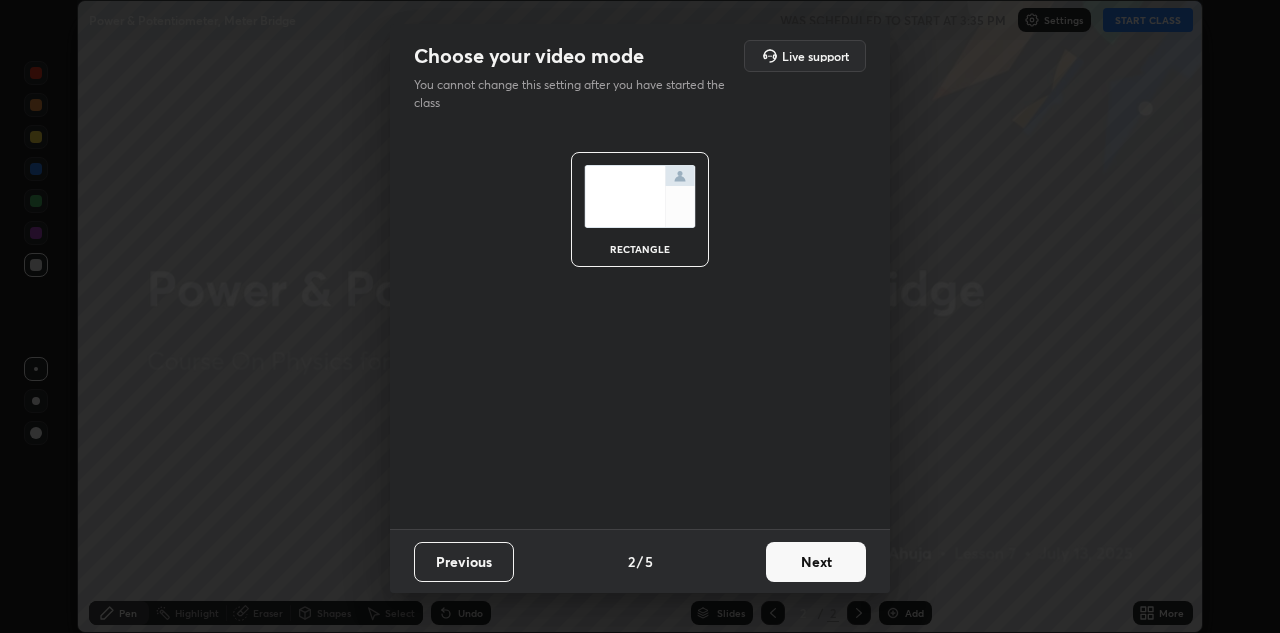 click on "Next" at bounding box center [816, 562] 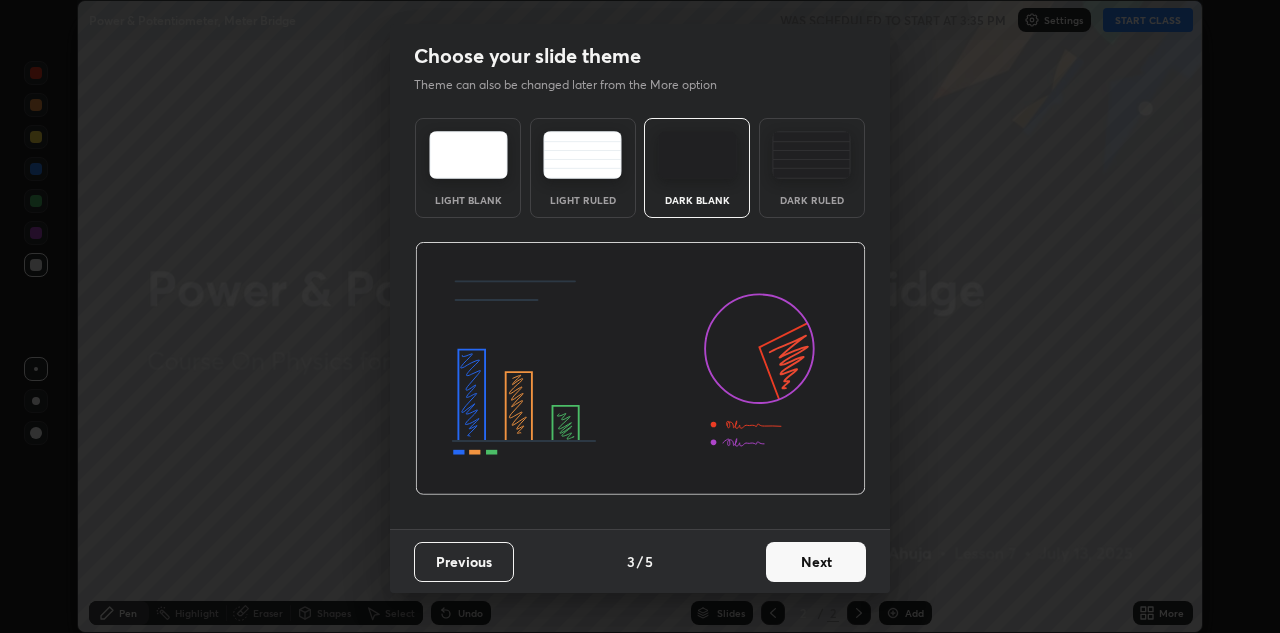 click on "Next" at bounding box center (816, 562) 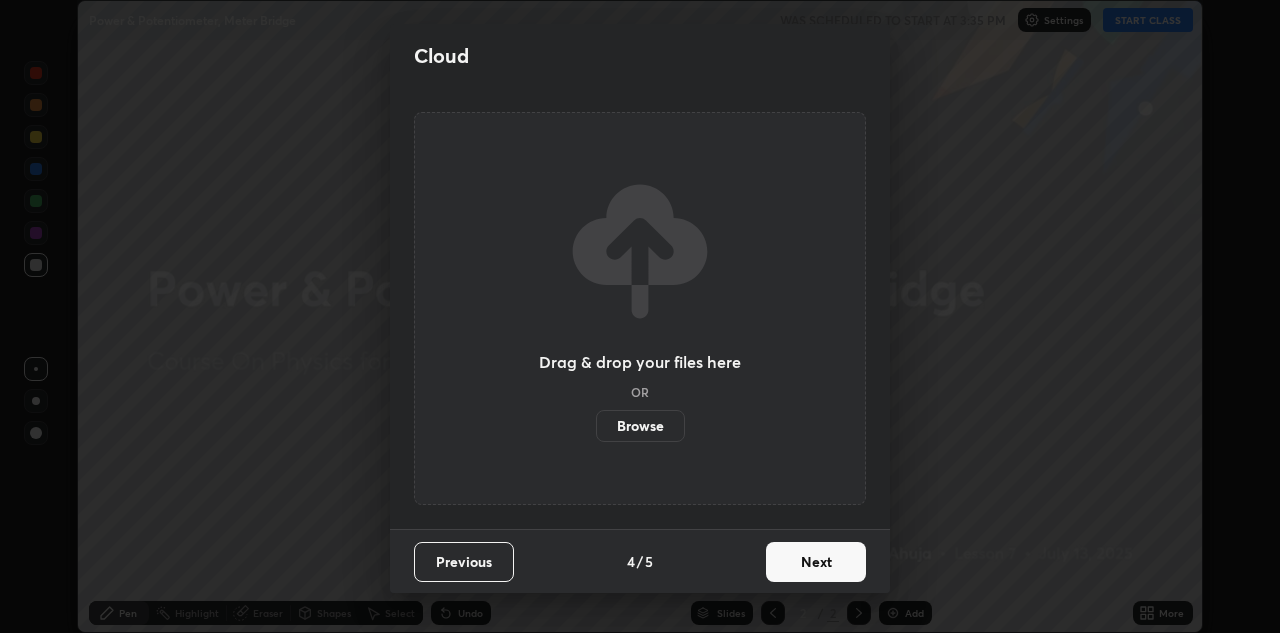 click on "Next" at bounding box center (816, 562) 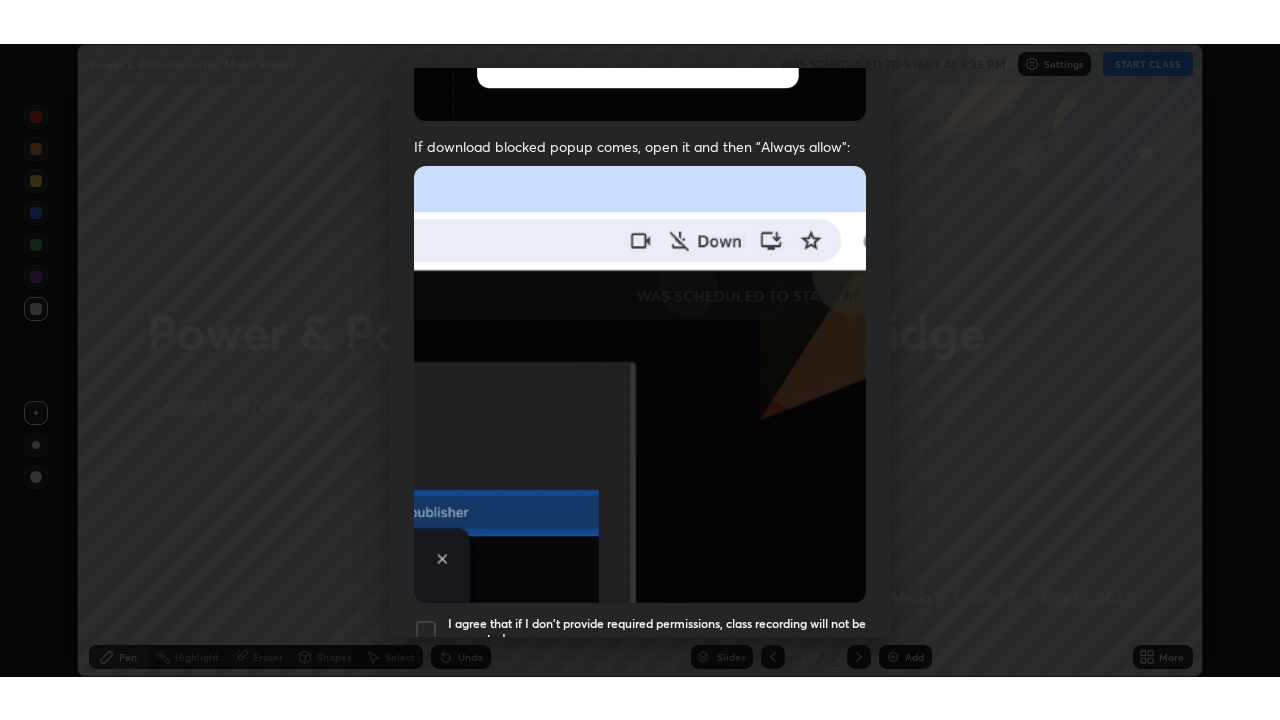 scroll, scrollTop: 431, scrollLeft: 0, axis: vertical 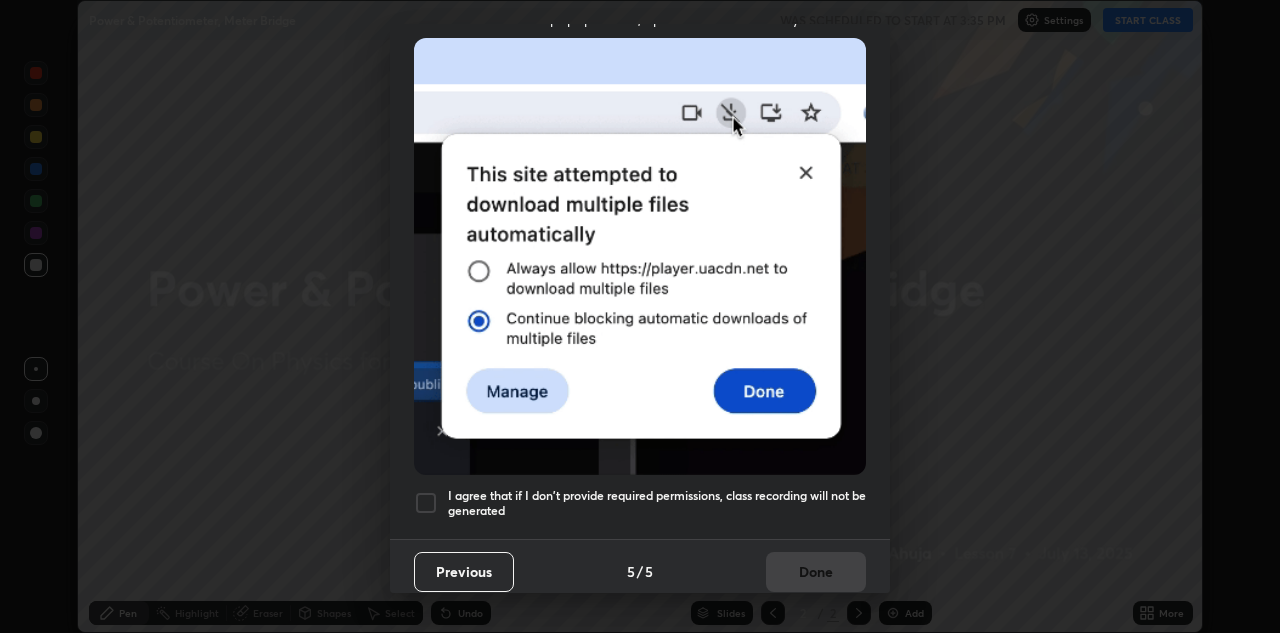 click on "I agree that if I don't provide required permissions, class recording will not be generated" at bounding box center (657, 503) 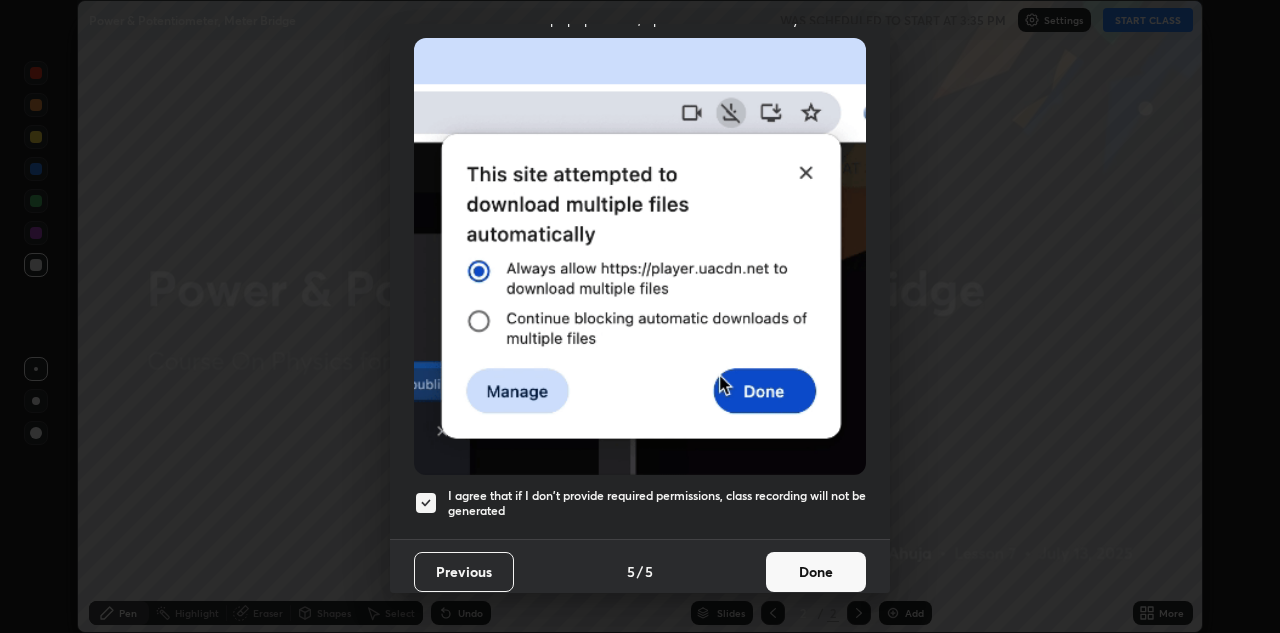 click on "Done" at bounding box center (816, 572) 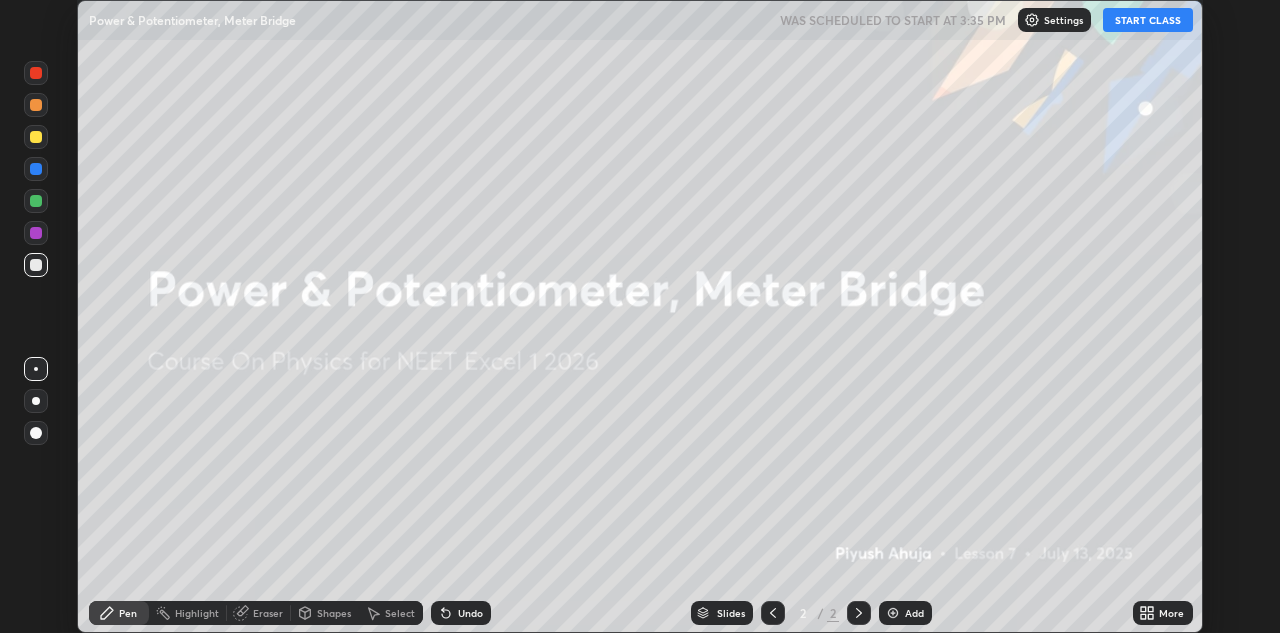 click on "START CLASS" at bounding box center [1148, 20] 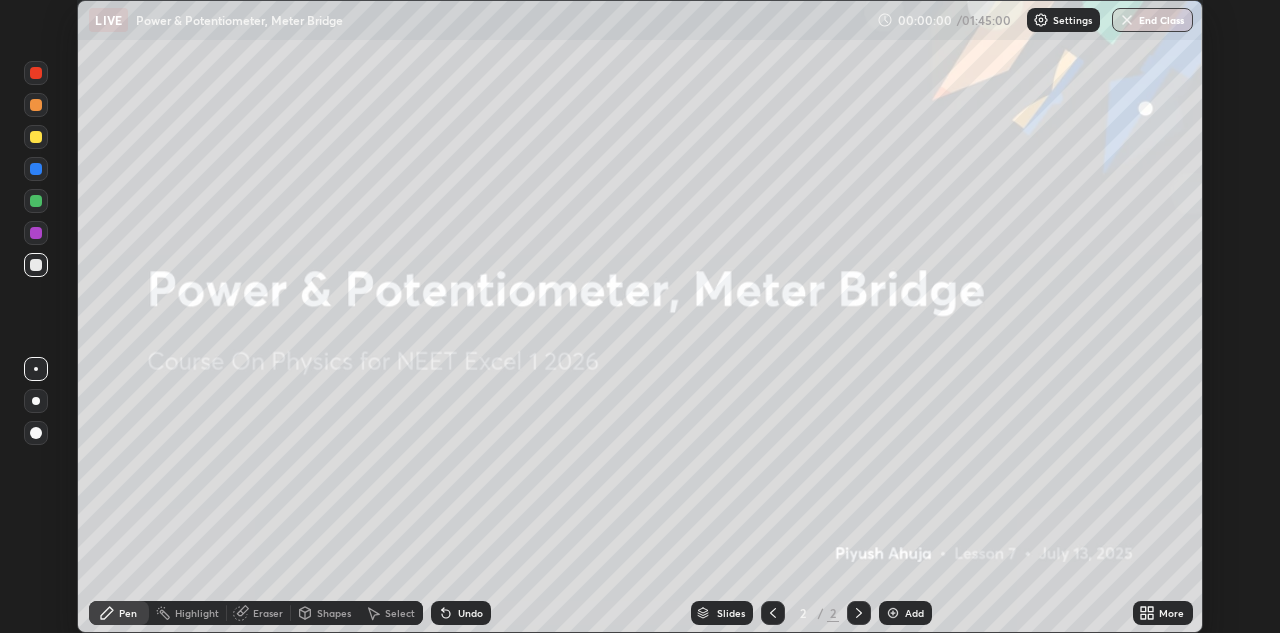 click on "Setting up your live class" at bounding box center (640, 316) 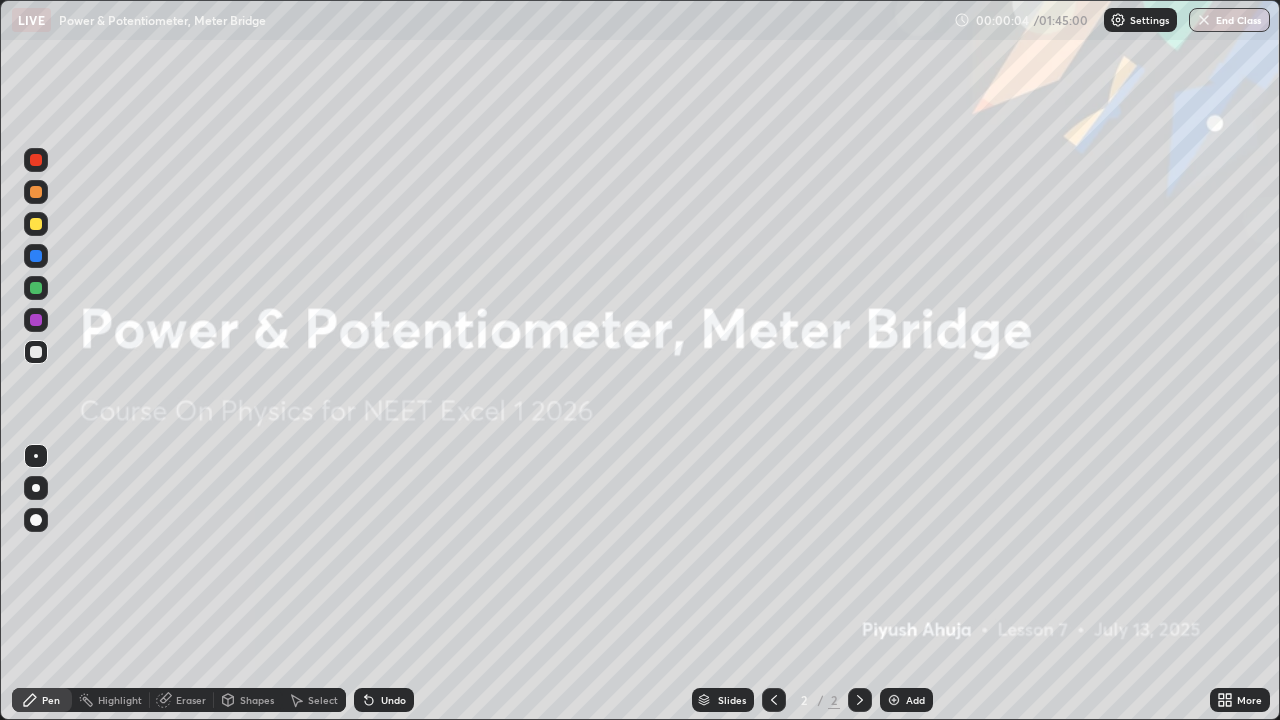 scroll, scrollTop: 99280, scrollLeft: 98720, axis: both 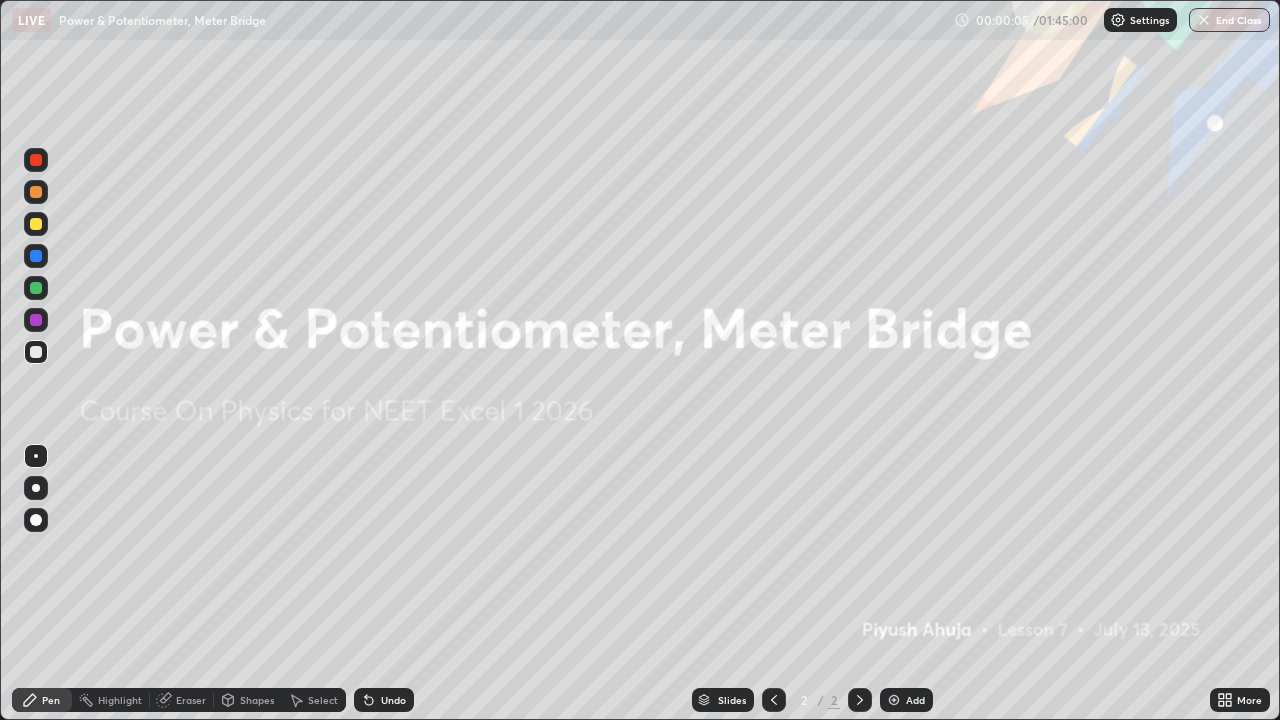 click 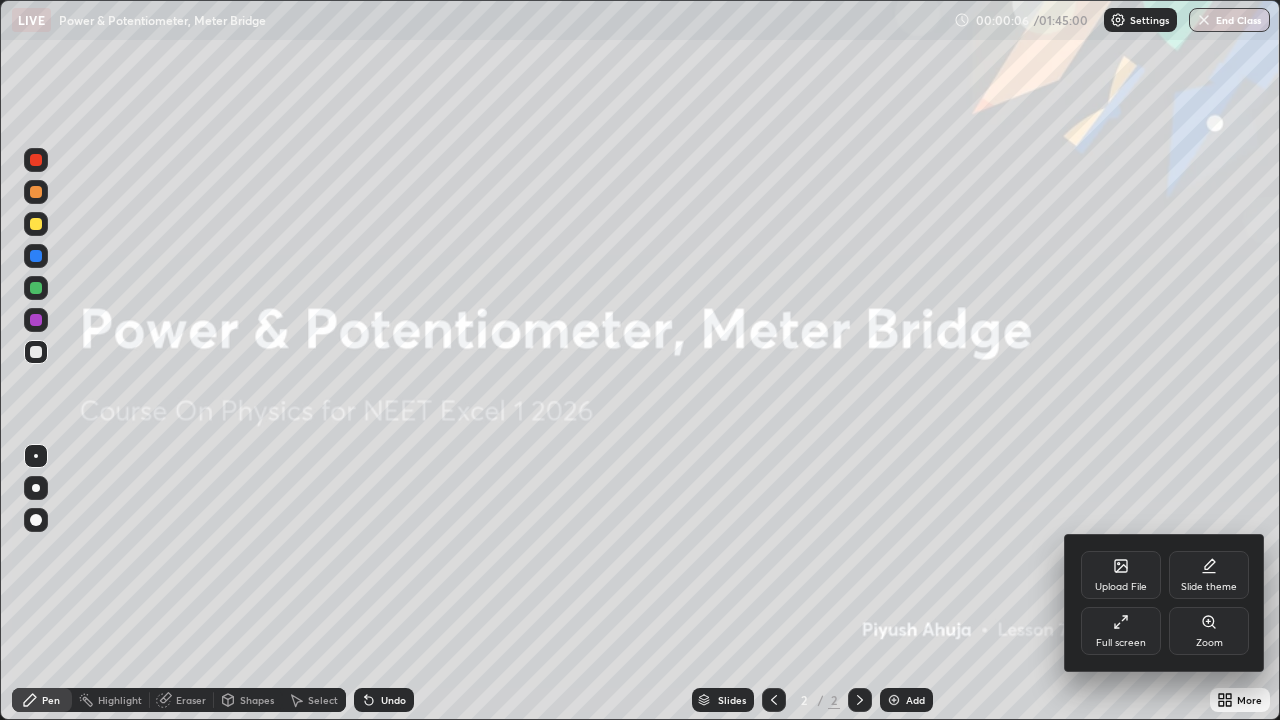 click 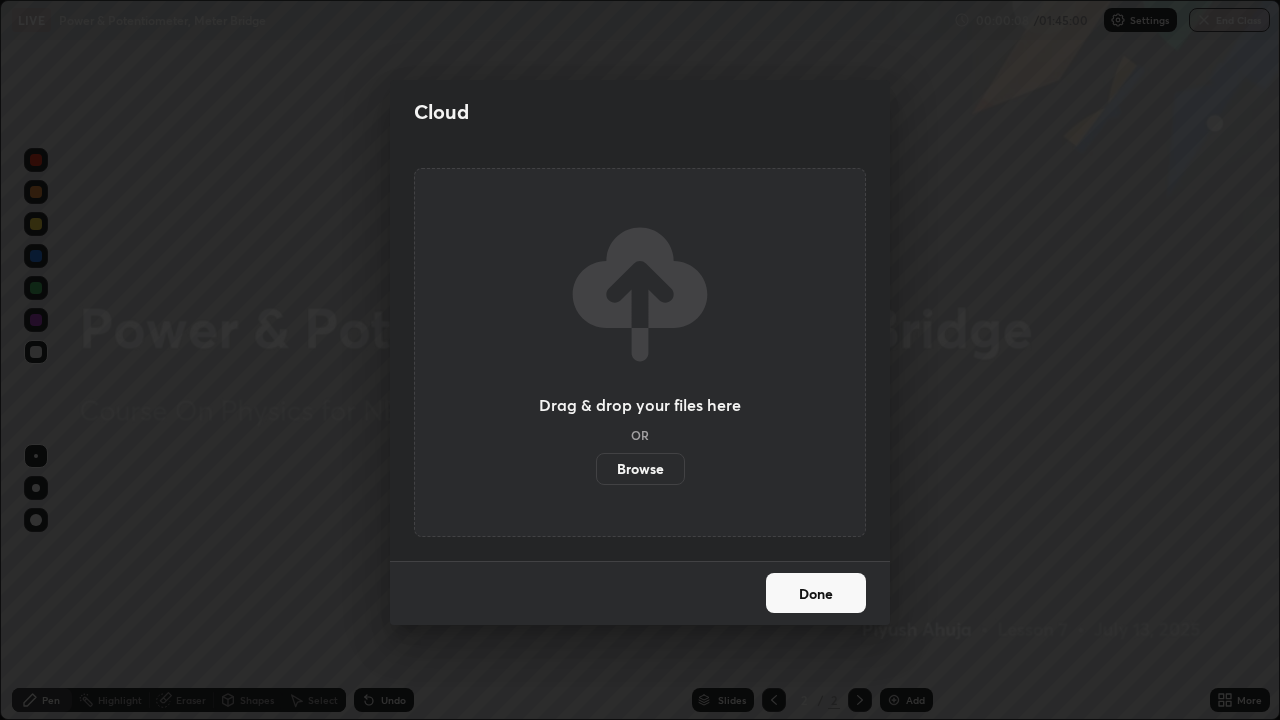 click on "Browse" at bounding box center [640, 469] 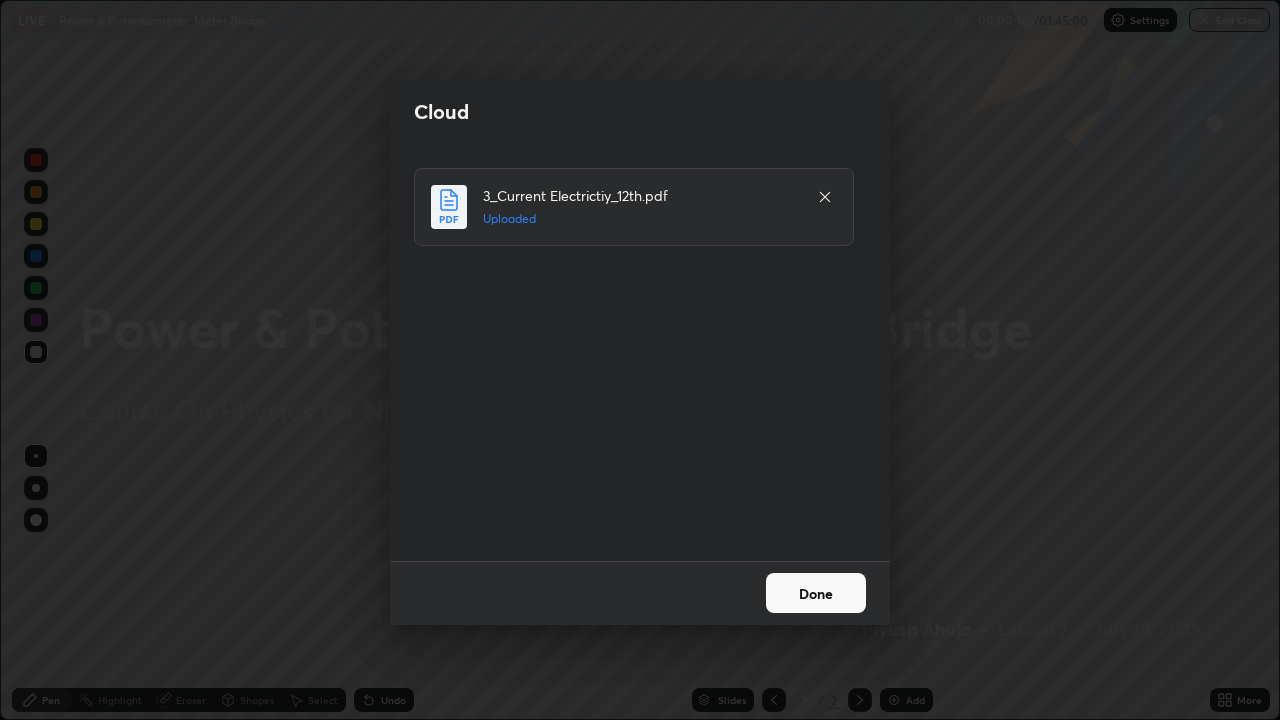 click on "Done" at bounding box center (816, 593) 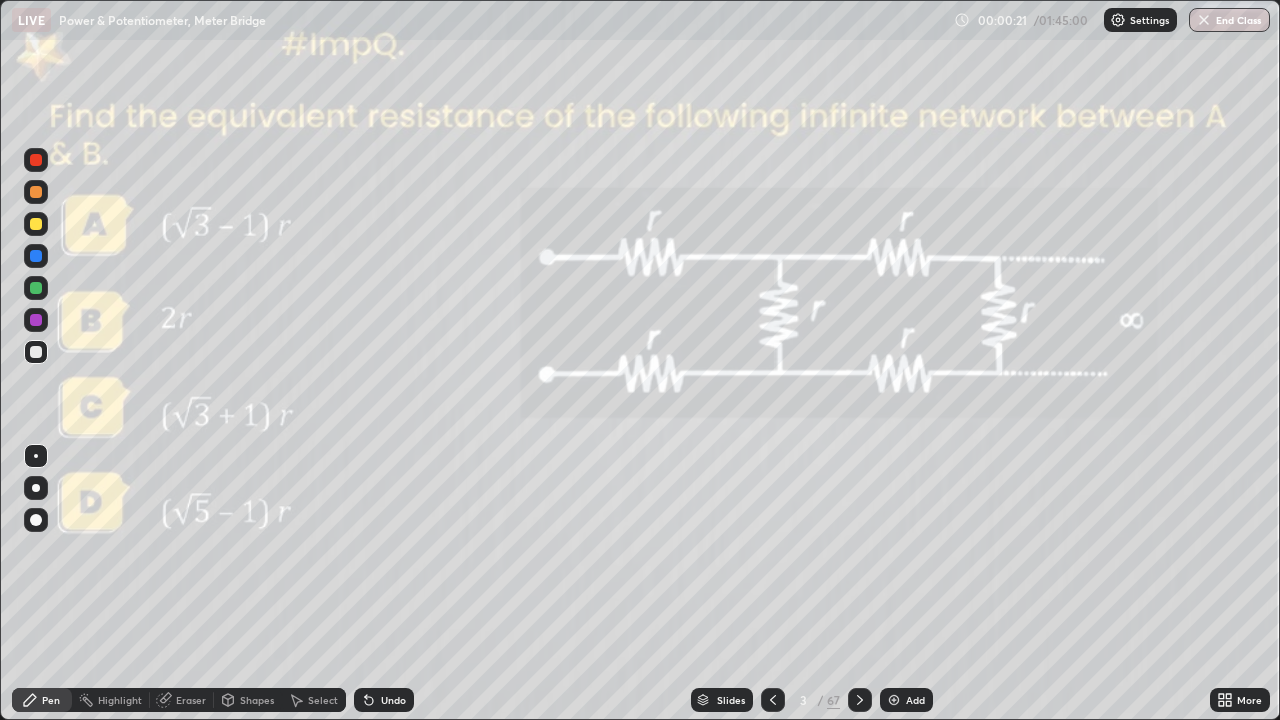 click 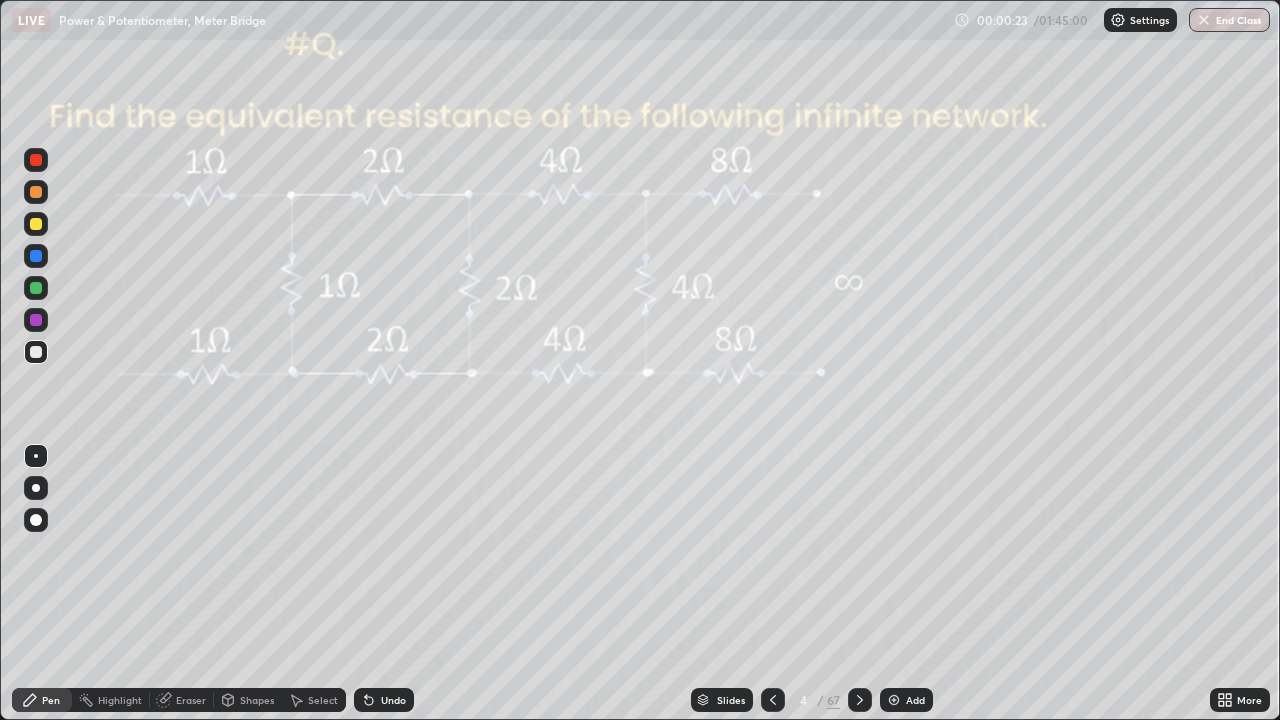 click on "Slides" at bounding box center [731, 700] 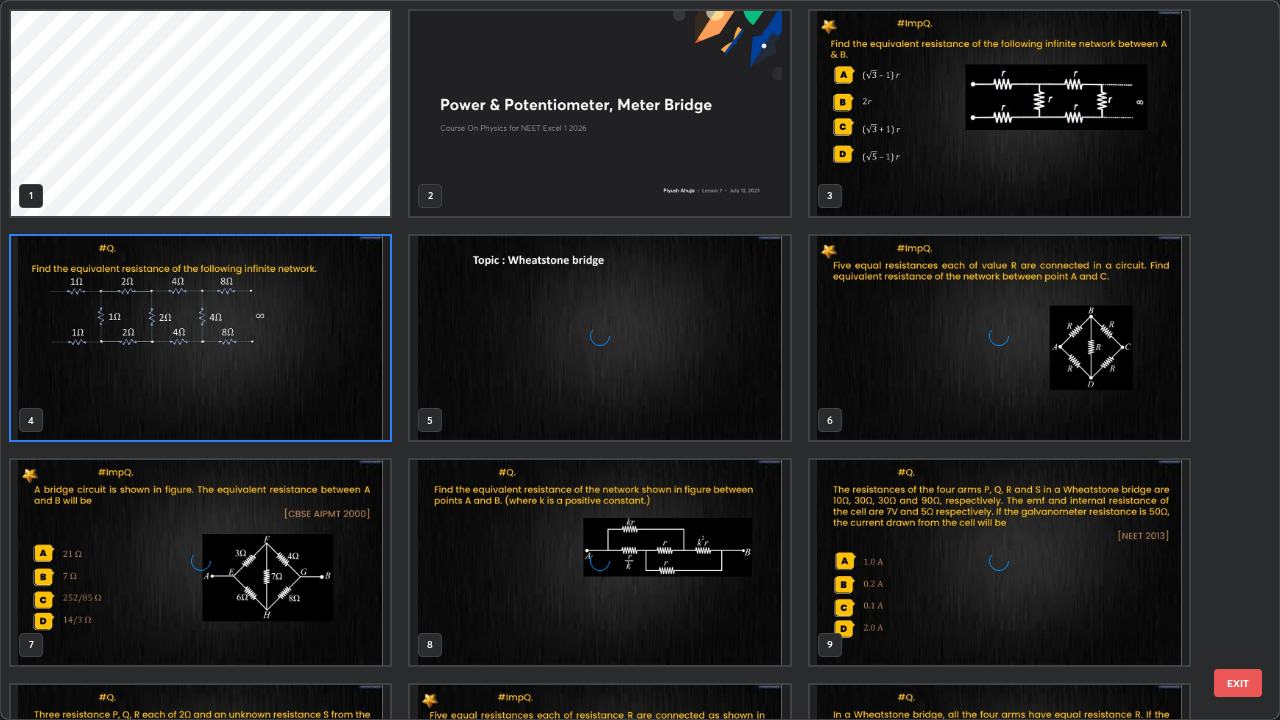 scroll, scrollTop: 7, scrollLeft: 11, axis: both 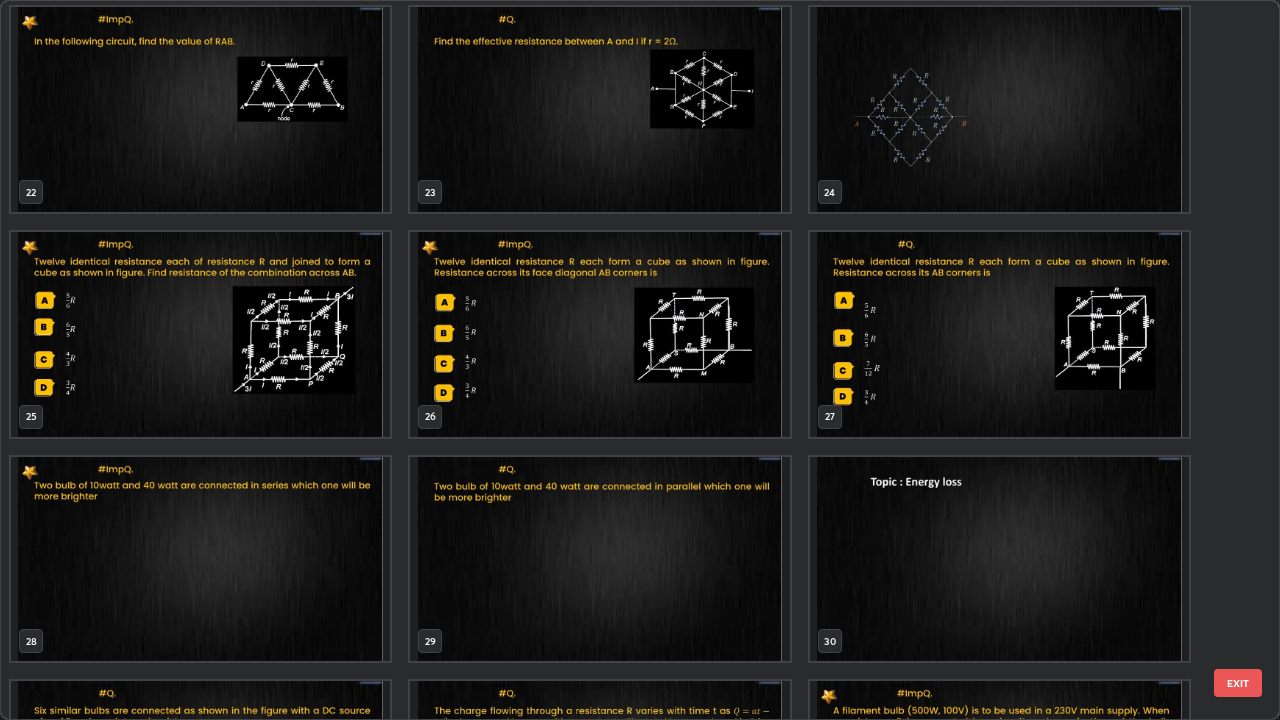 click at bounding box center [200, 559] 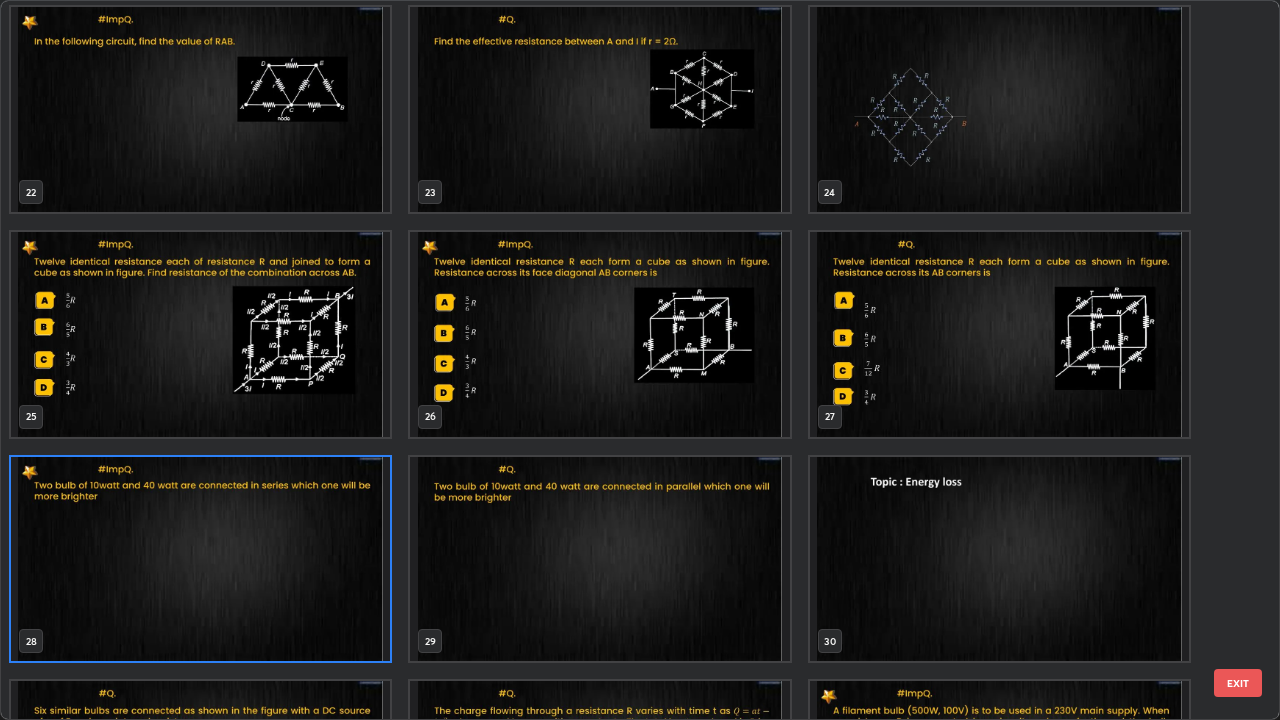click at bounding box center (200, 559) 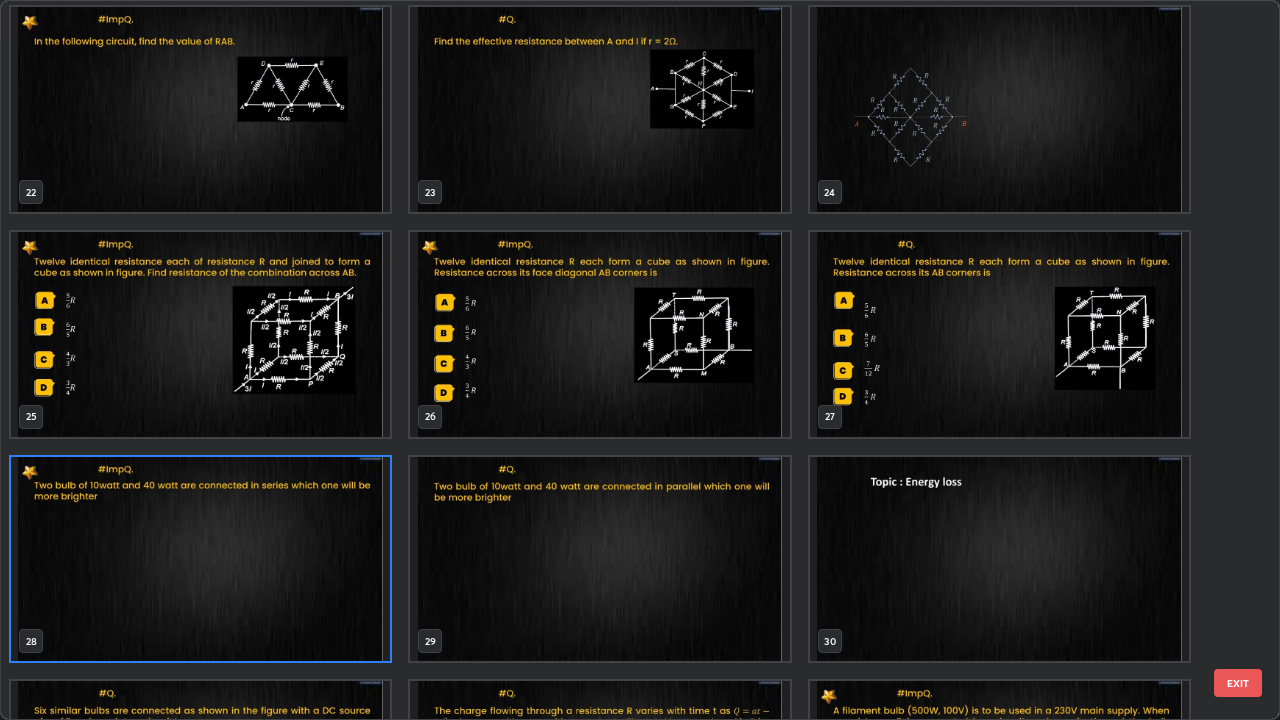 click at bounding box center [200, 559] 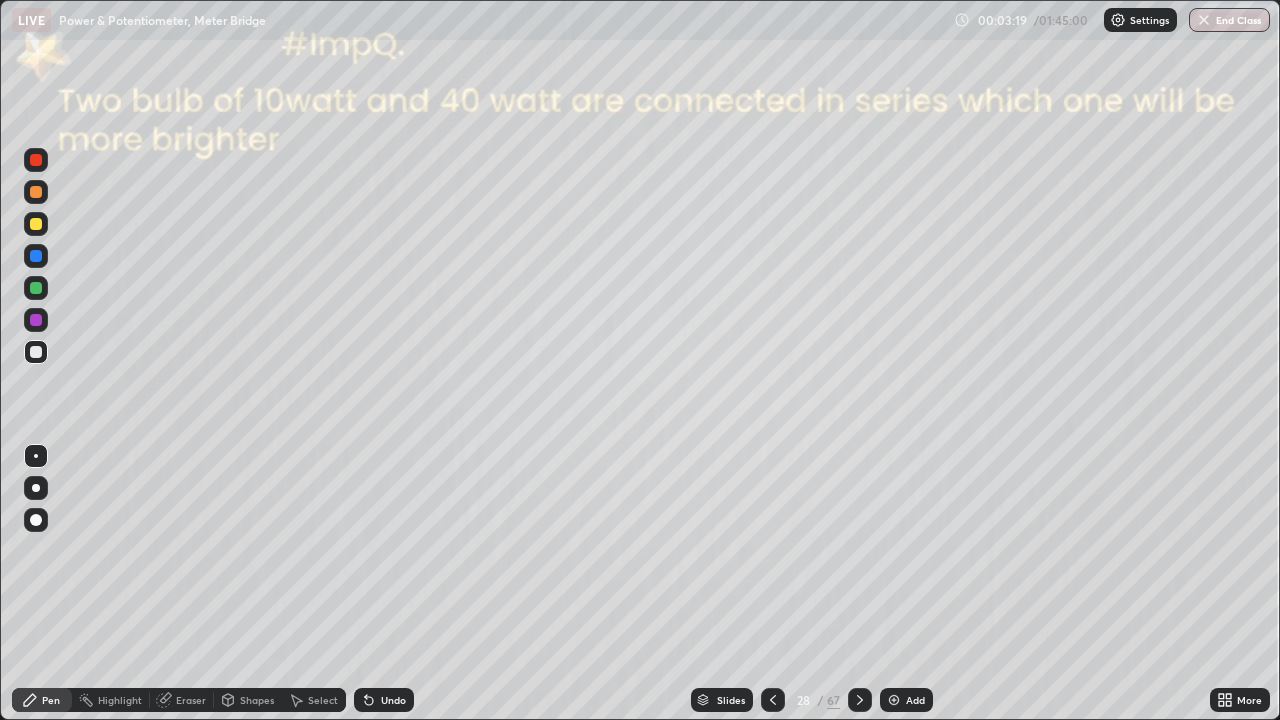 click at bounding box center (773, 700) 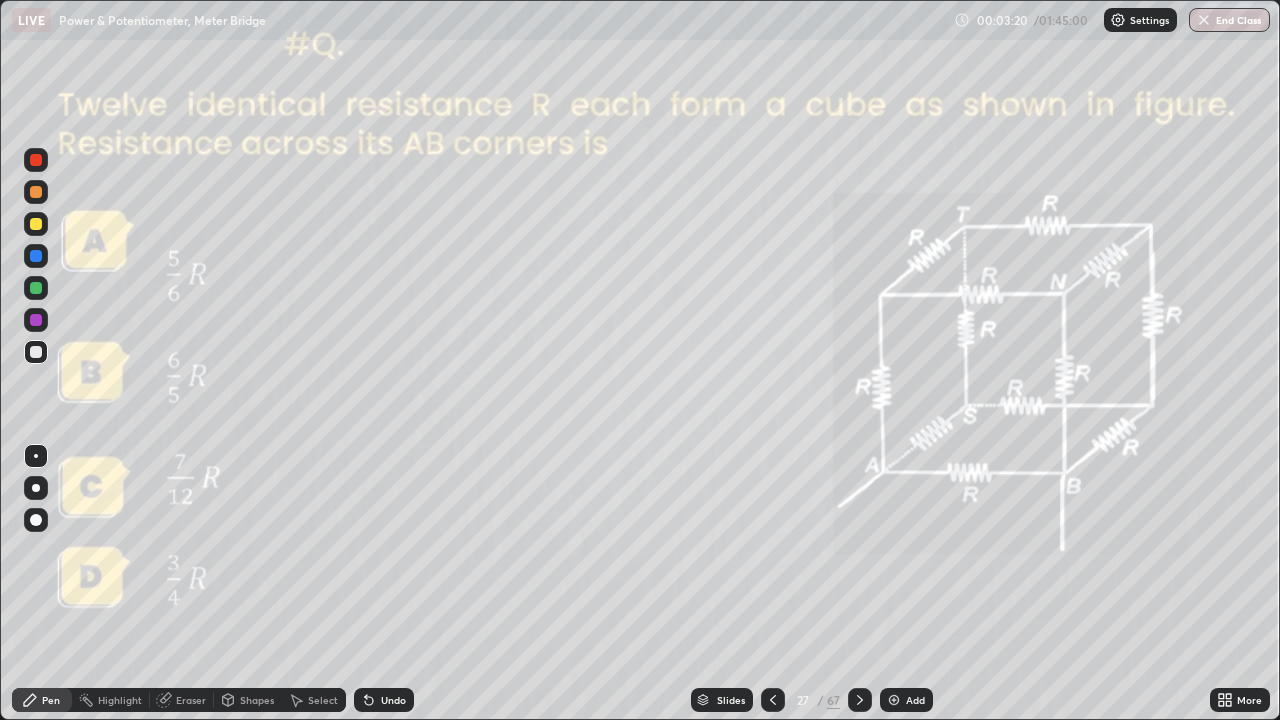 click at bounding box center [894, 700] 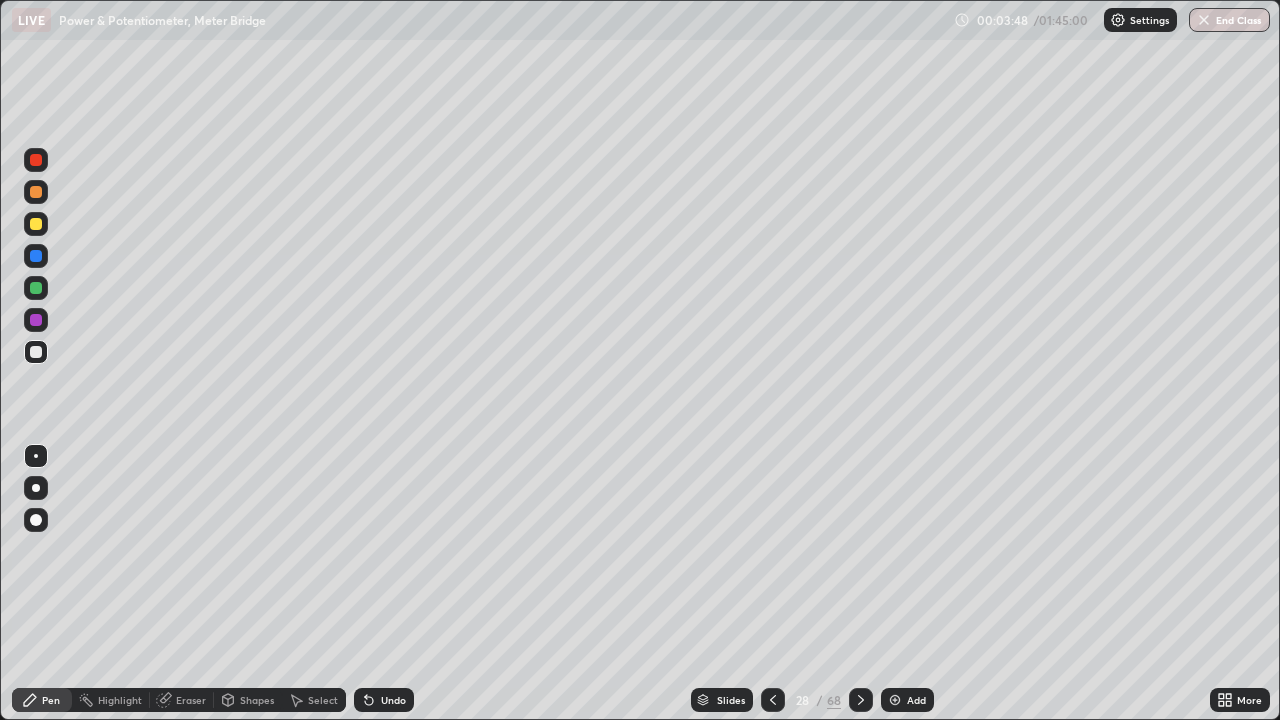 click on "Undo" at bounding box center [393, 700] 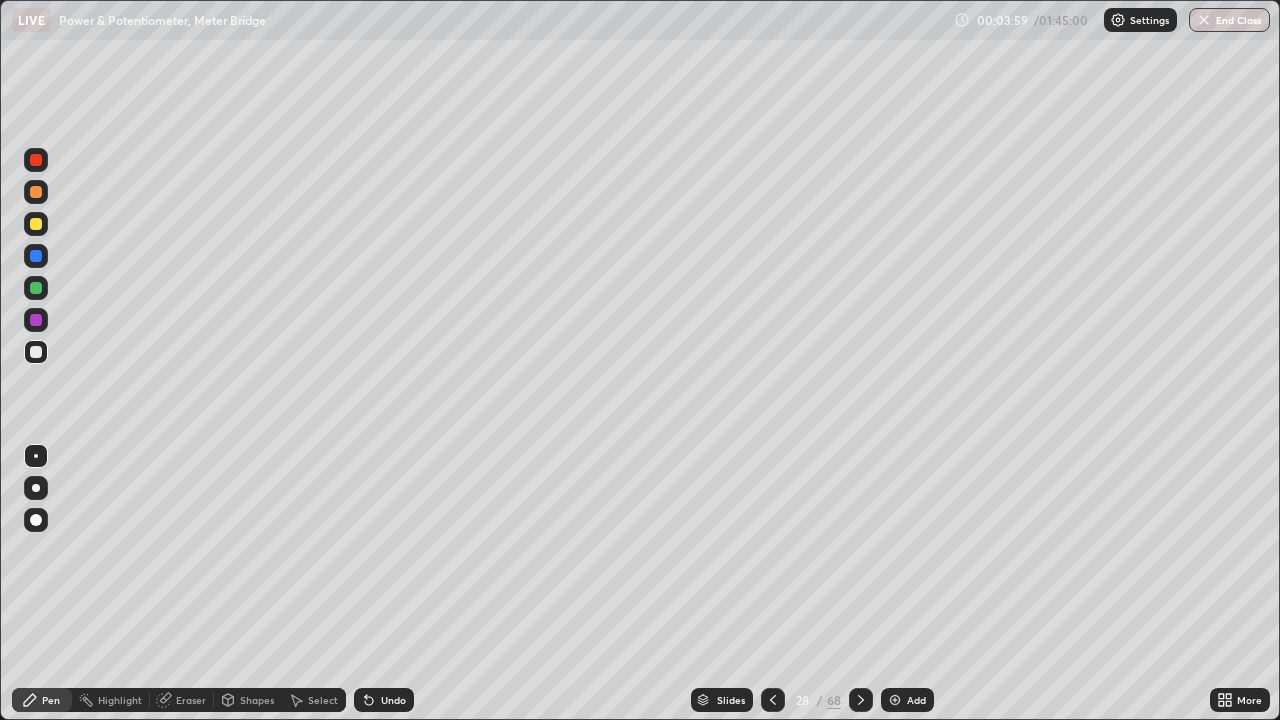 click 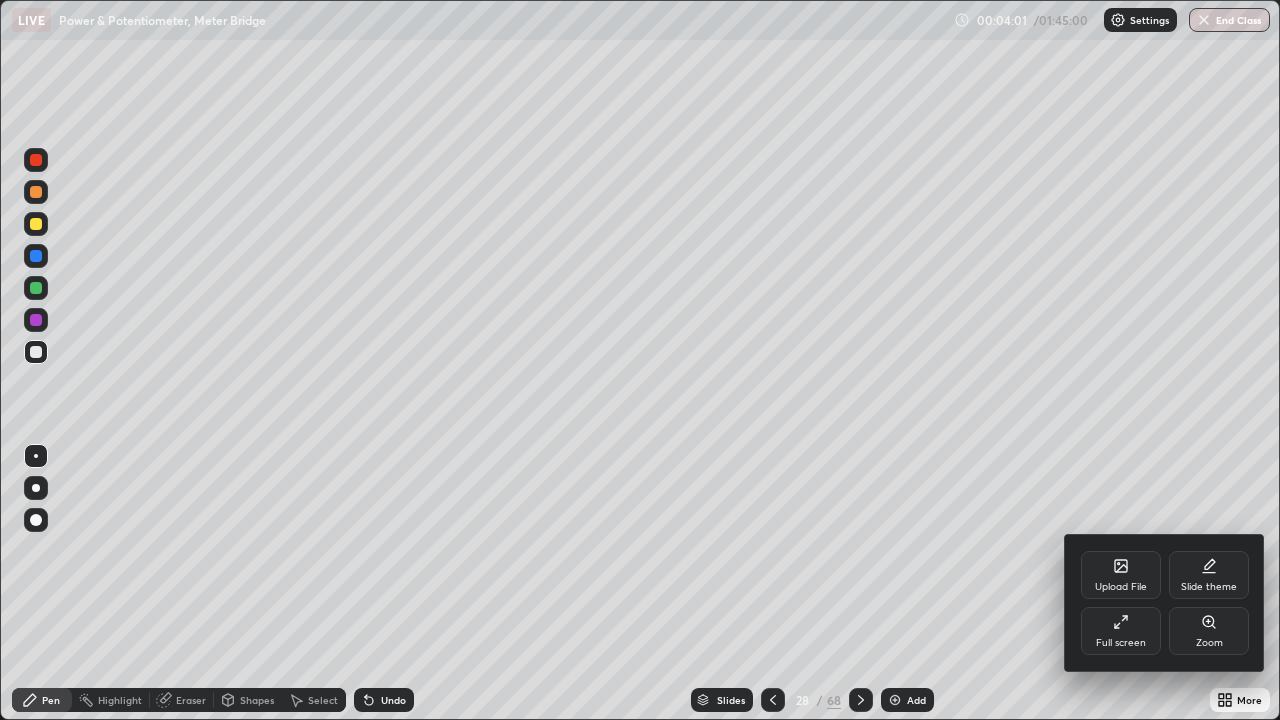 click on "Slide theme" at bounding box center [1209, 575] 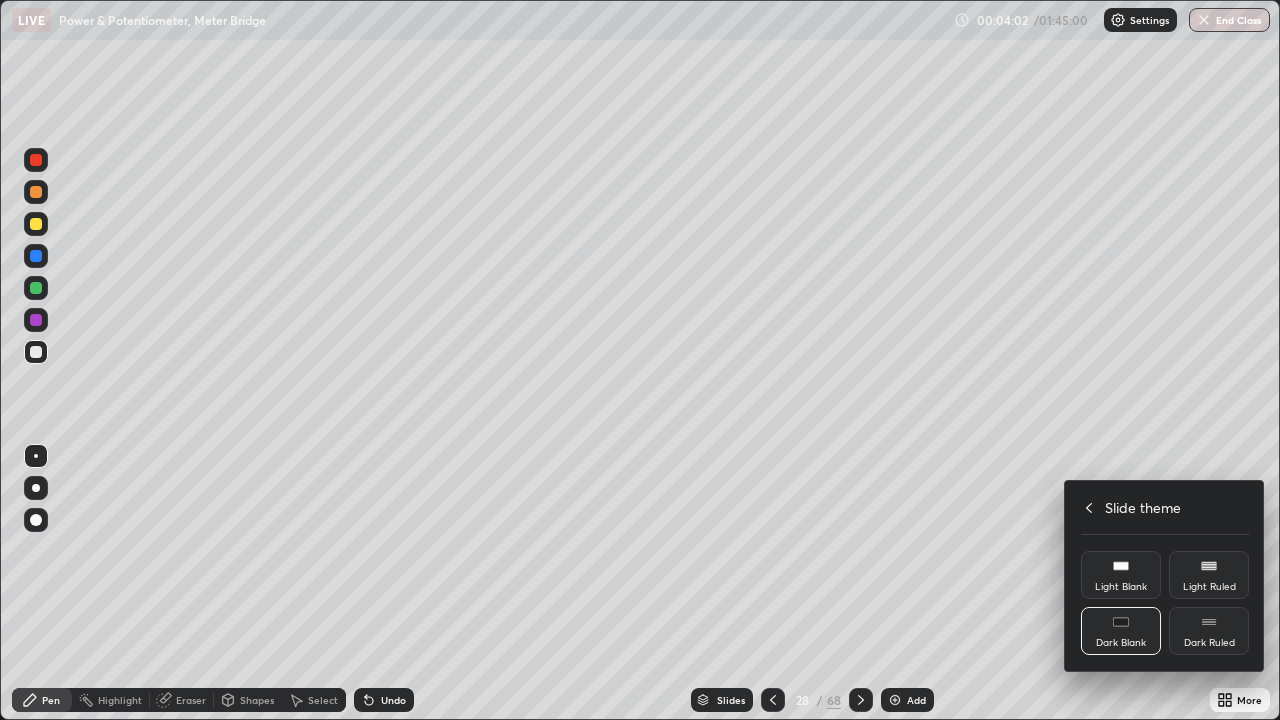 click on "Dark Ruled" at bounding box center (1209, 631) 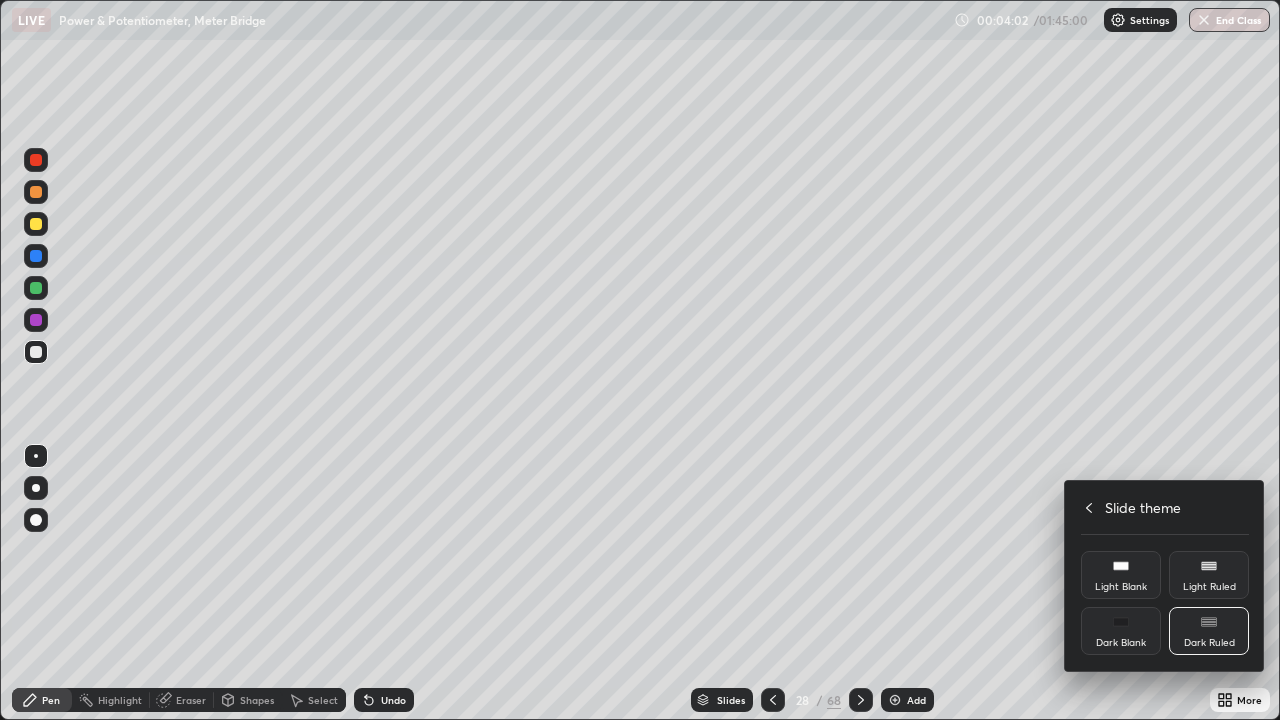 click at bounding box center (640, 360) 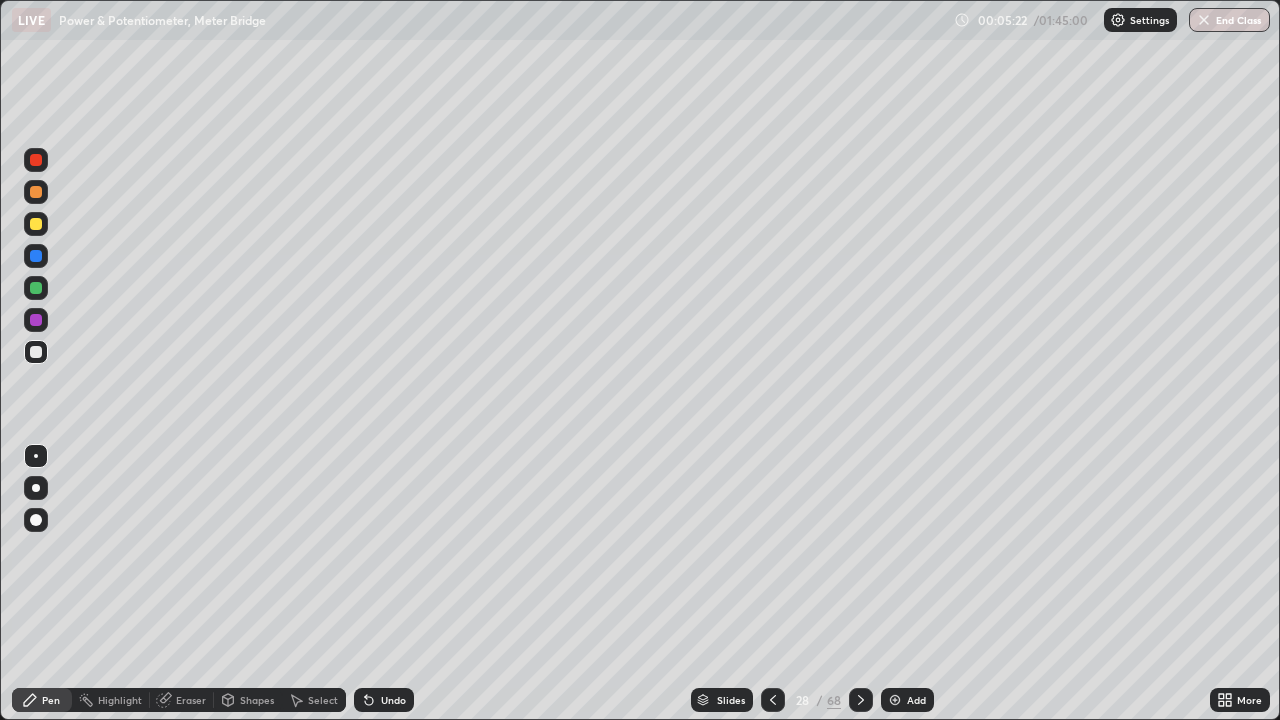 click at bounding box center [895, 700] 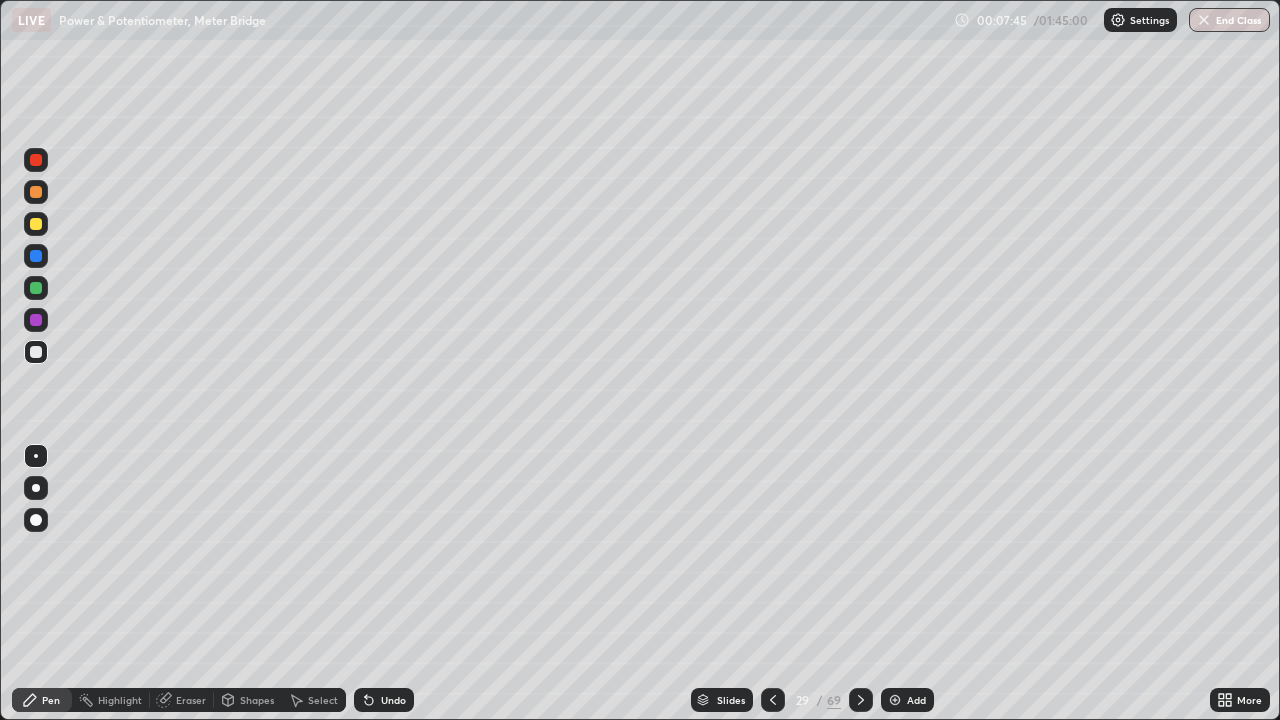 click 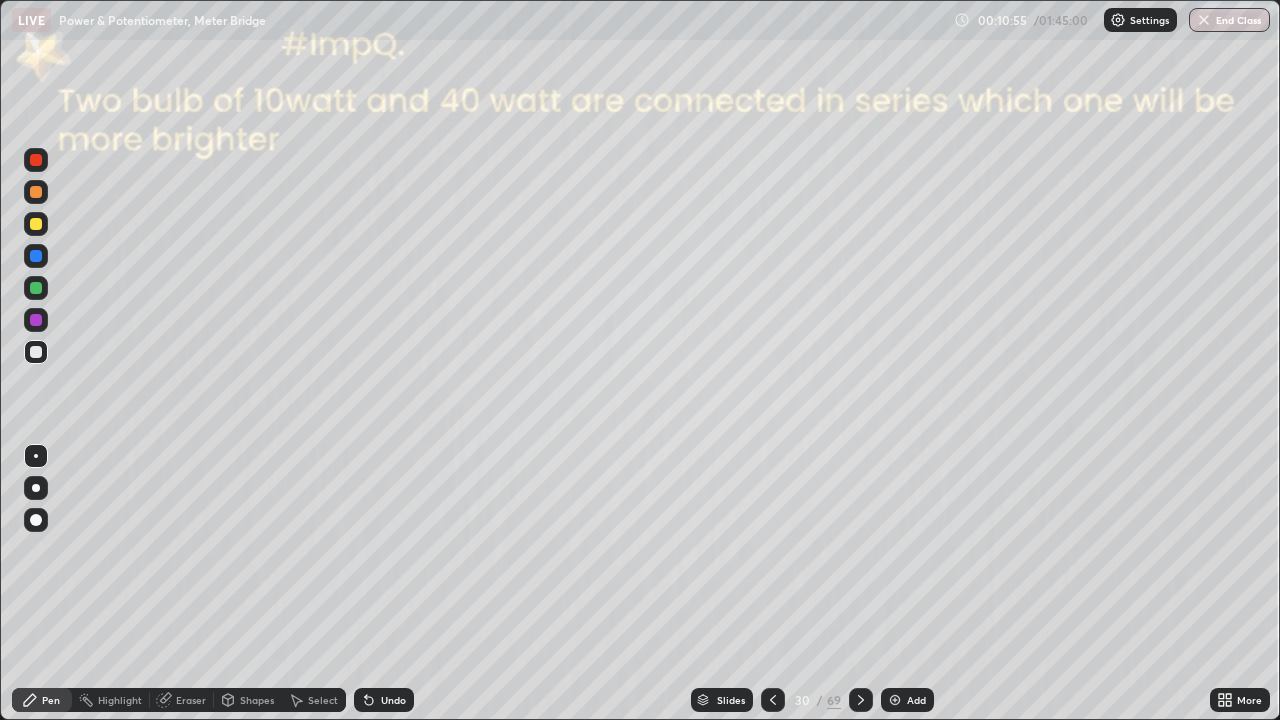 click at bounding box center (36, 288) 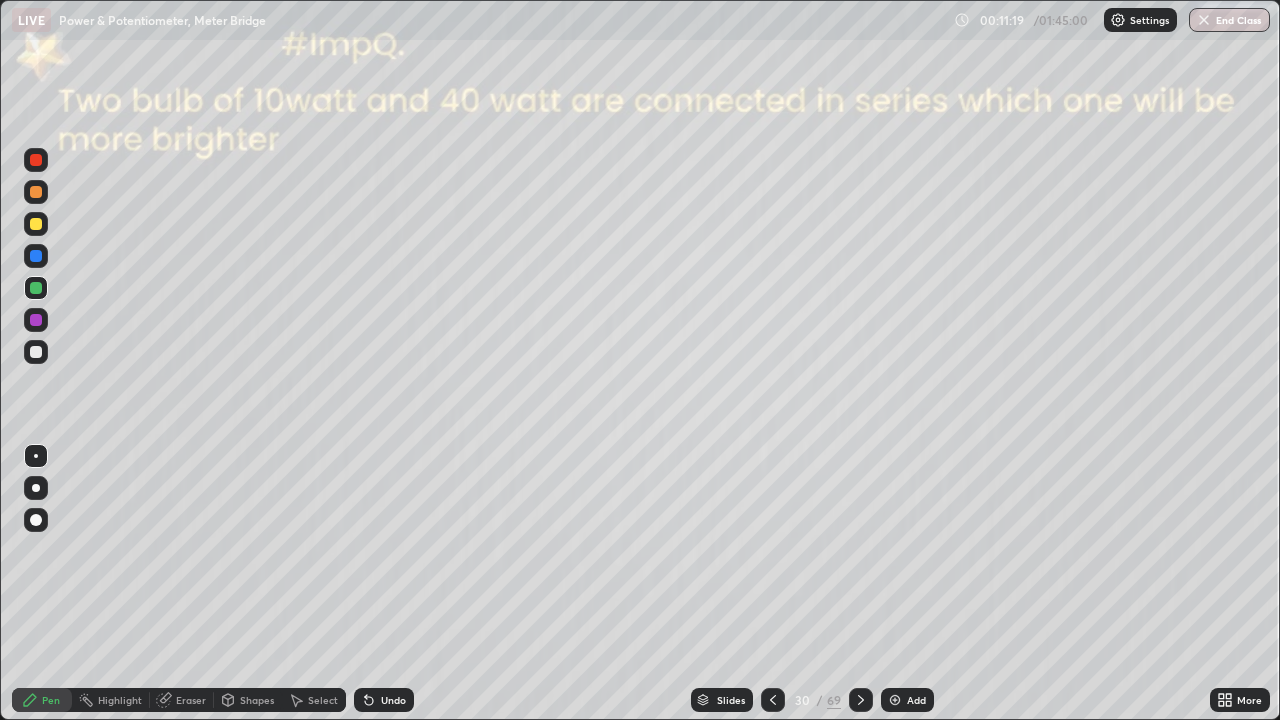click 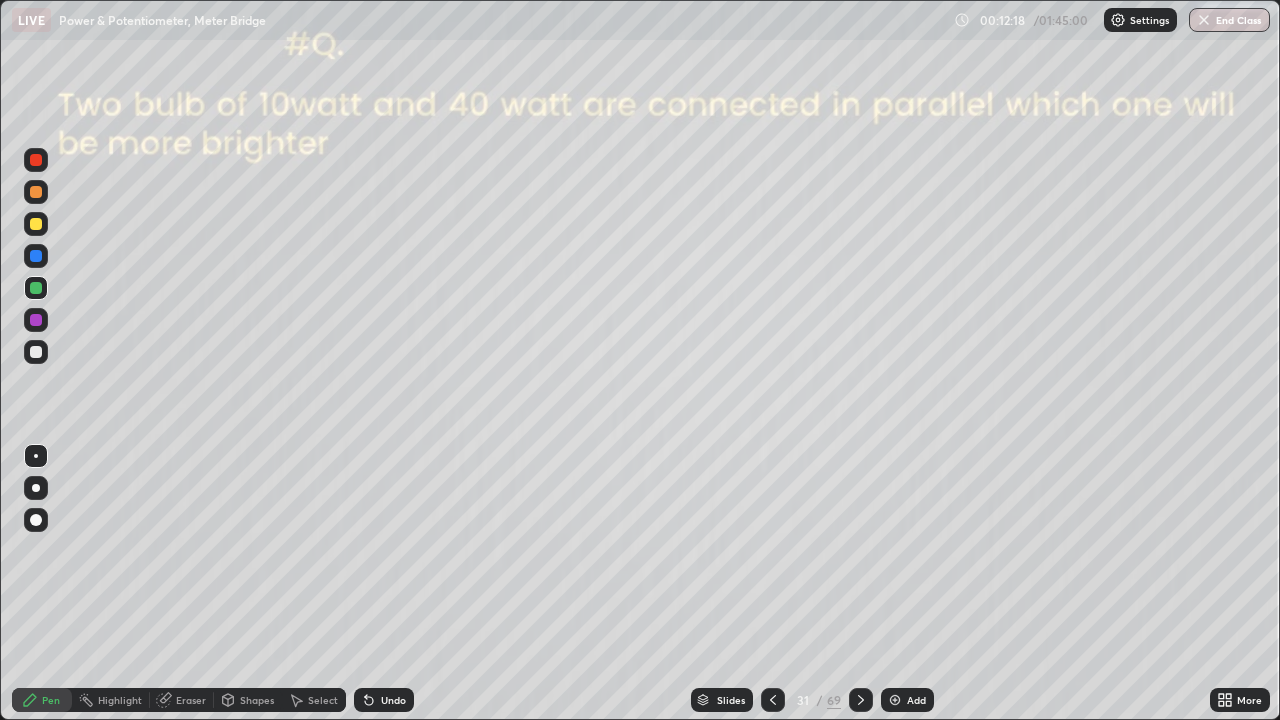 click 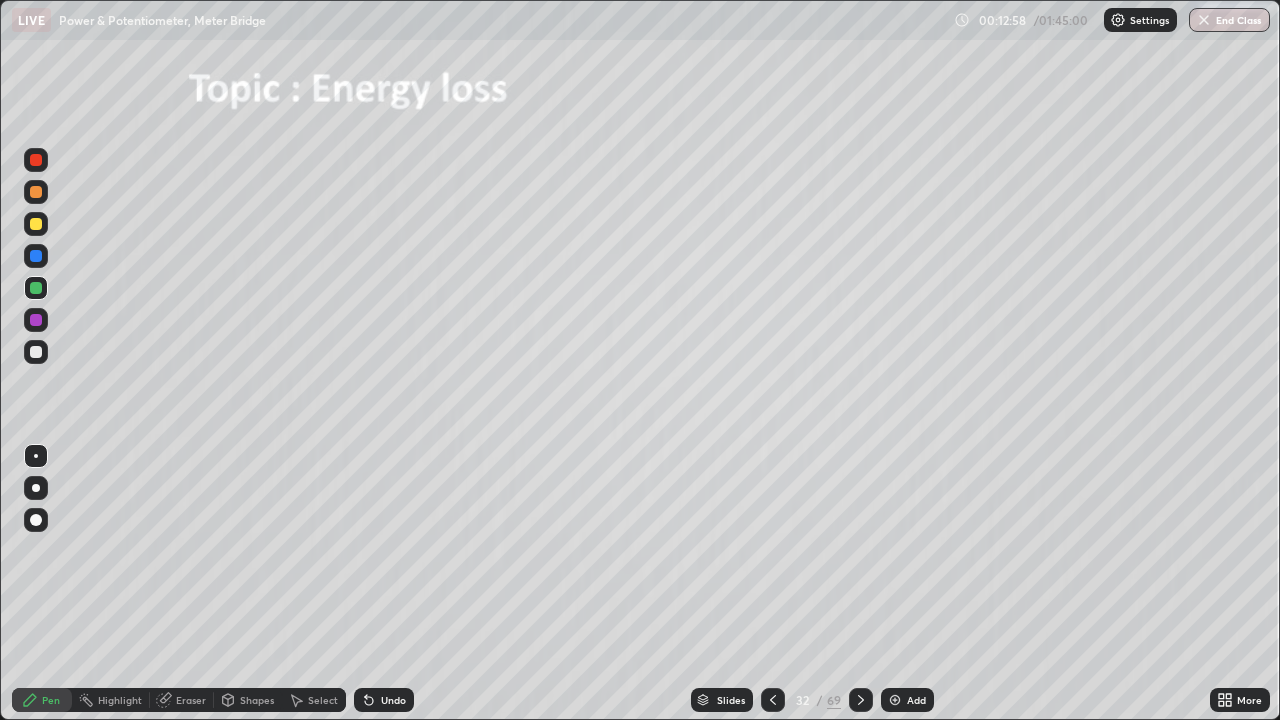 click at bounding box center [861, 700] 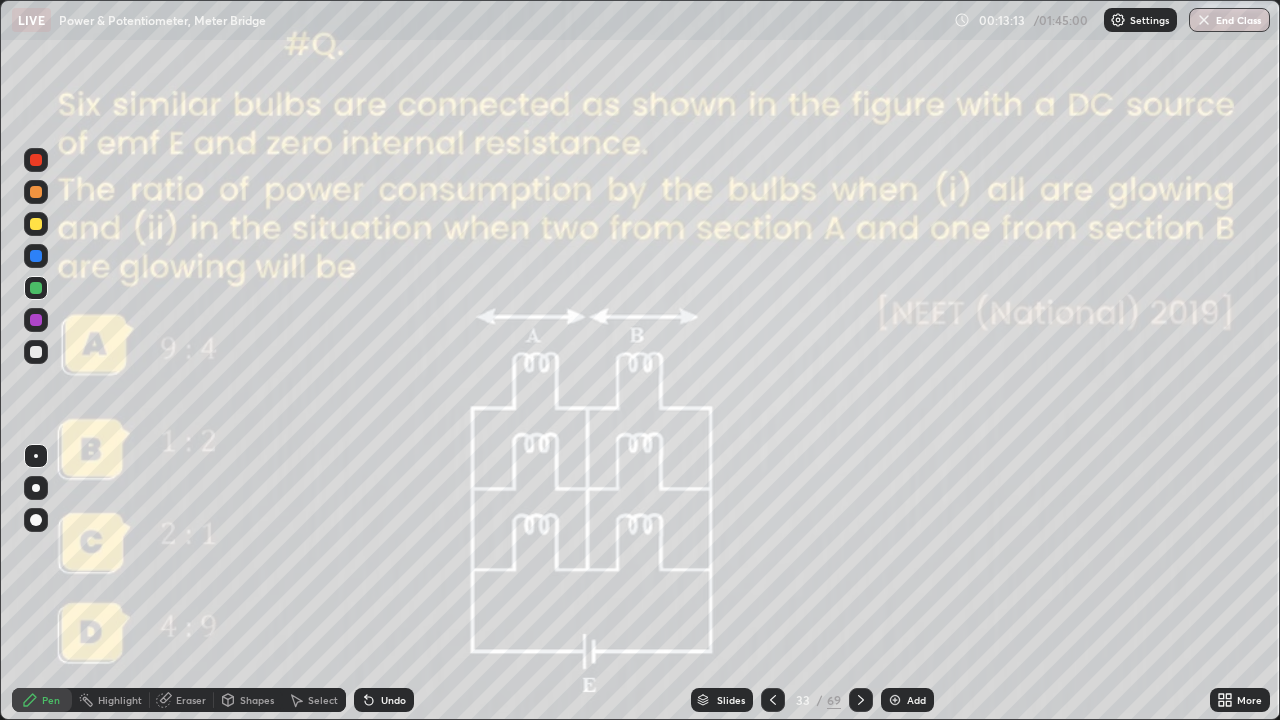 click 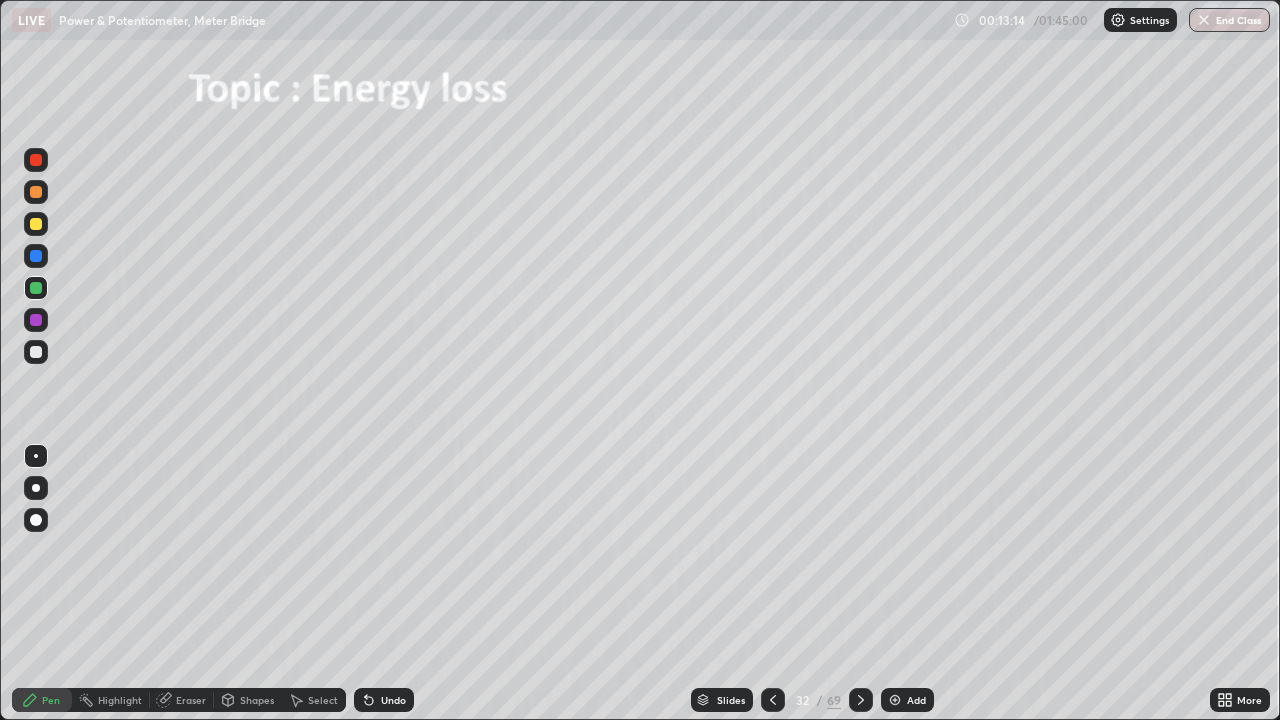 click at bounding box center (895, 700) 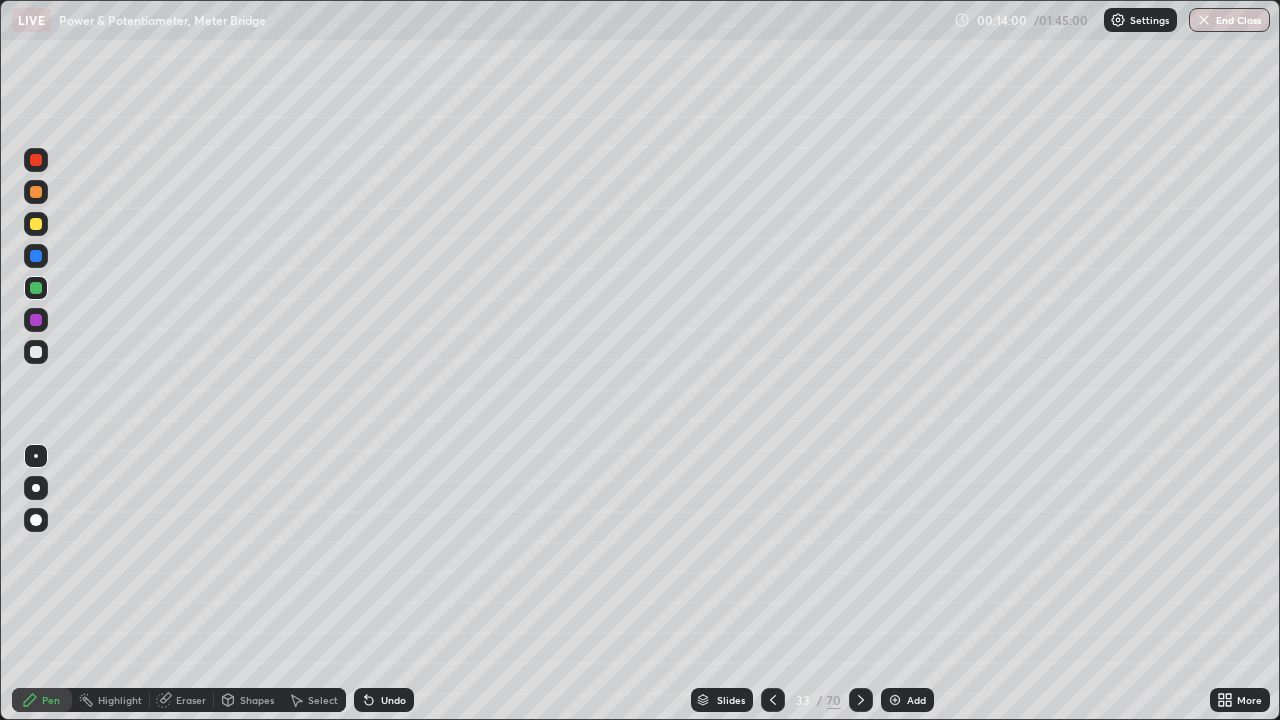 click on "Undo" at bounding box center [384, 700] 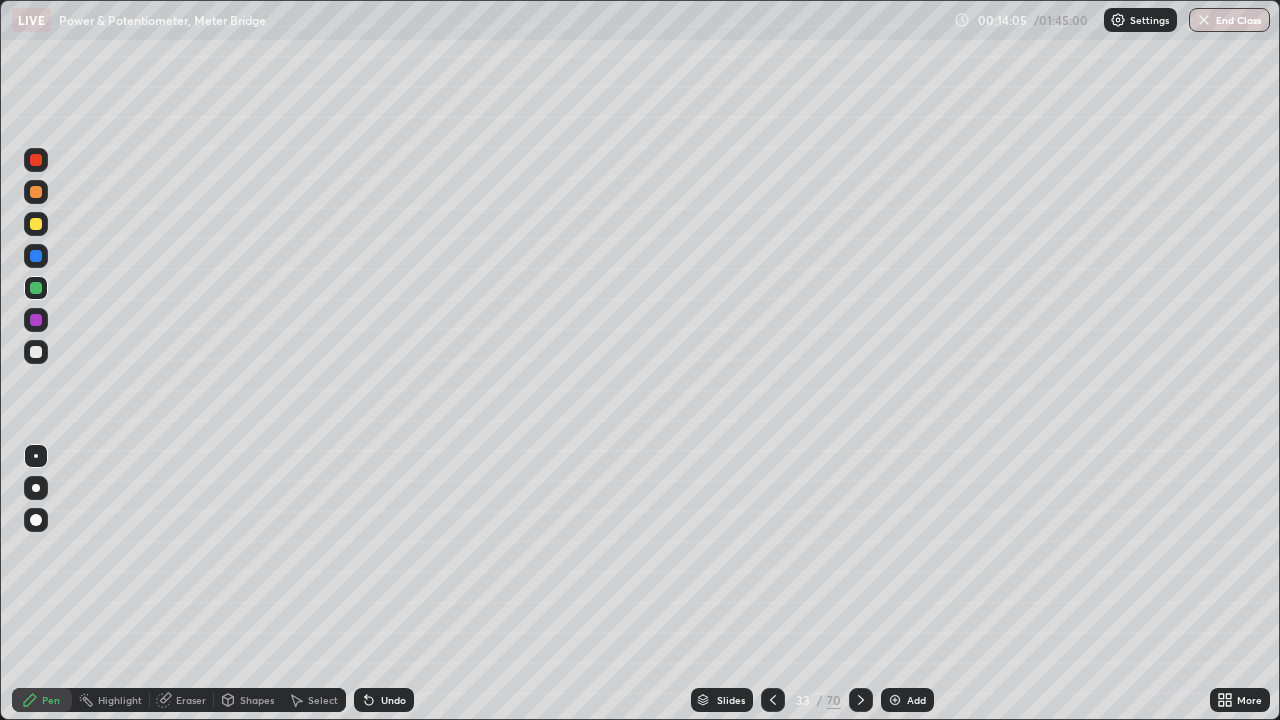 click at bounding box center [36, 352] 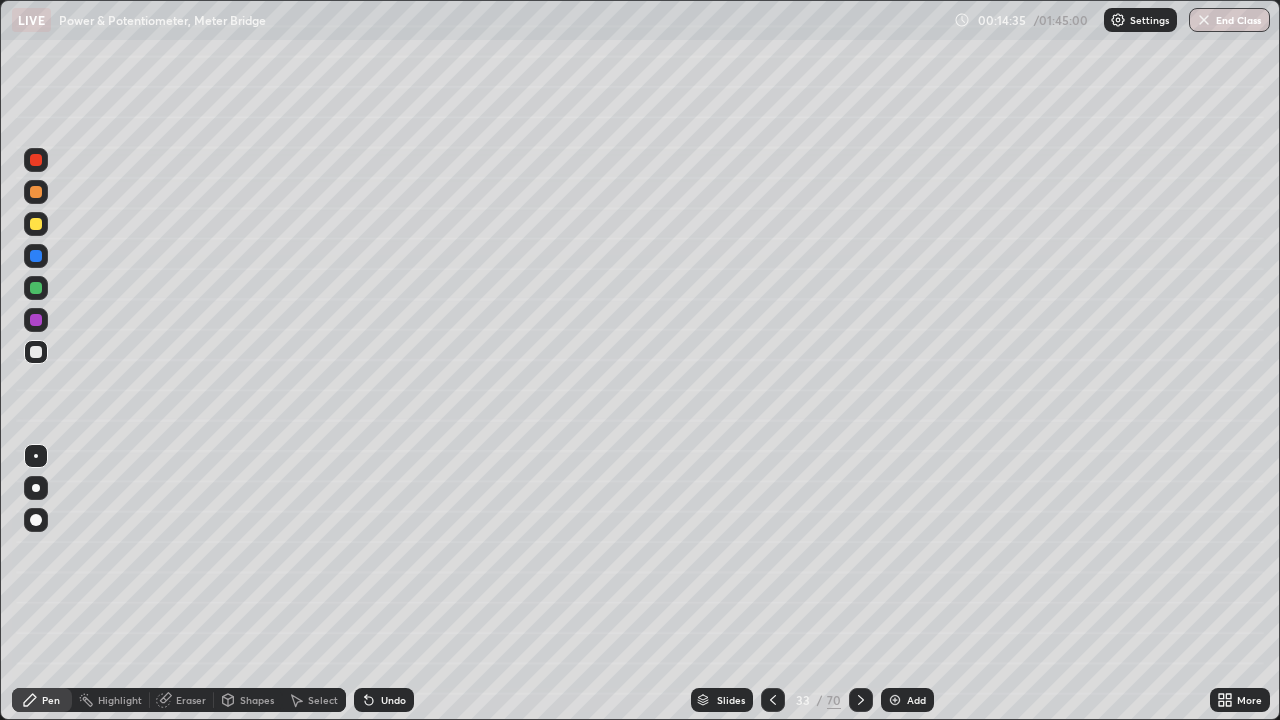 click at bounding box center (895, 700) 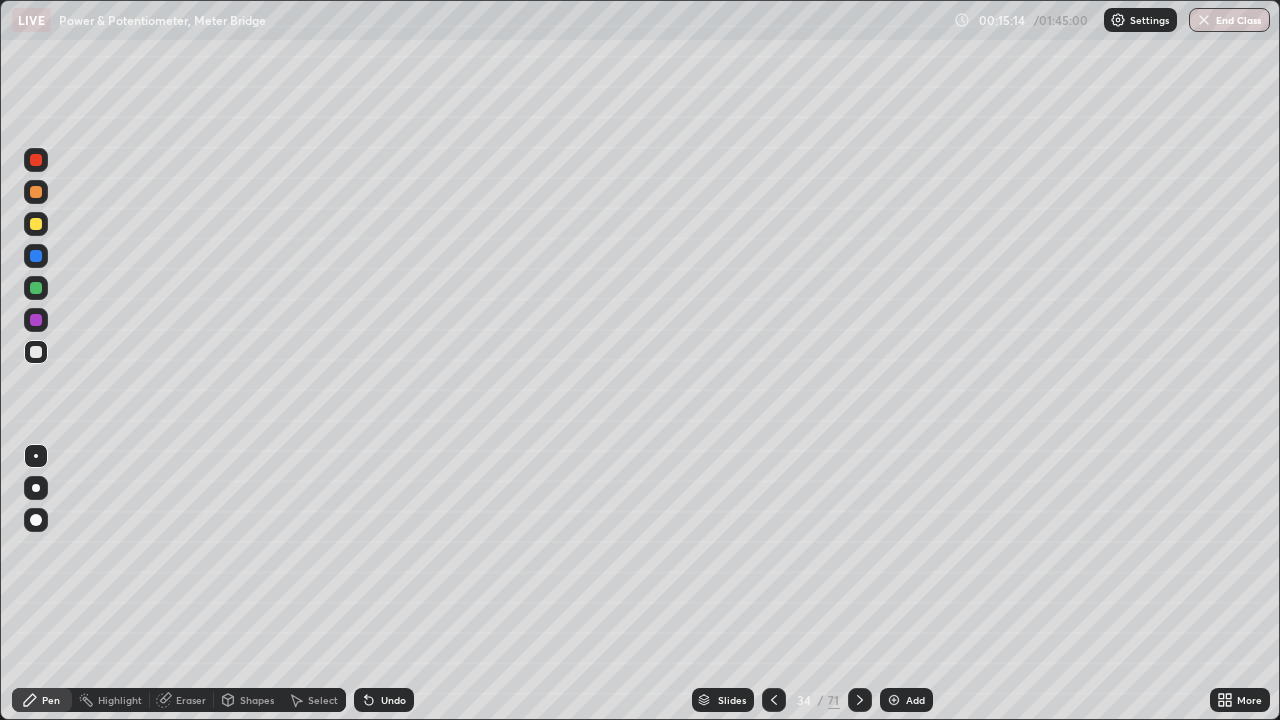 click at bounding box center [894, 700] 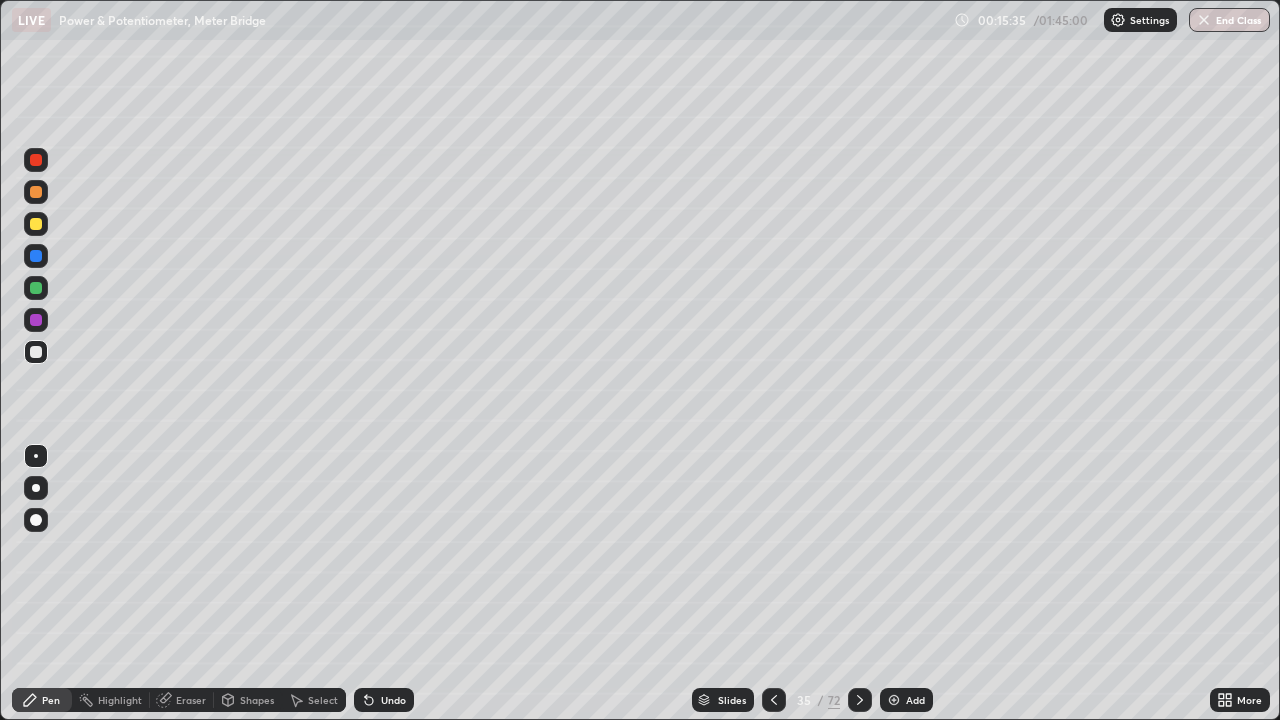 click on "Undo" at bounding box center (393, 700) 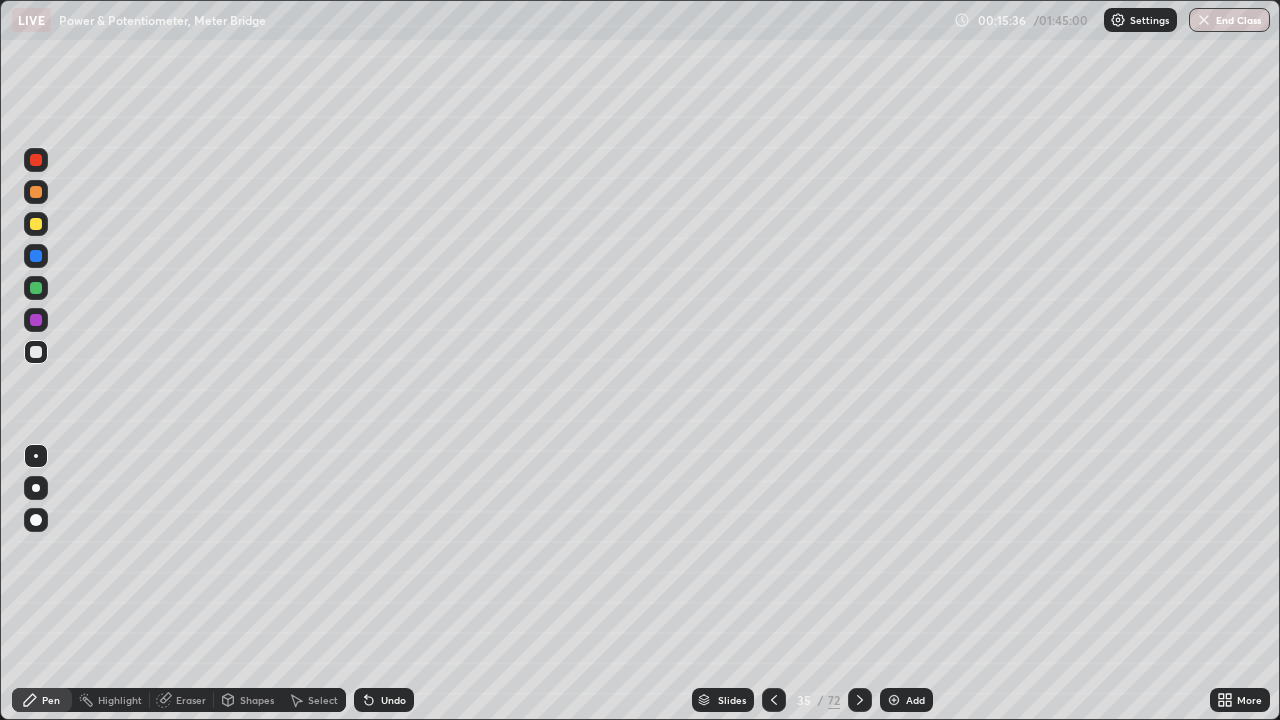 click on "Shapes" at bounding box center [257, 700] 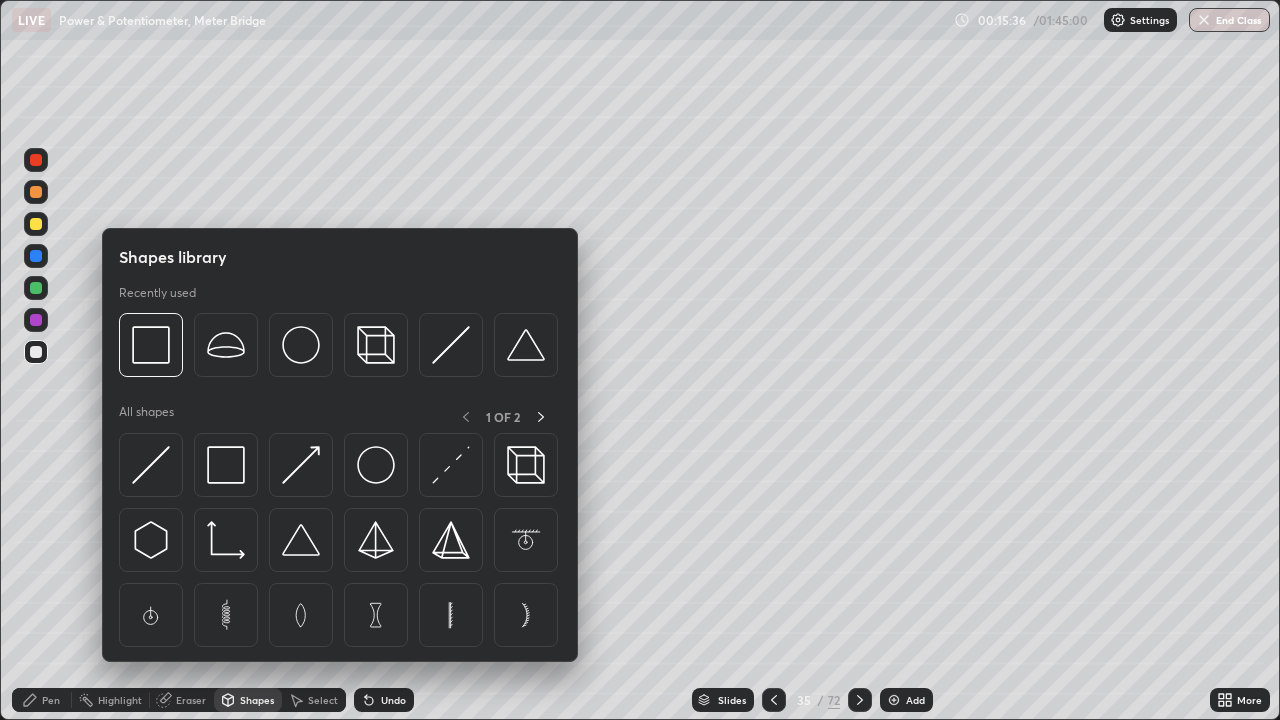 click on "Eraser" at bounding box center [191, 700] 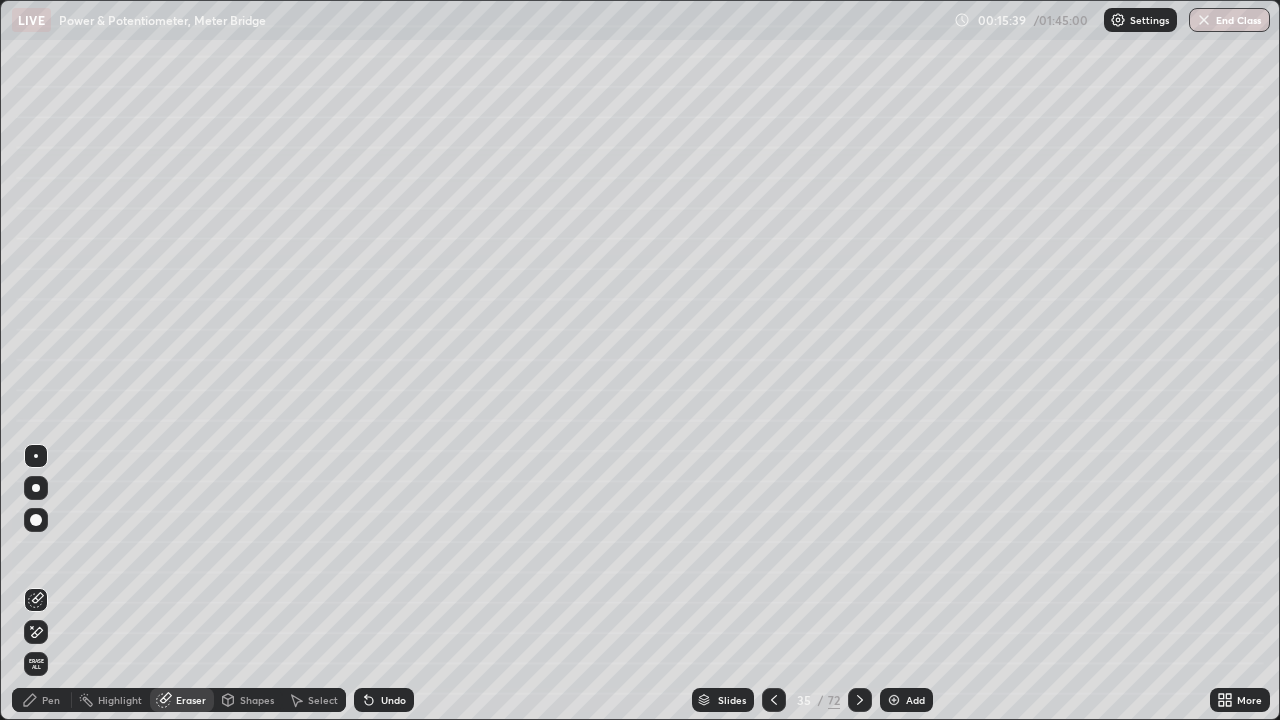 click at bounding box center [36, 600] 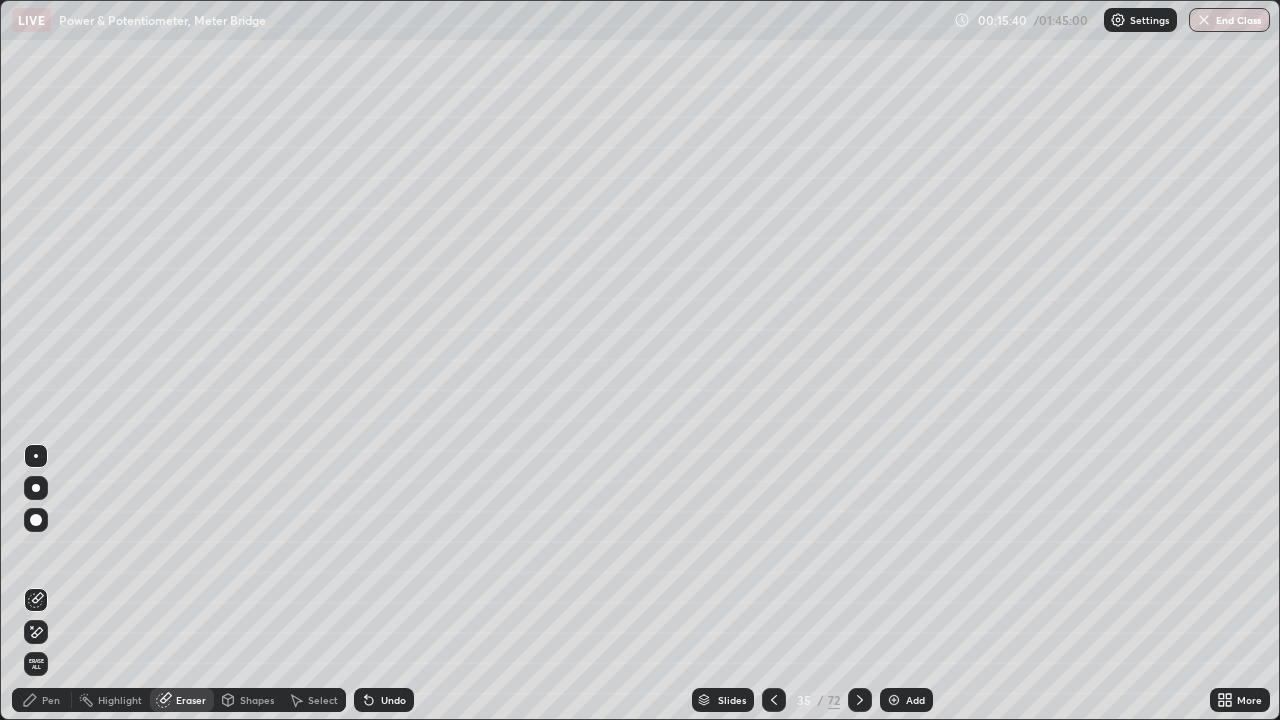 click 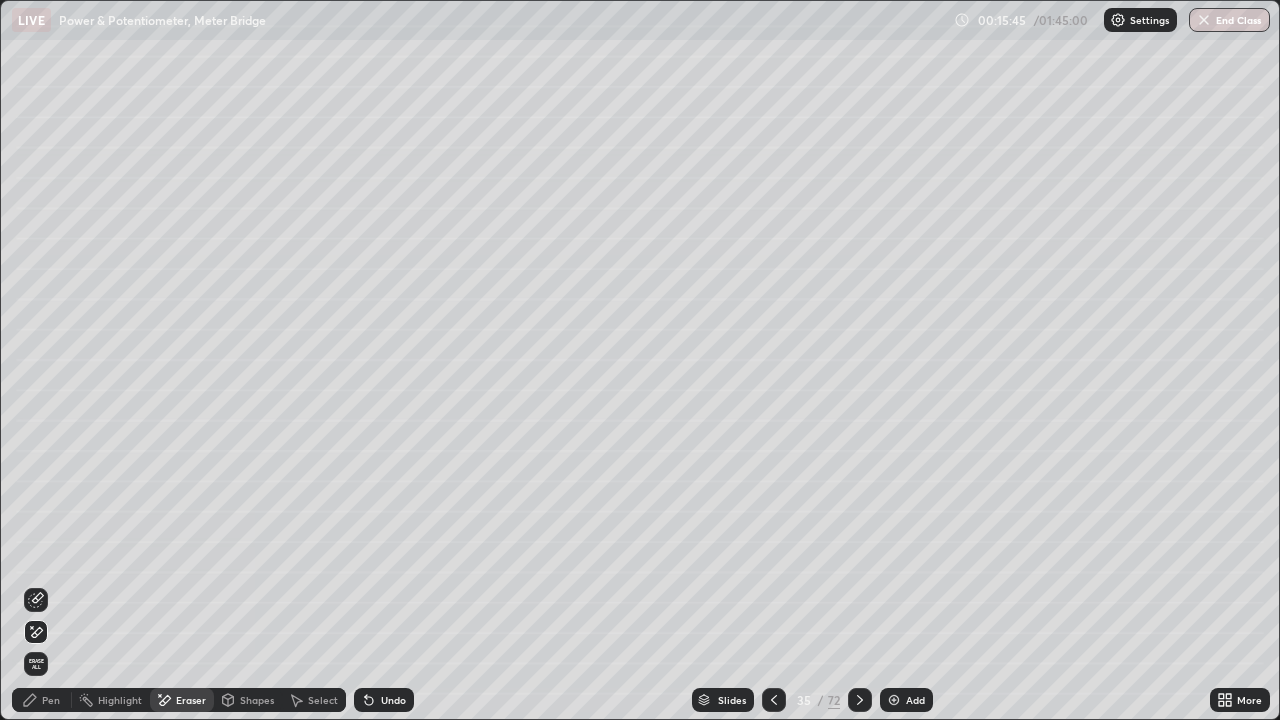 click on "Pen" at bounding box center (51, 700) 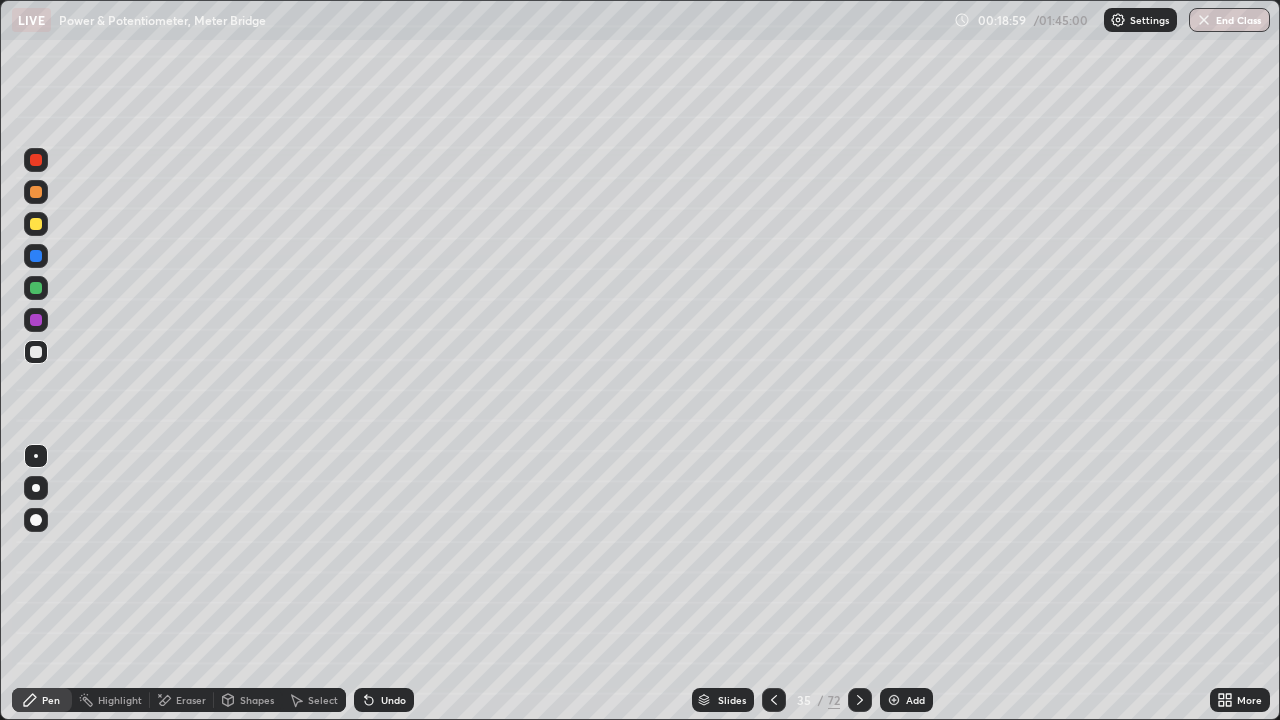 click at bounding box center [860, 700] 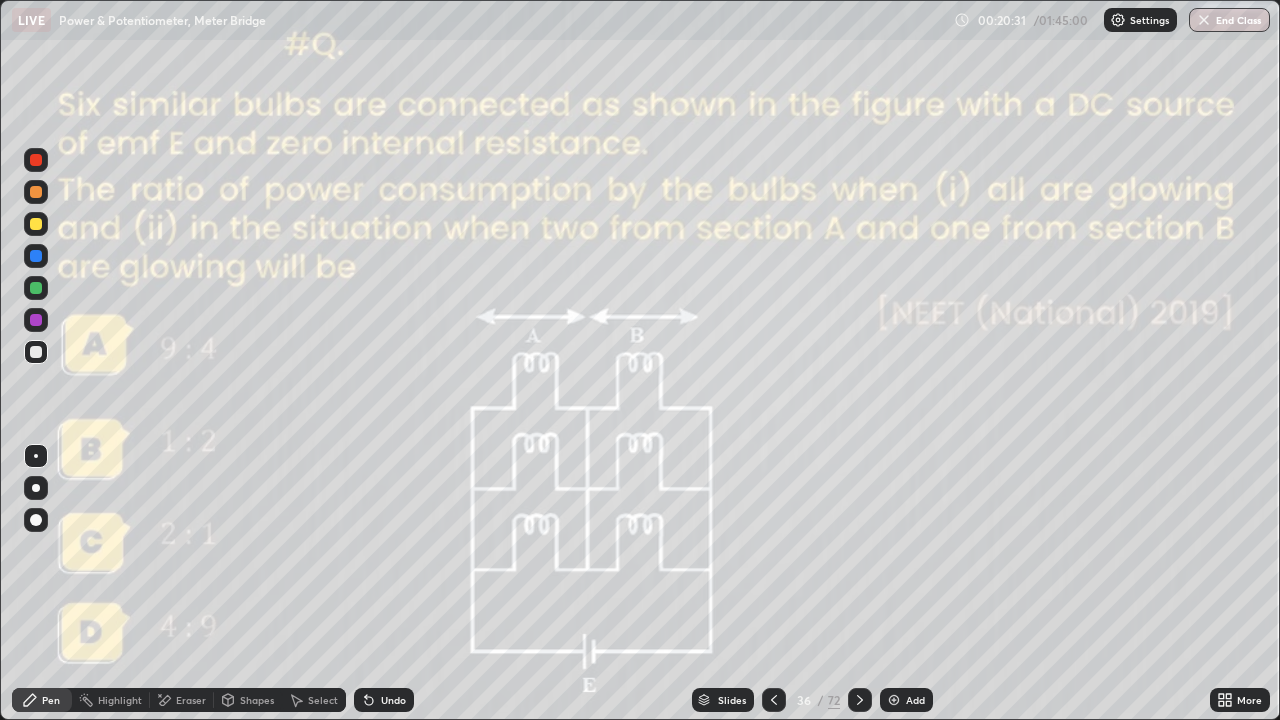 click on "Undo" at bounding box center (393, 700) 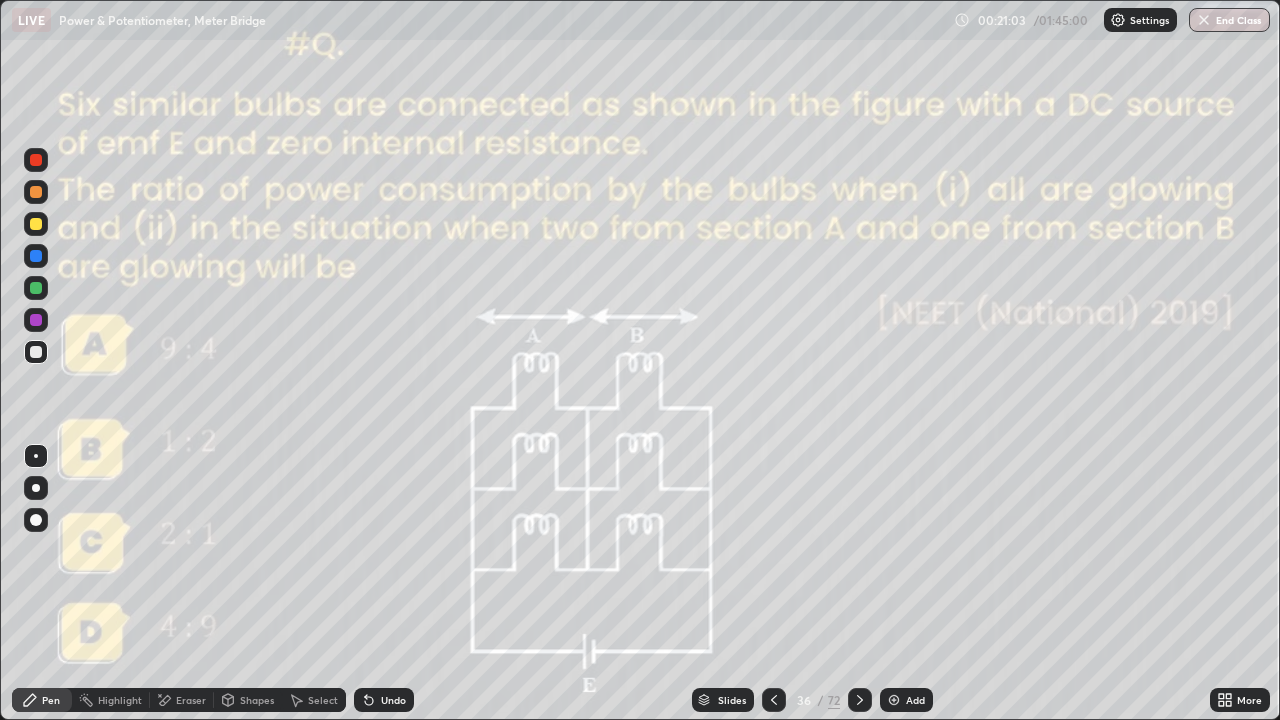 click on "Eraser" at bounding box center [191, 700] 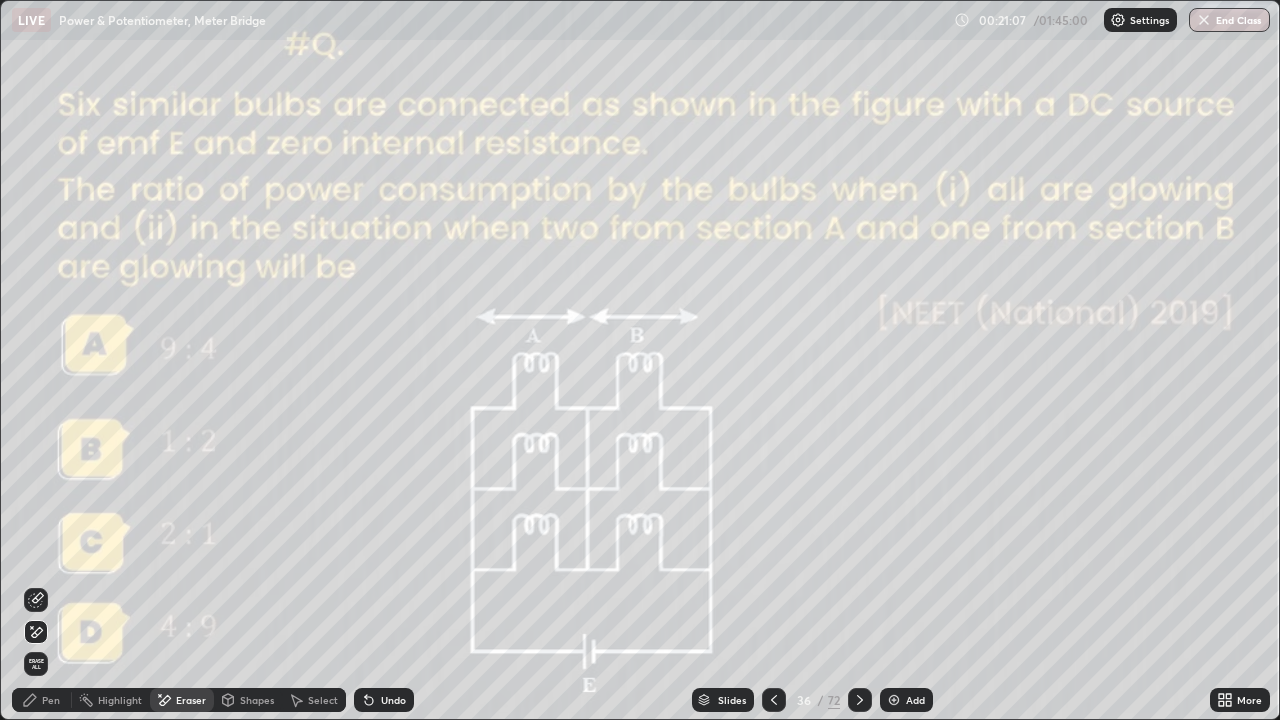 click on "Pen" at bounding box center (51, 700) 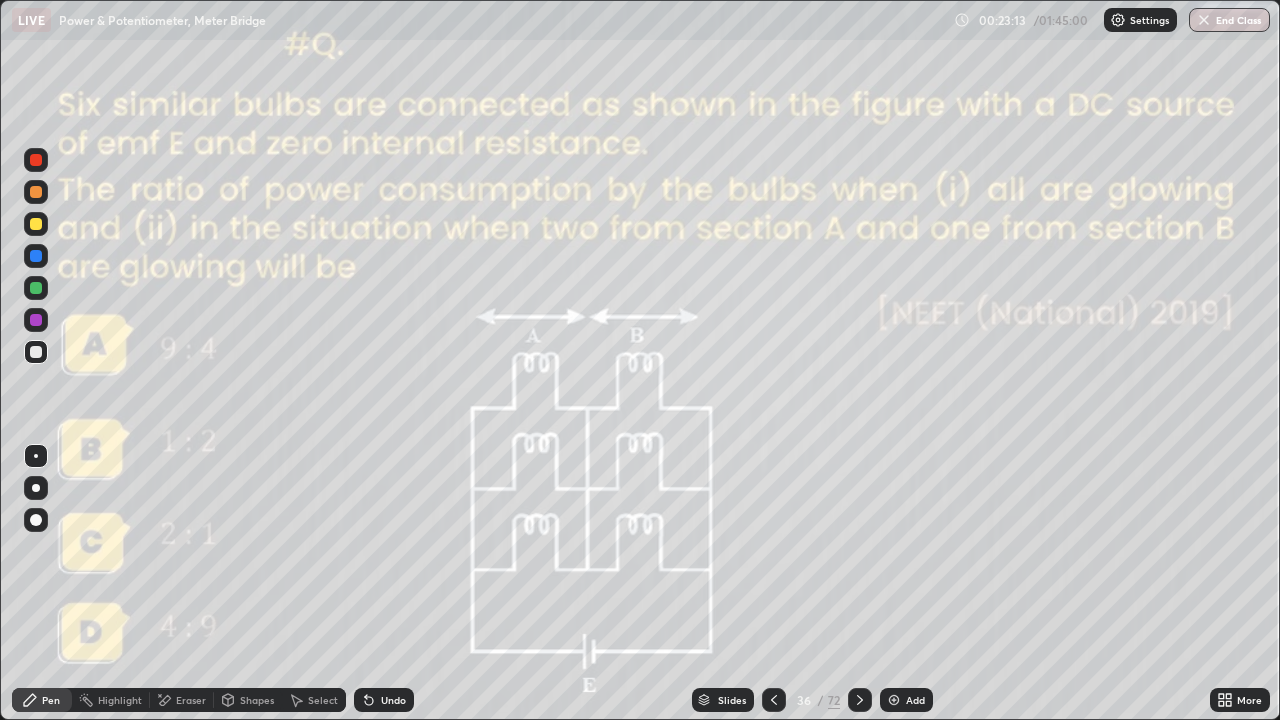click on "Eraser" at bounding box center (191, 700) 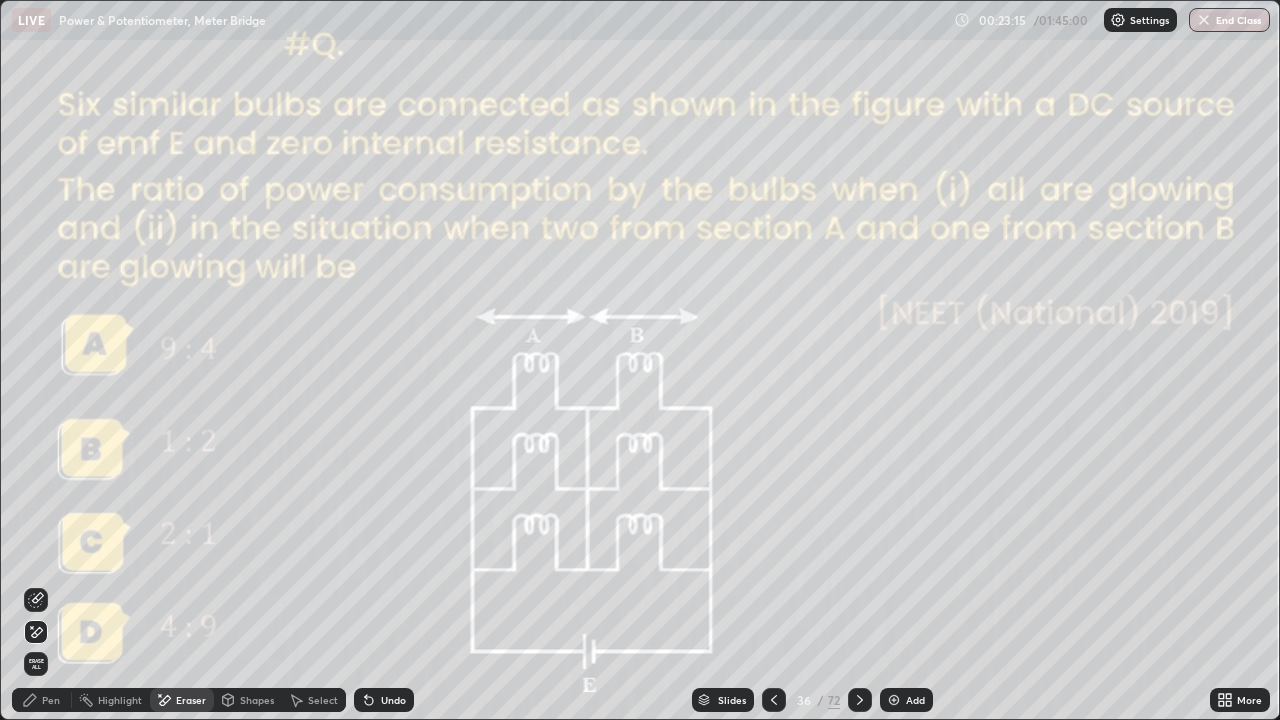 click on "Highlight" at bounding box center [120, 700] 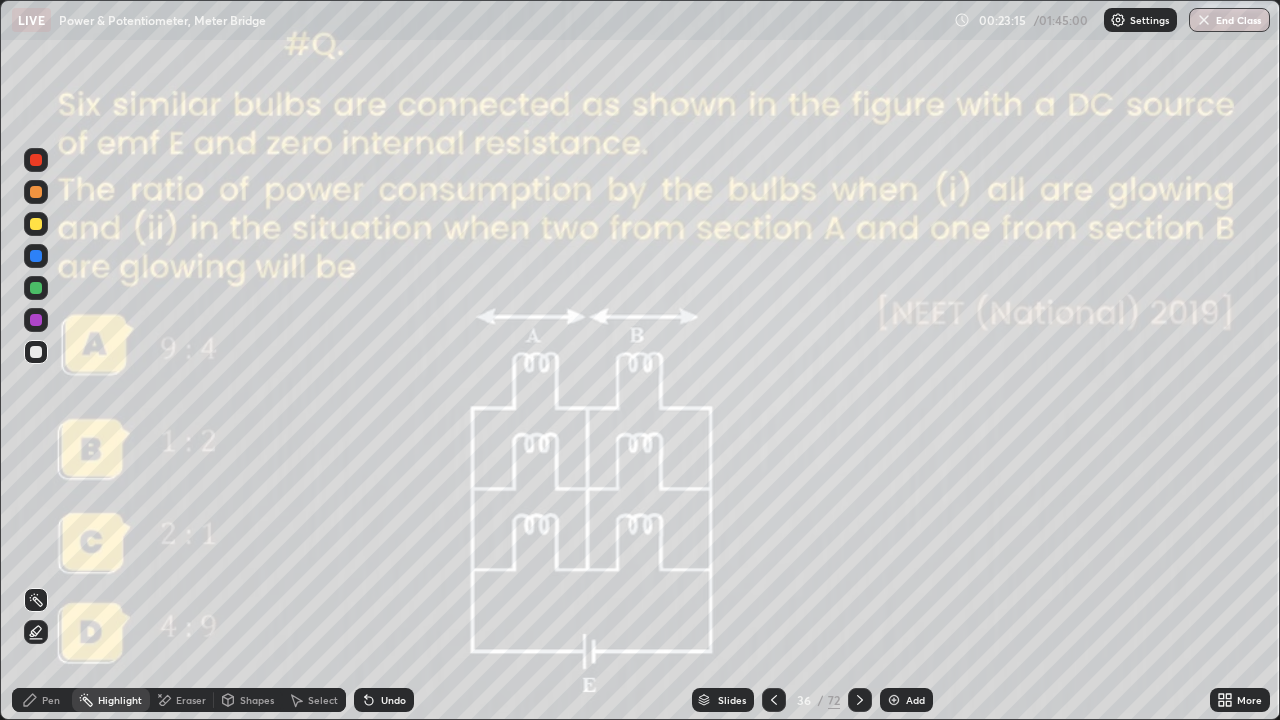 click on "Pen" at bounding box center [51, 700] 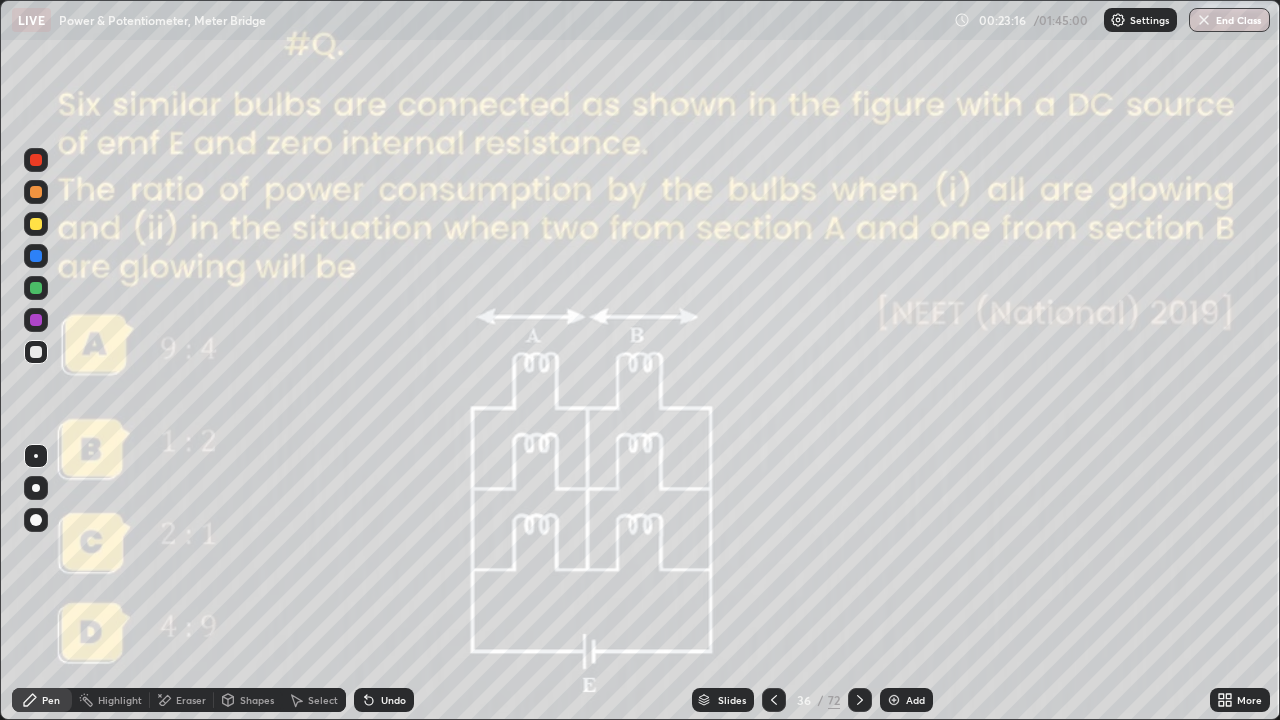 click on "Eraser" at bounding box center [191, 700] 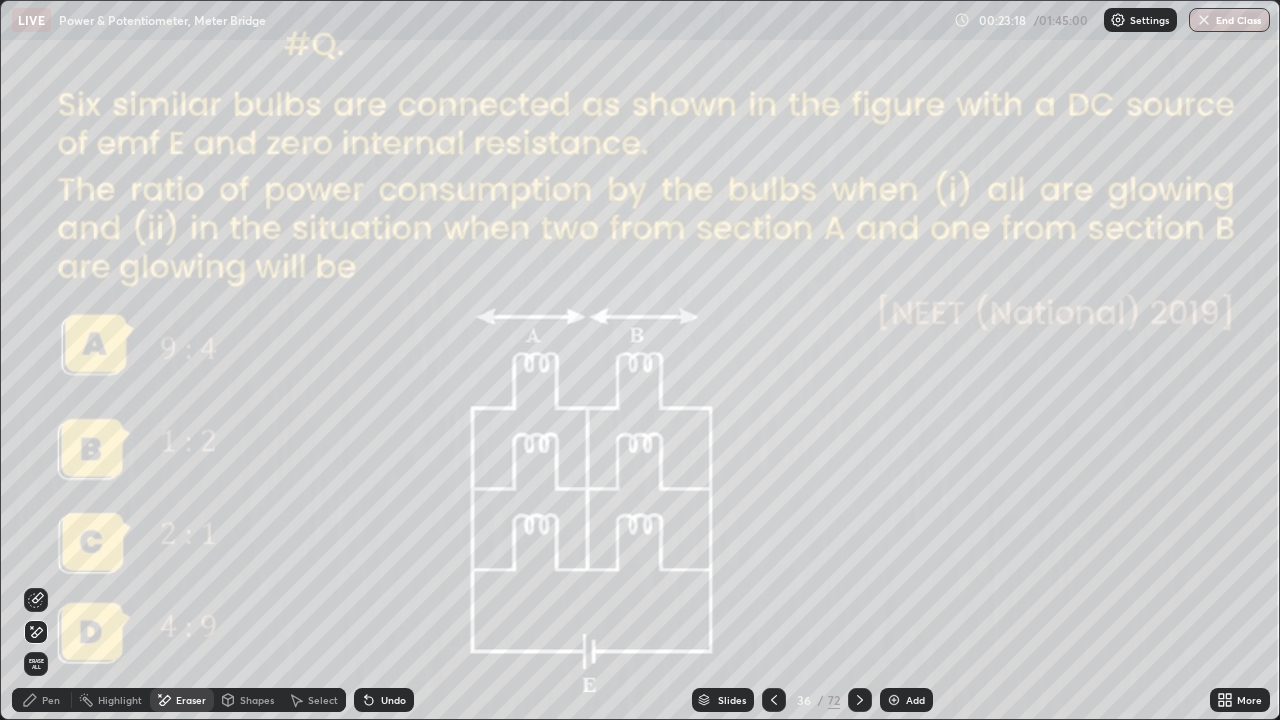 click on "Pen" at bounding box center (51, 700) 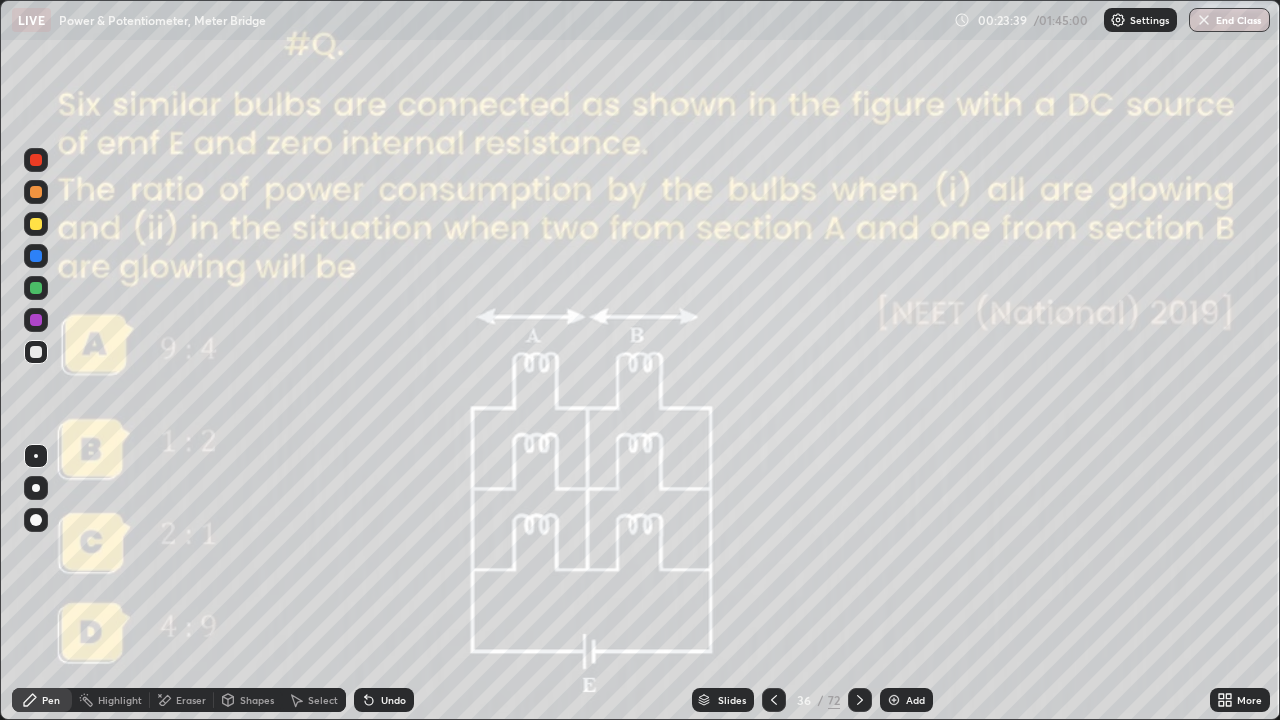 click 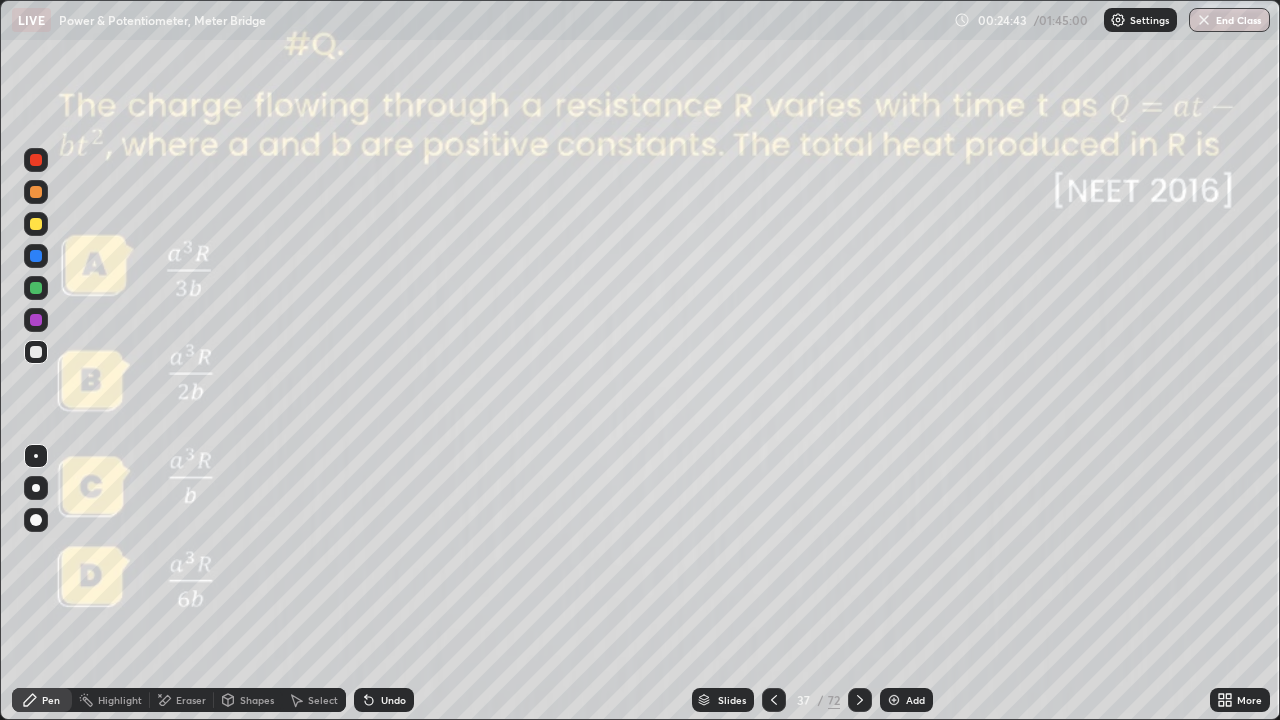 click on "Undo" at bounding box center [384, 700] 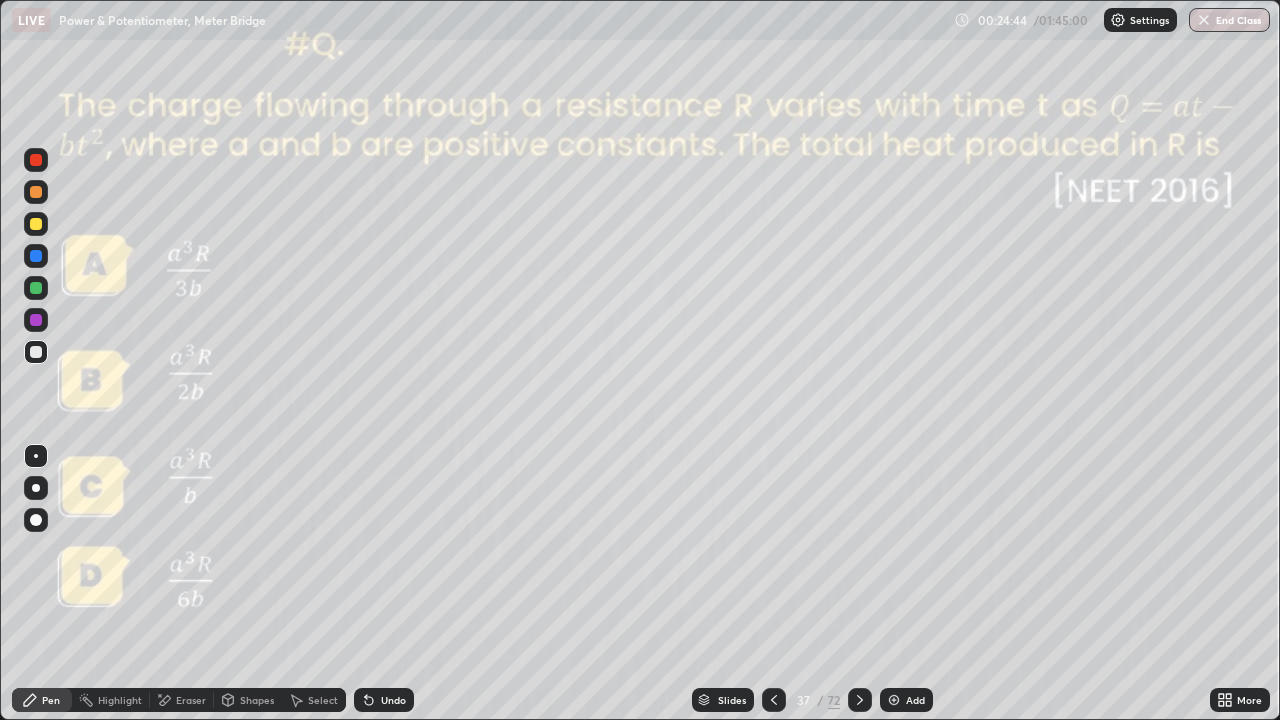 click on "Undo" at bounding box center [393, 700] 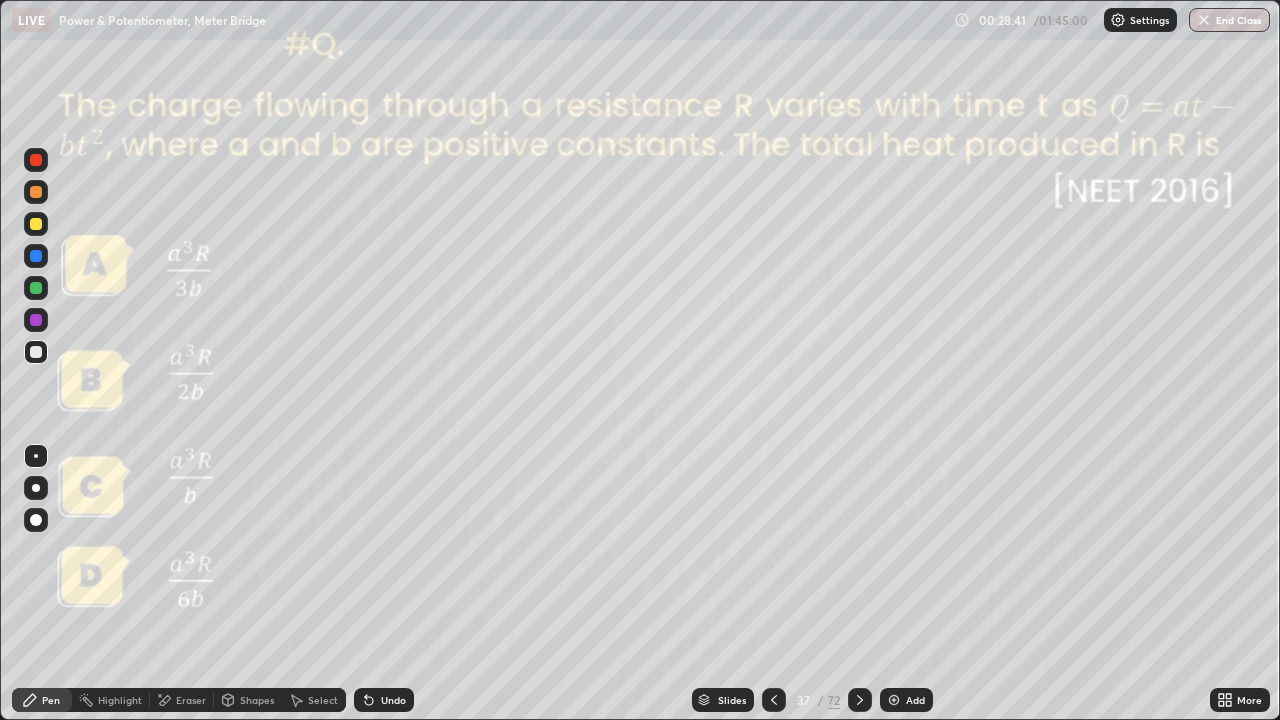 click on "Add" at bounding box center [906, 700] 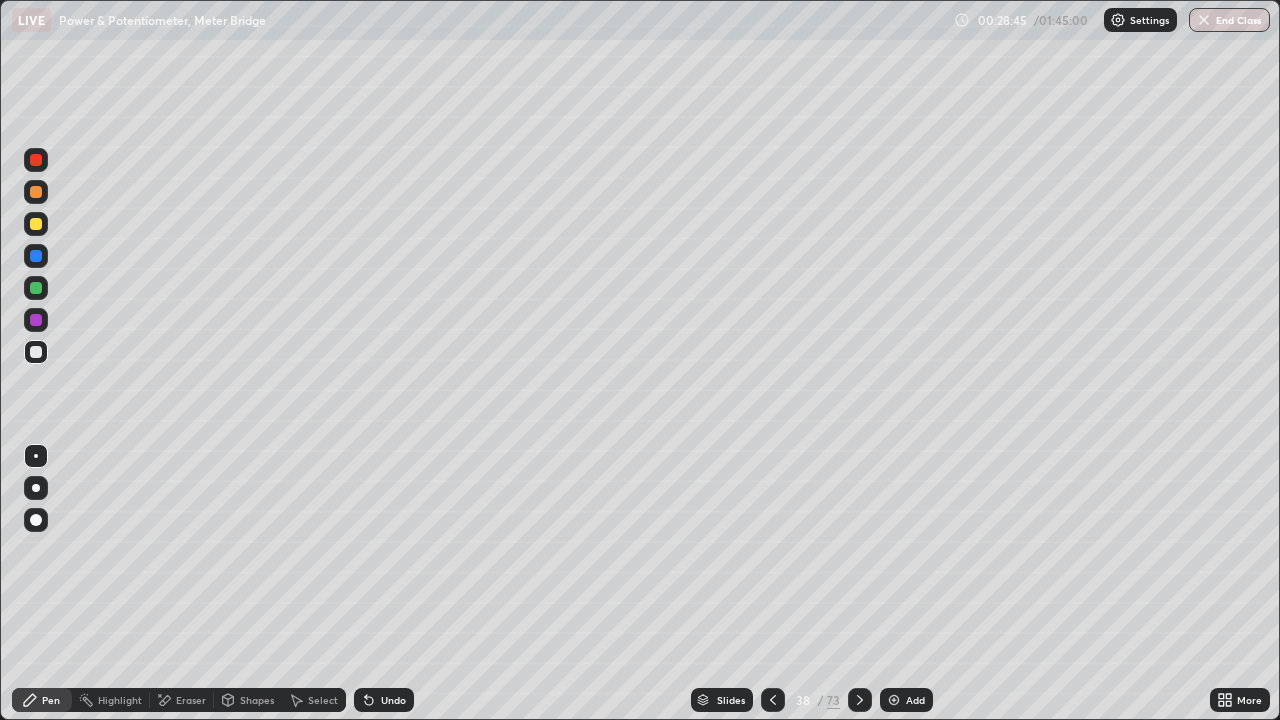 click at bounding box center (773, 700) 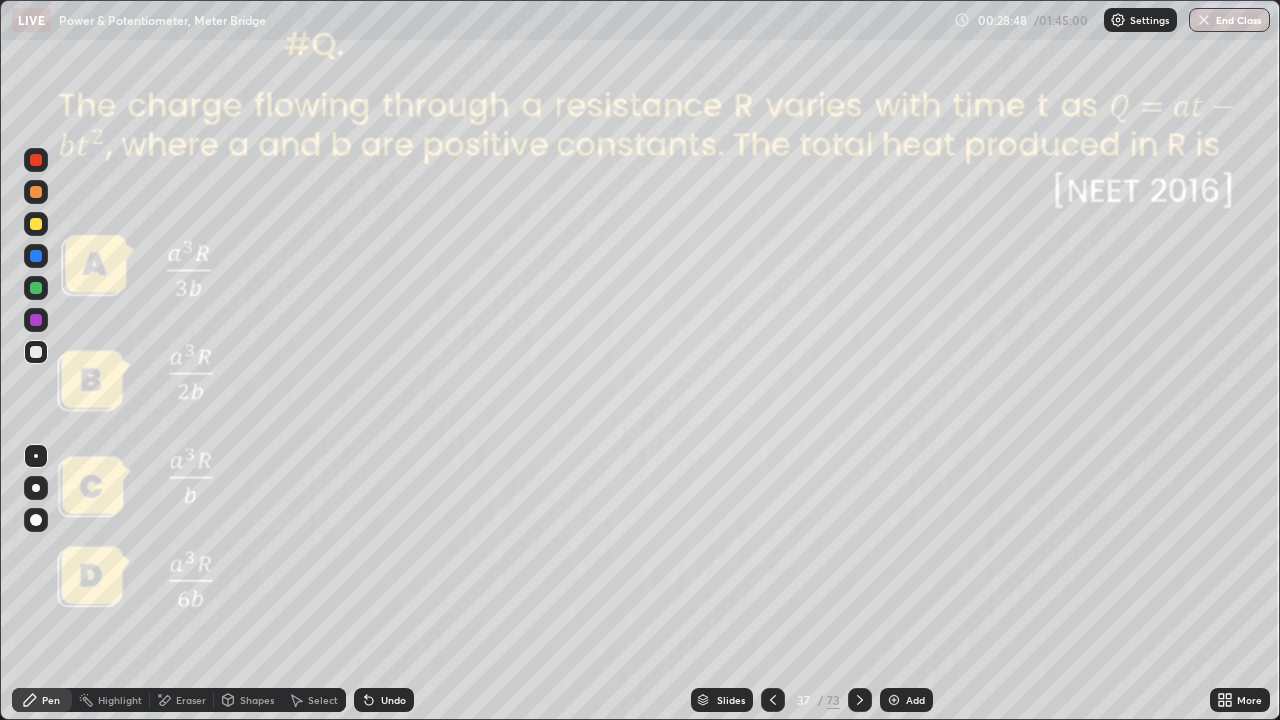 click 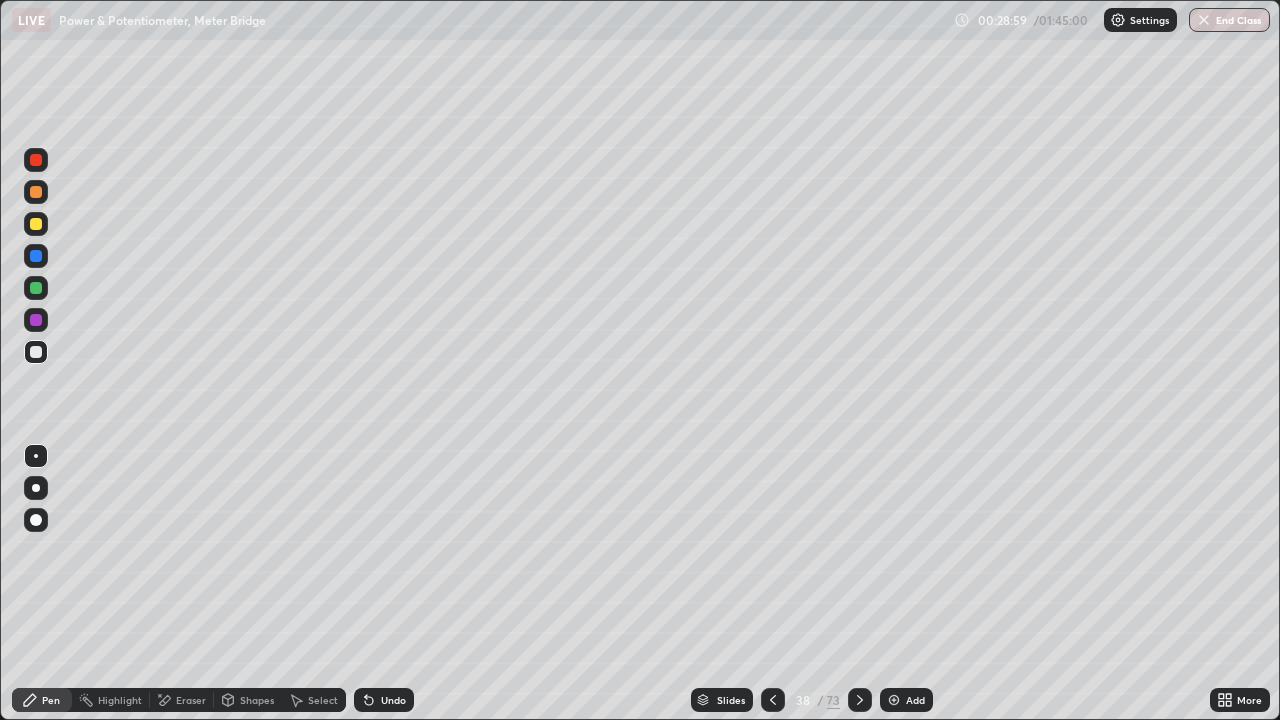 click 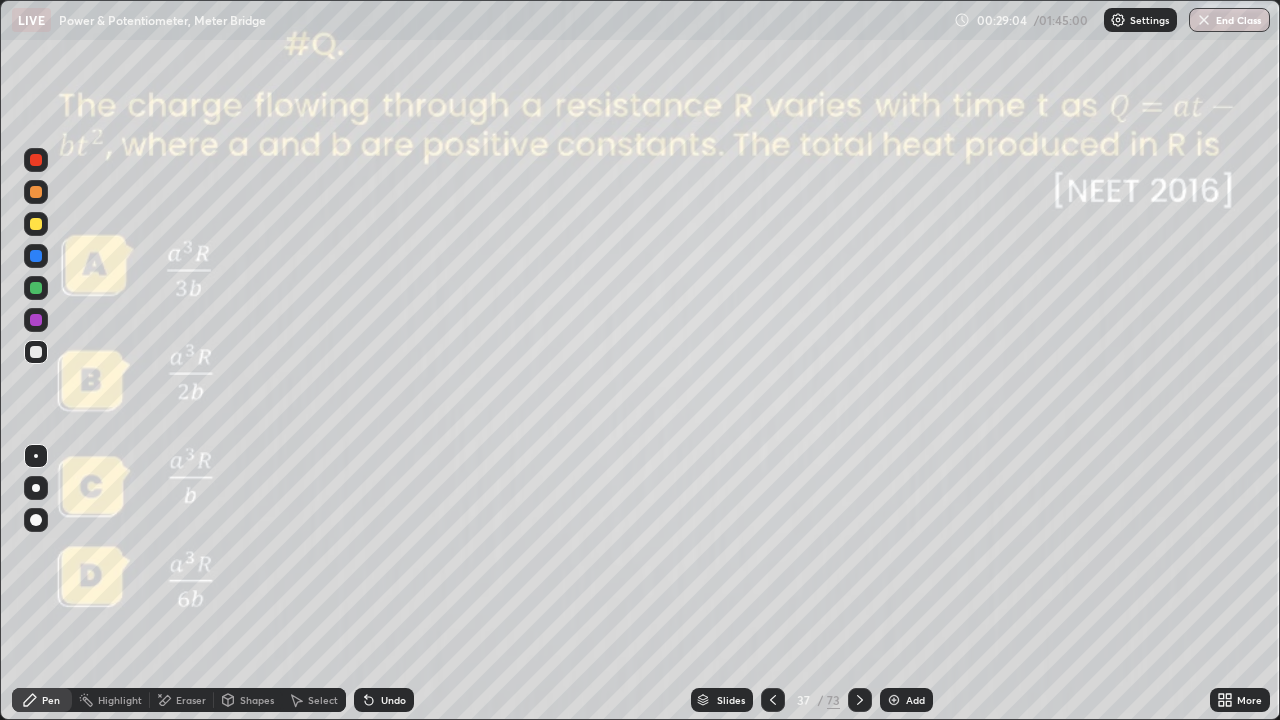 click 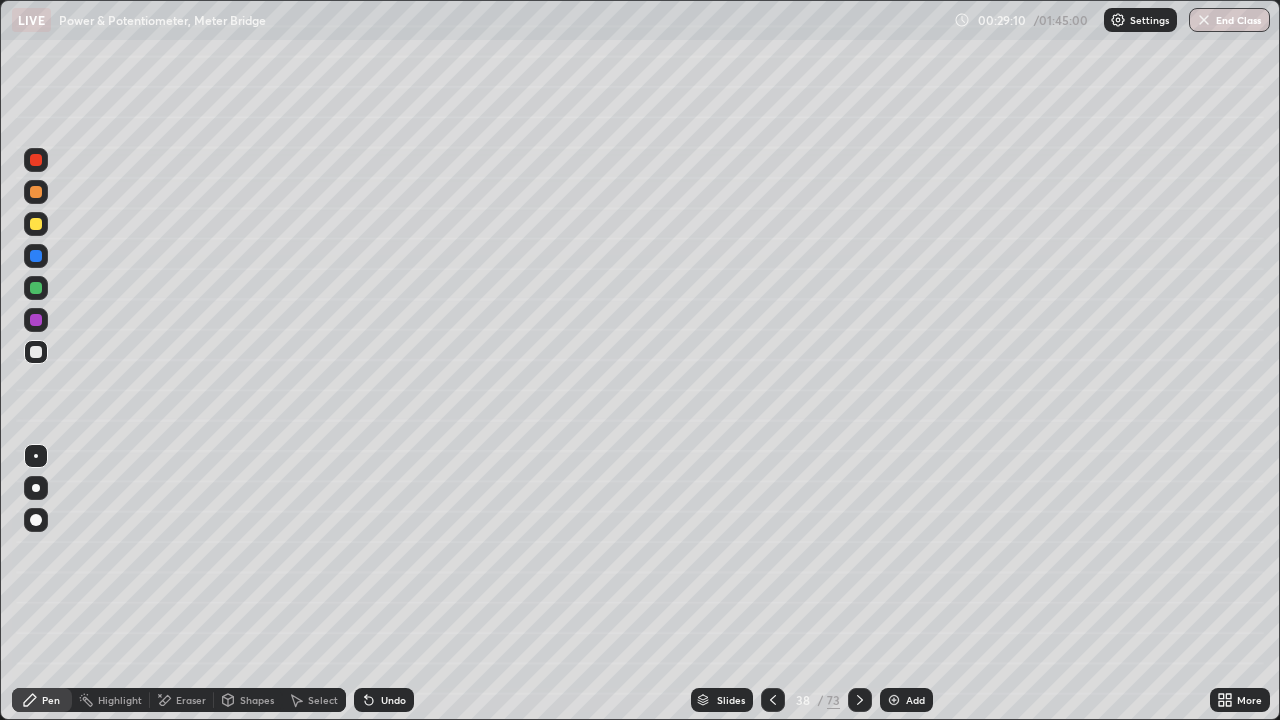 click at bounding box center (773, 700) 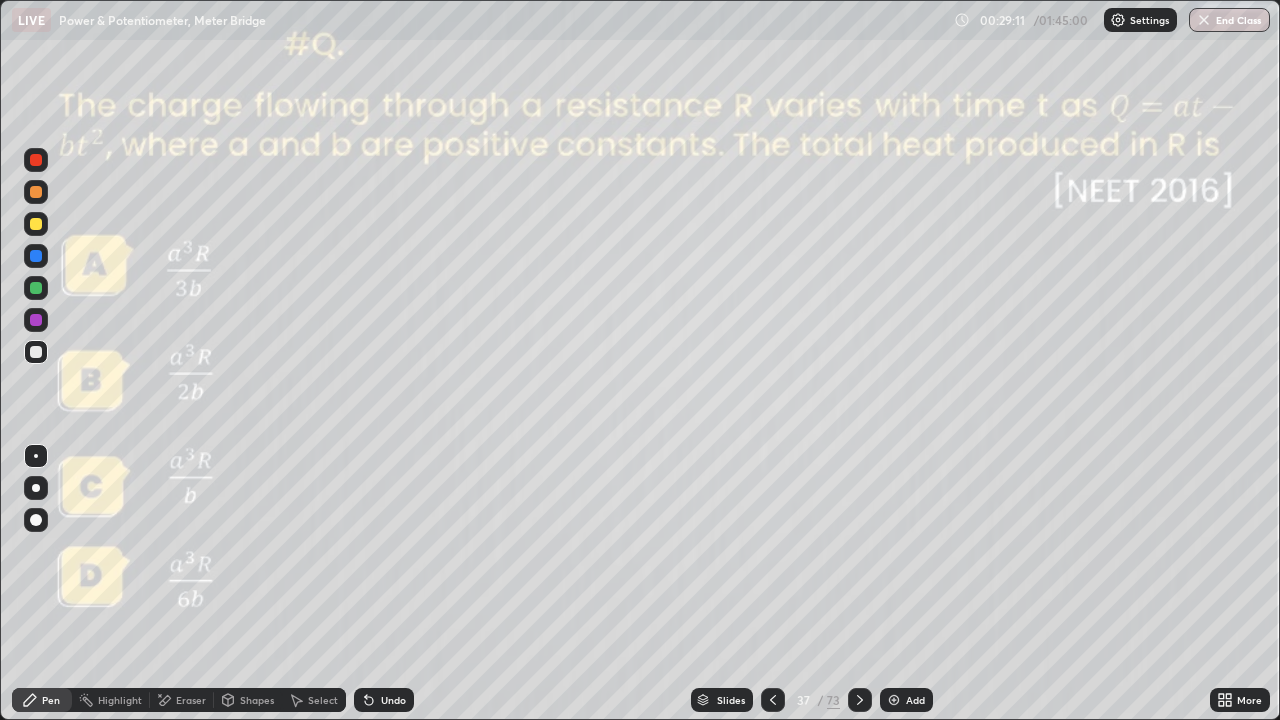 click 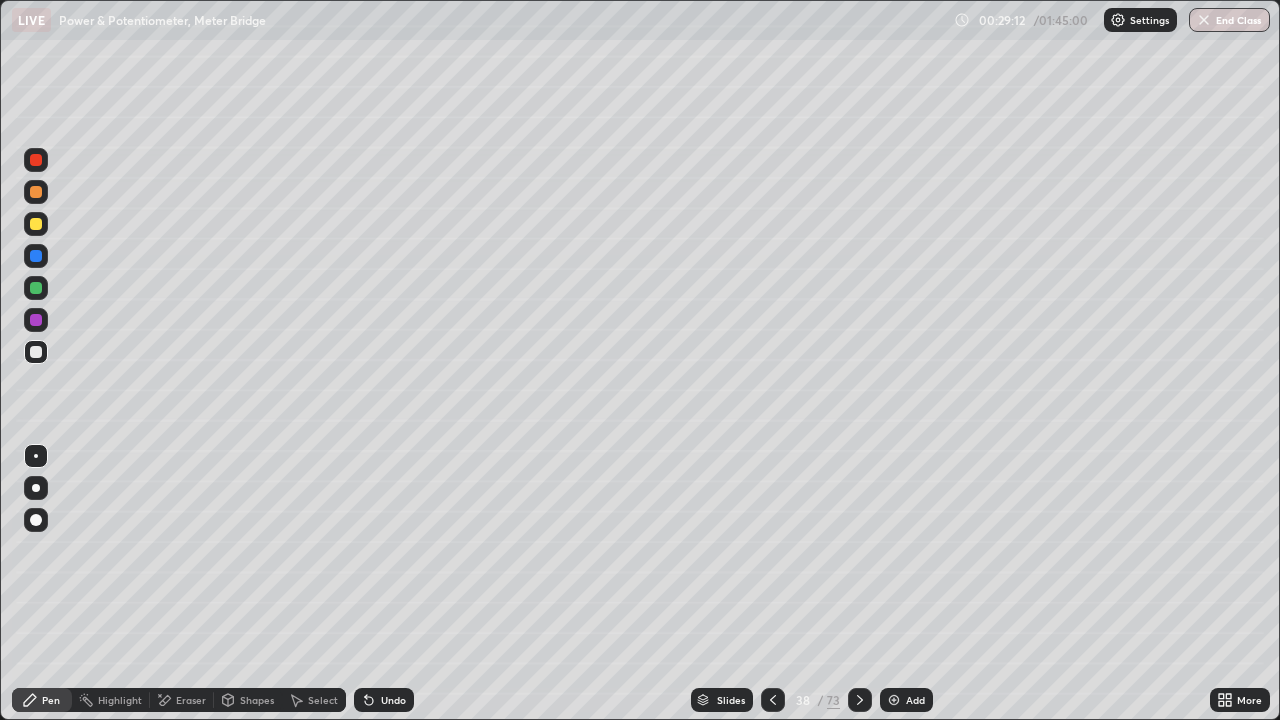 click on "Eraser" at bounding box center [191, 700] 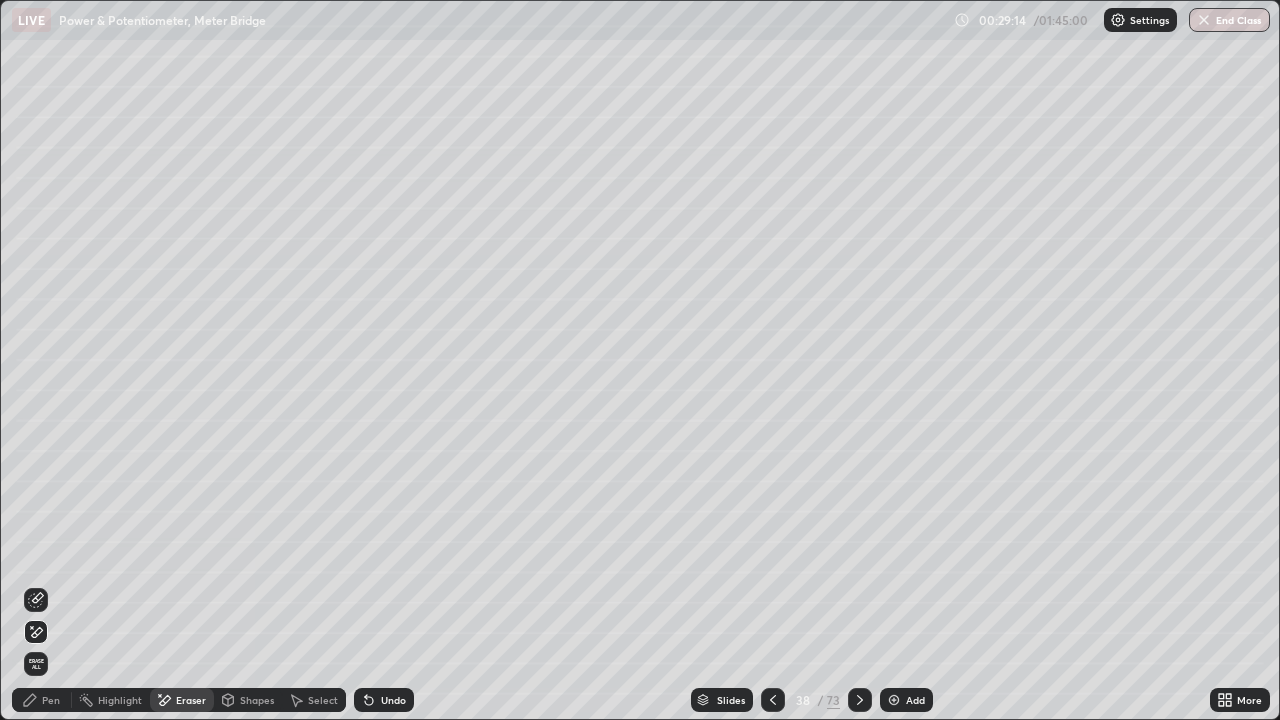 click on "Pen" at bounding box center (42, 700) 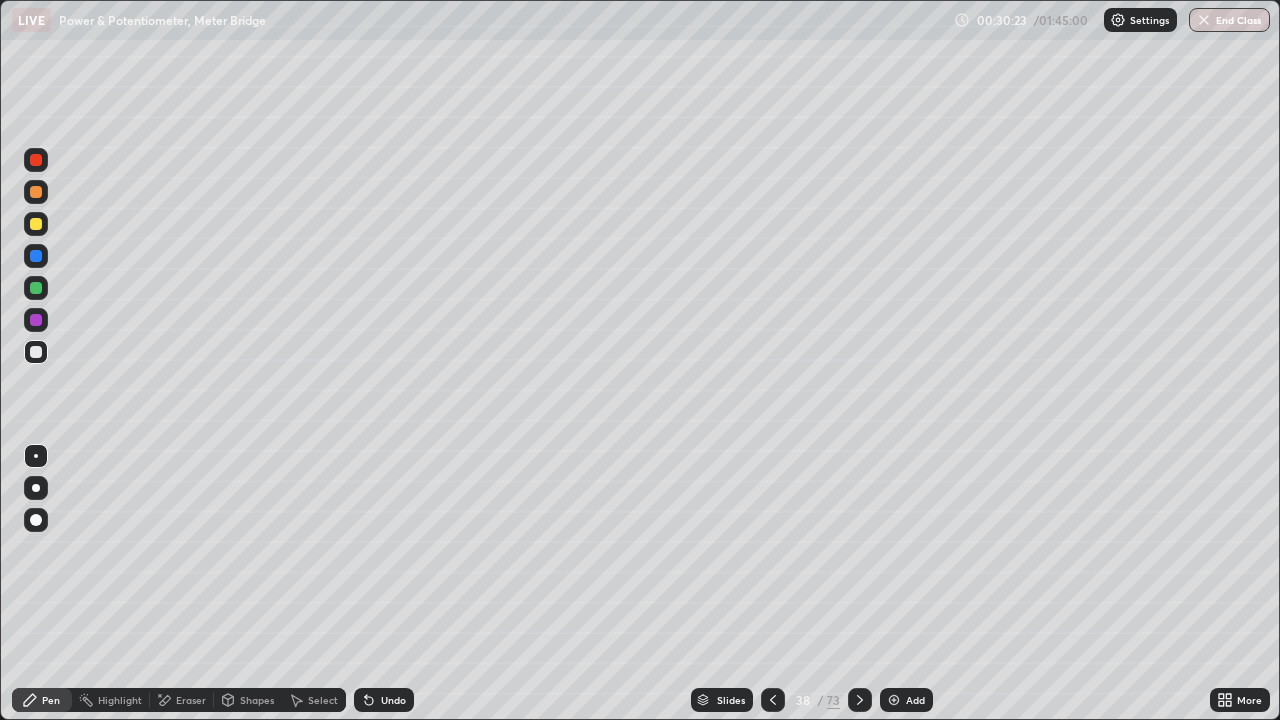 click at bounding box center (894, 700) 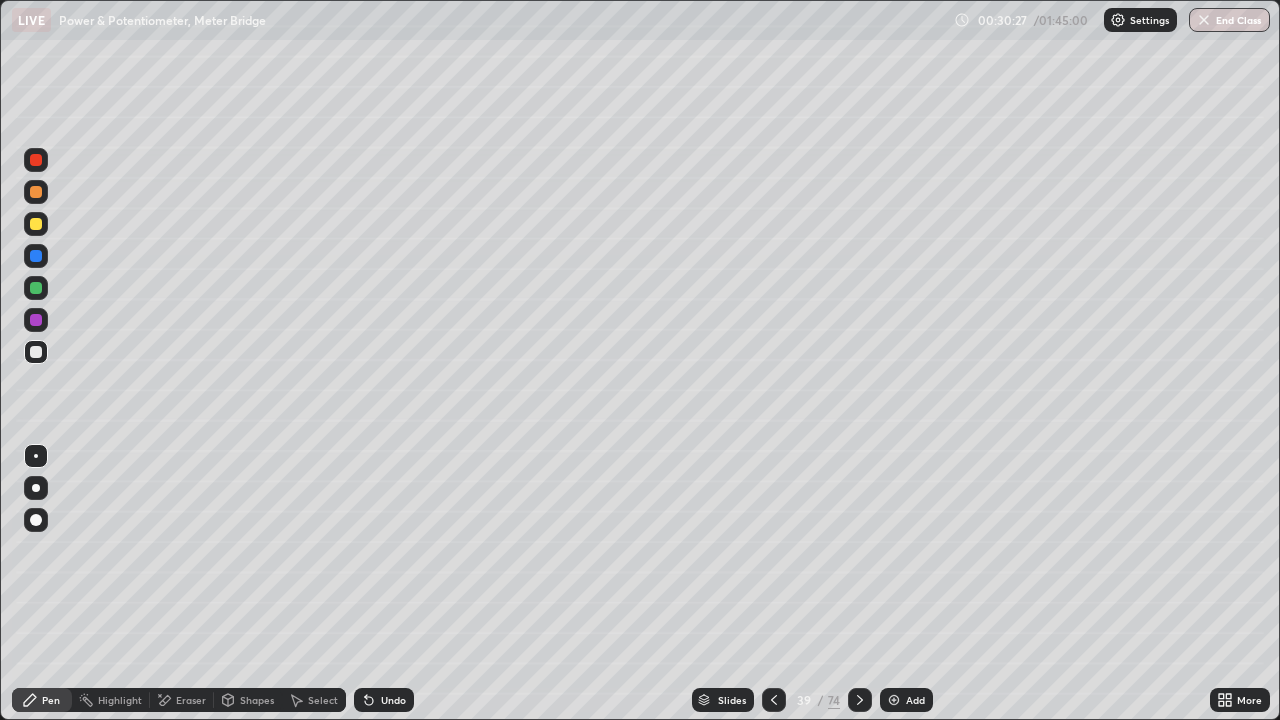 click 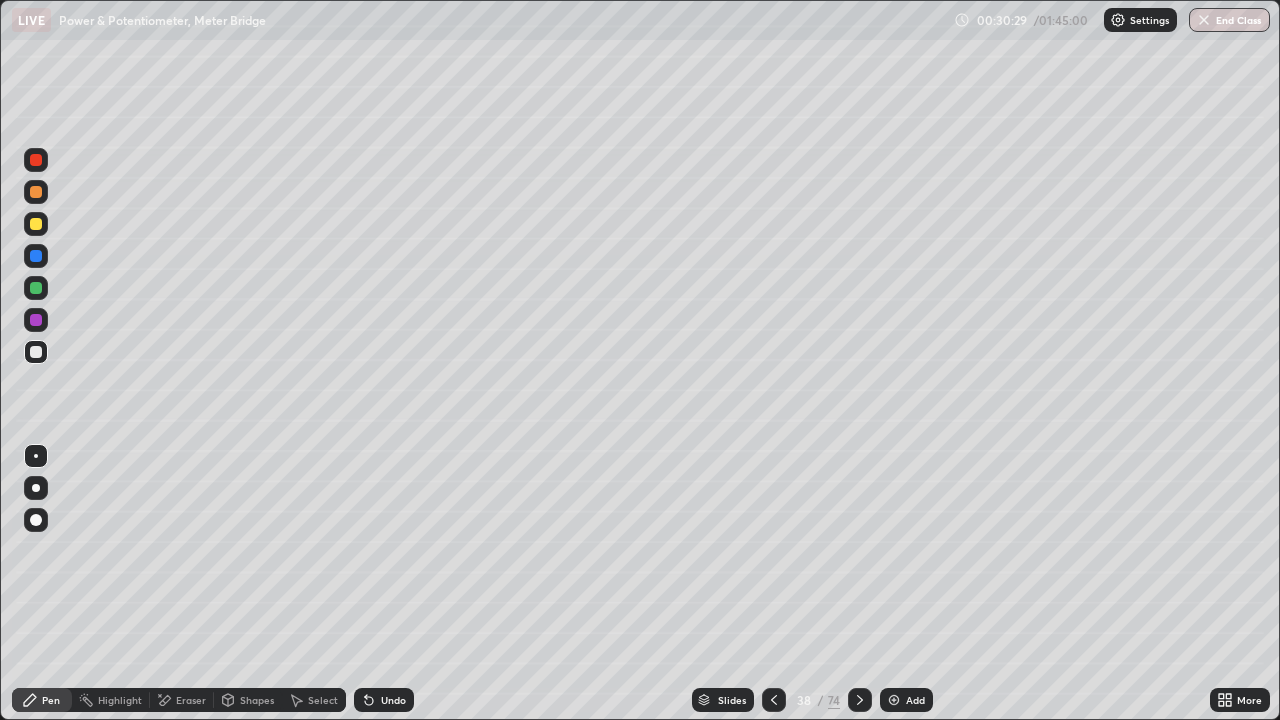 click 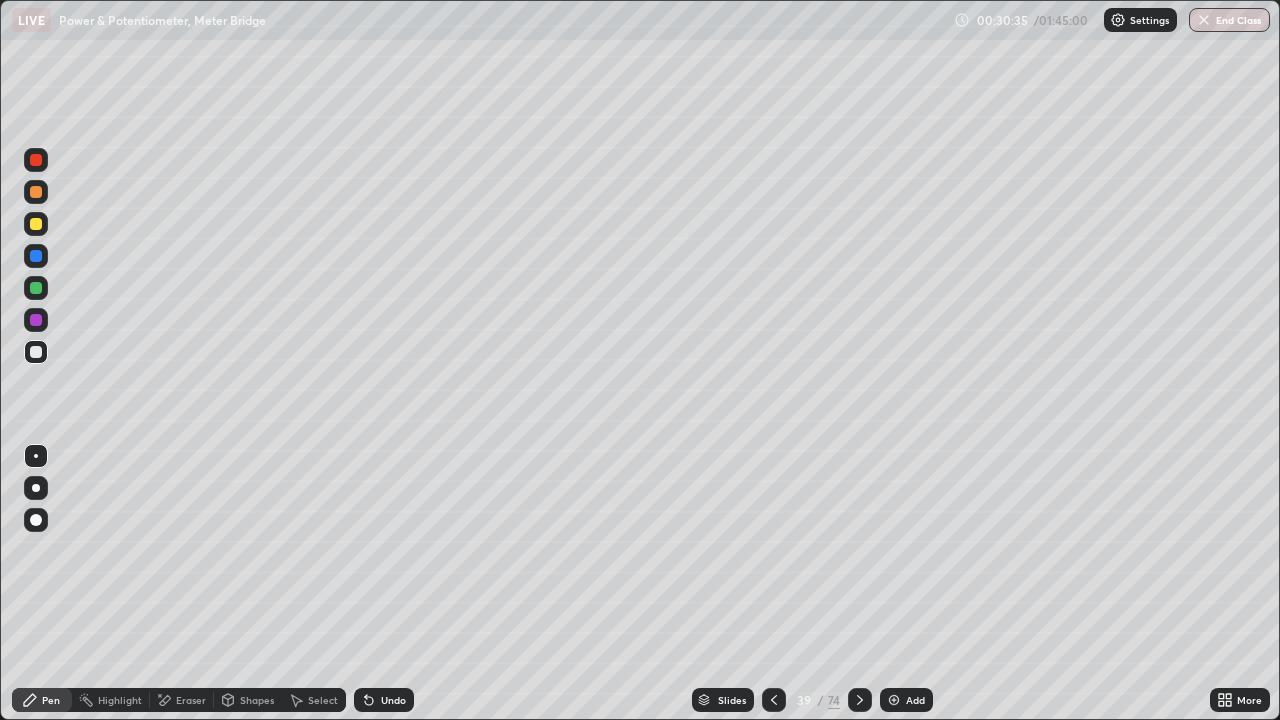 click at bounding box center [774, 700] 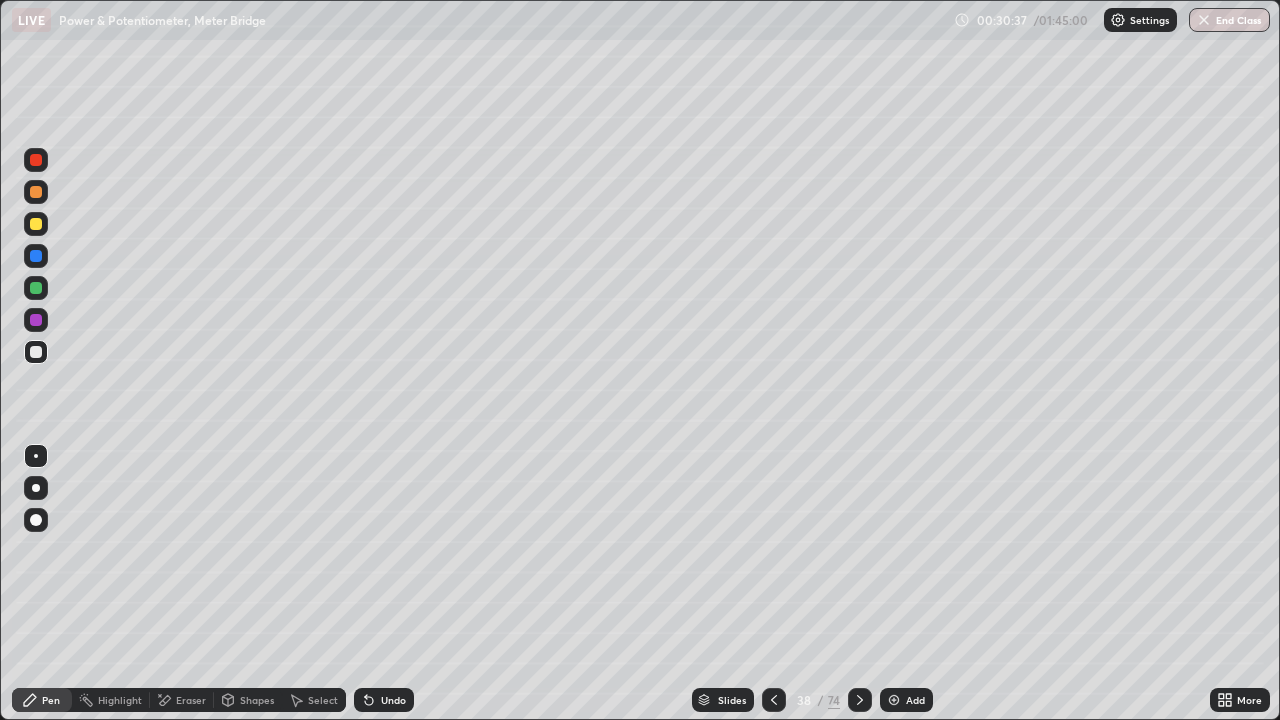 click 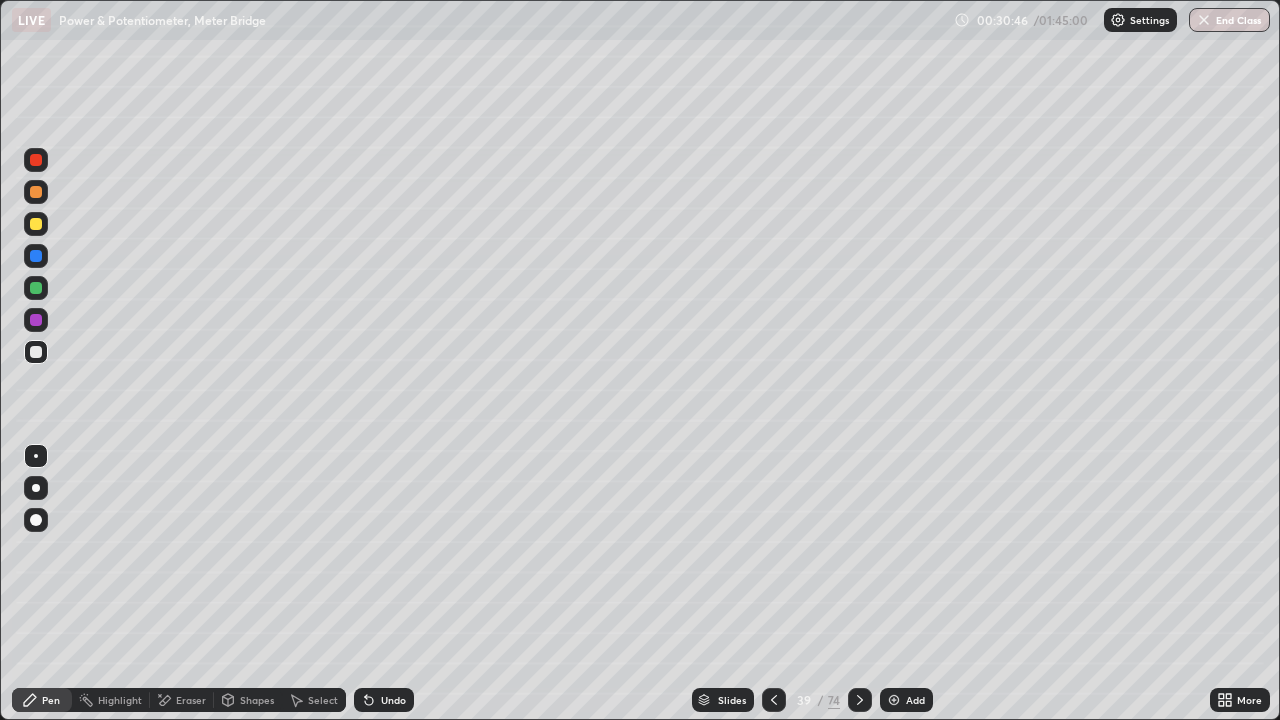click 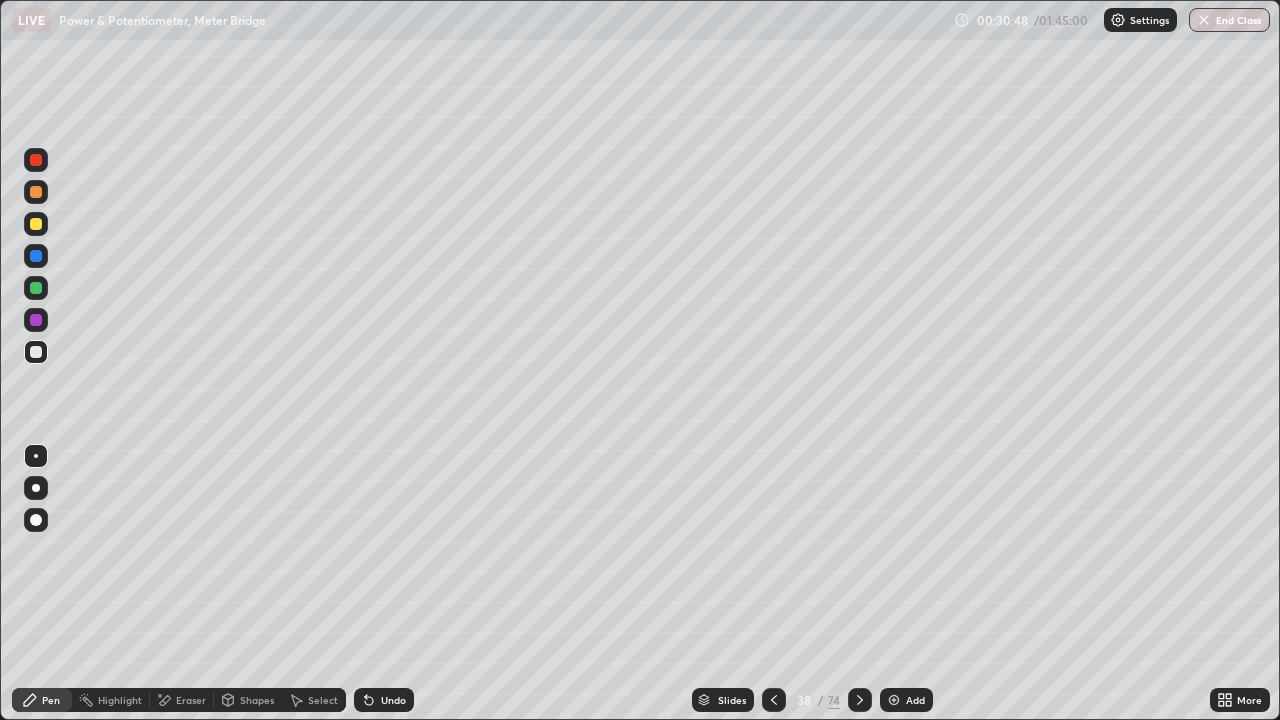 click 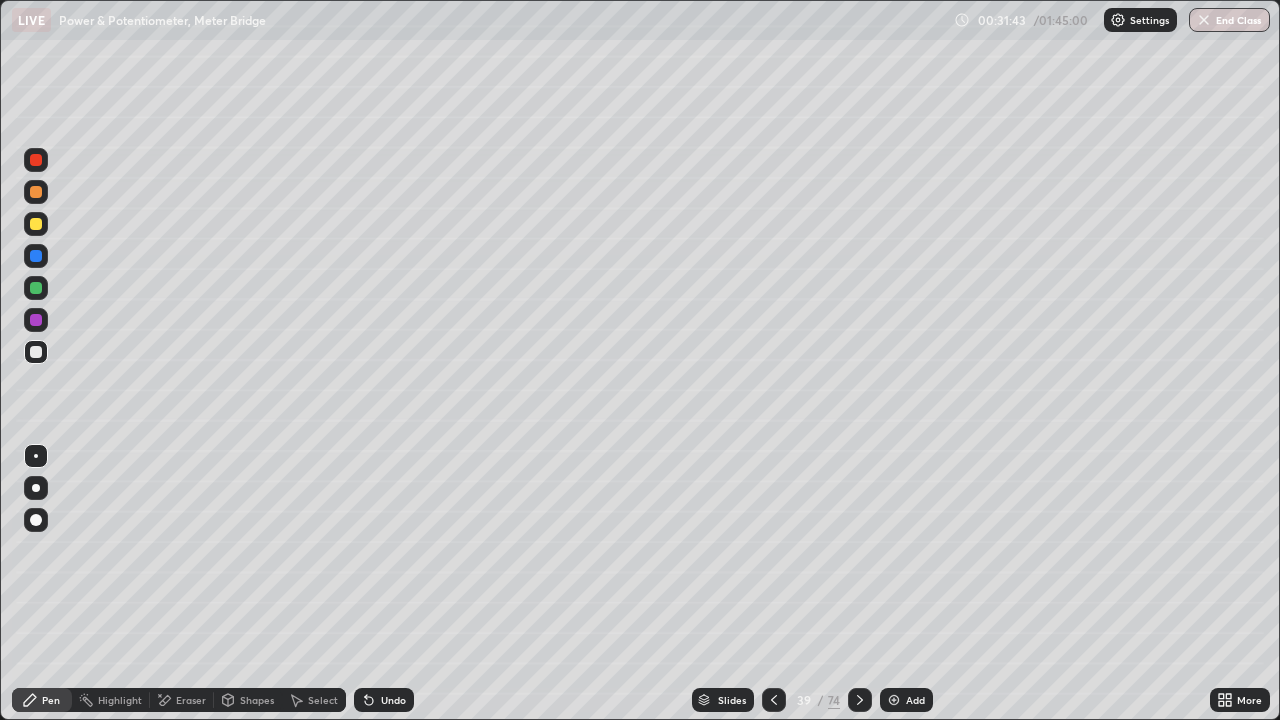 click at bounding box center (36, 288) 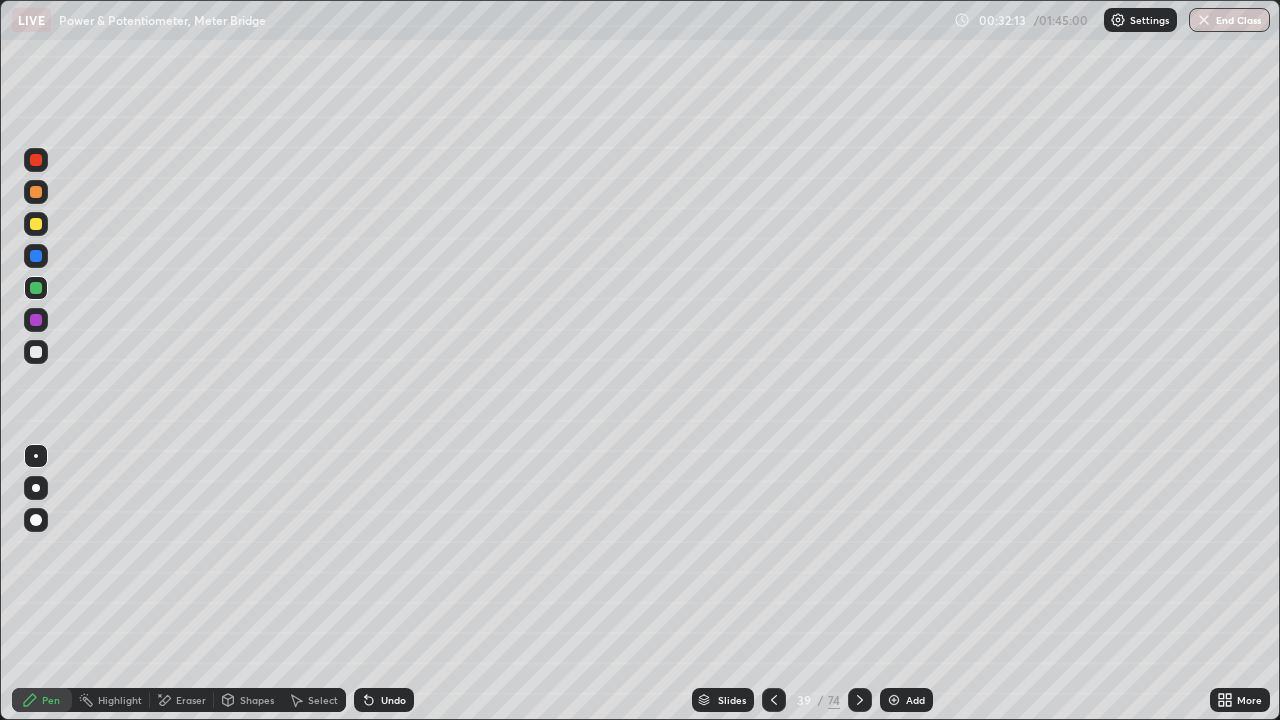 click 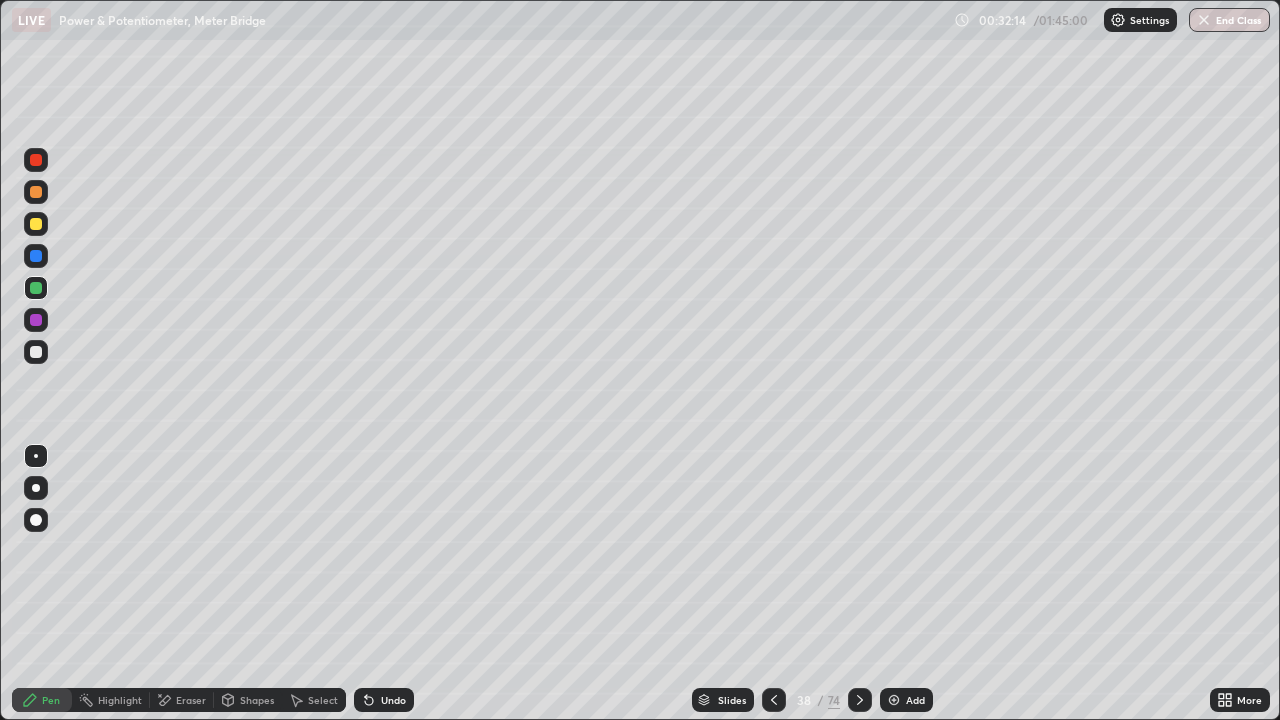 click at bounding box center [774, 700] 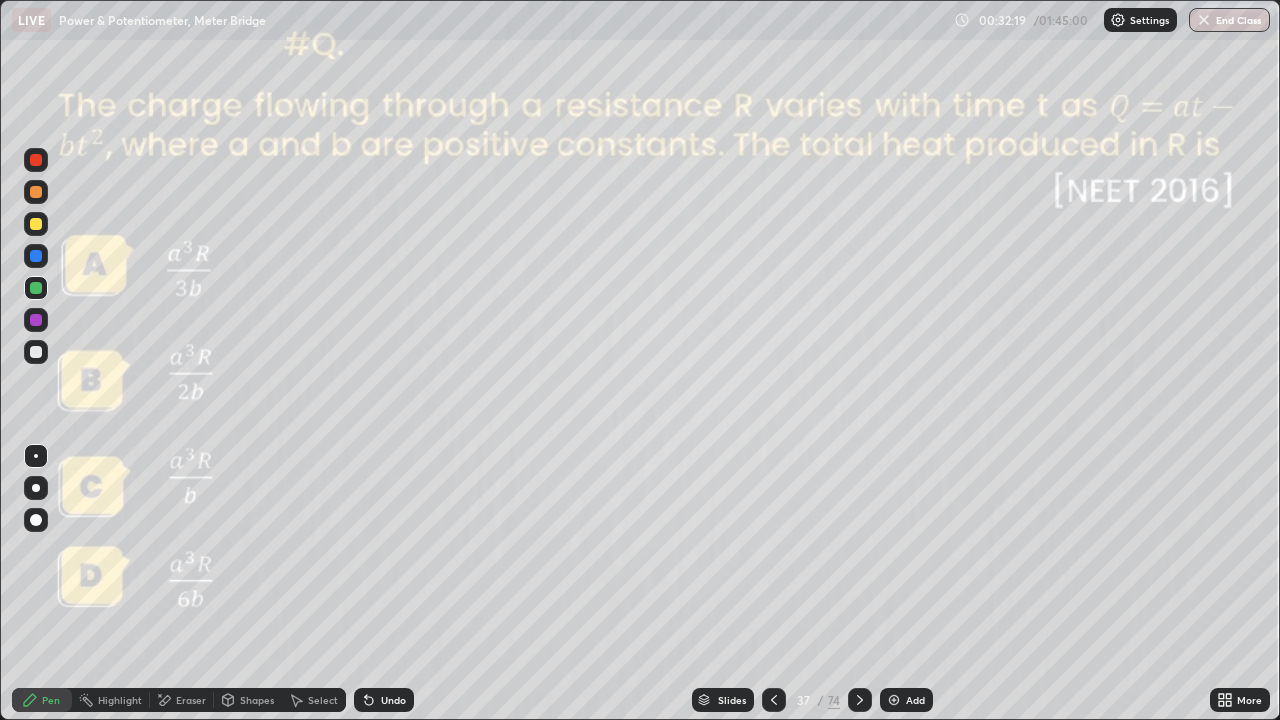 click 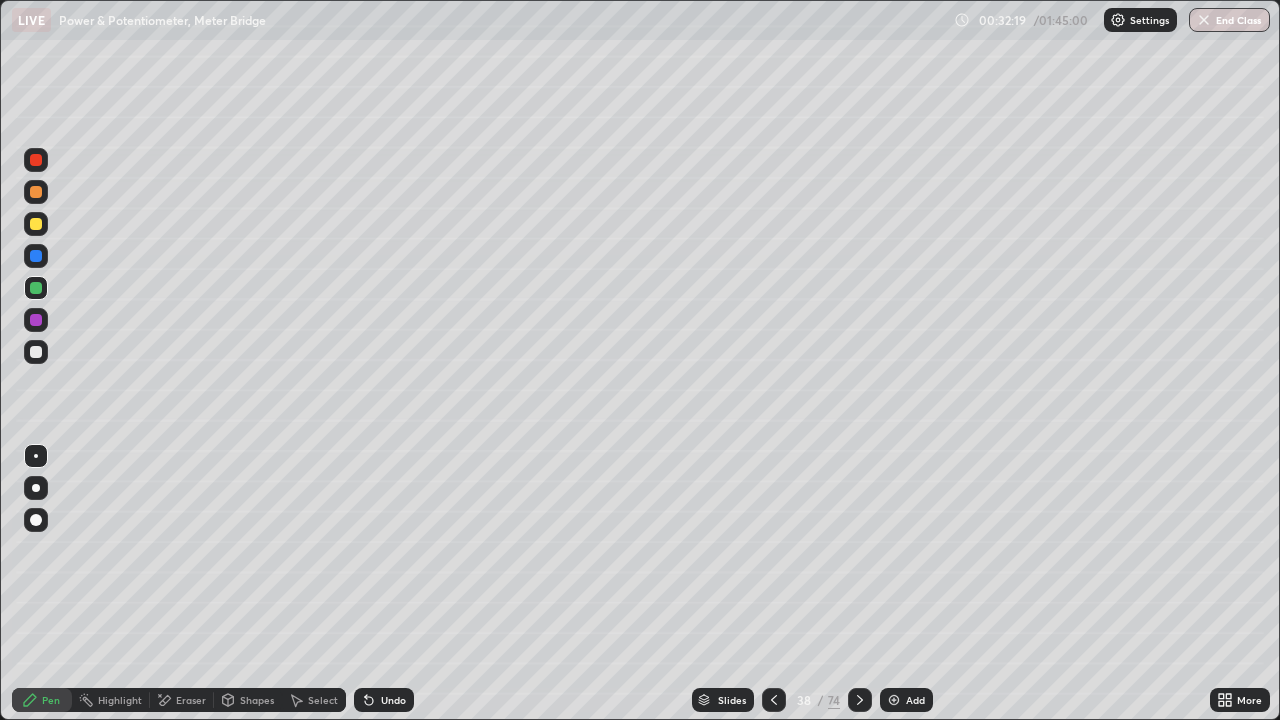 click 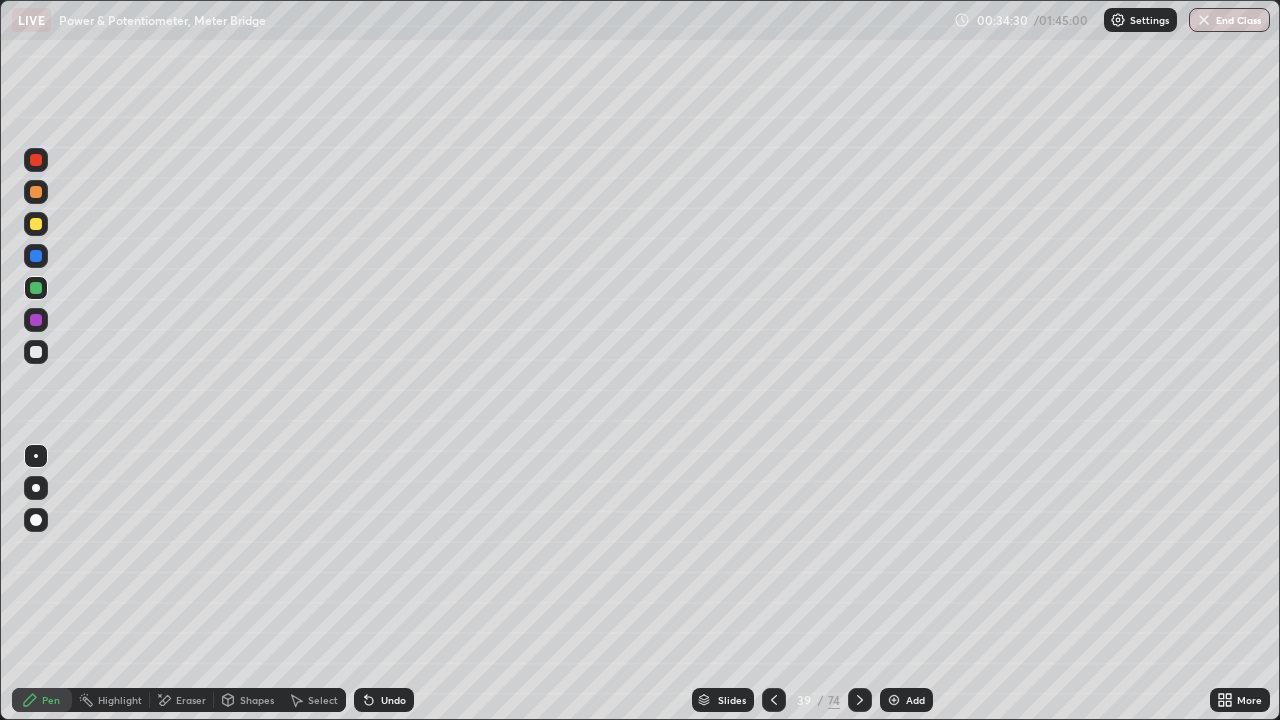 click 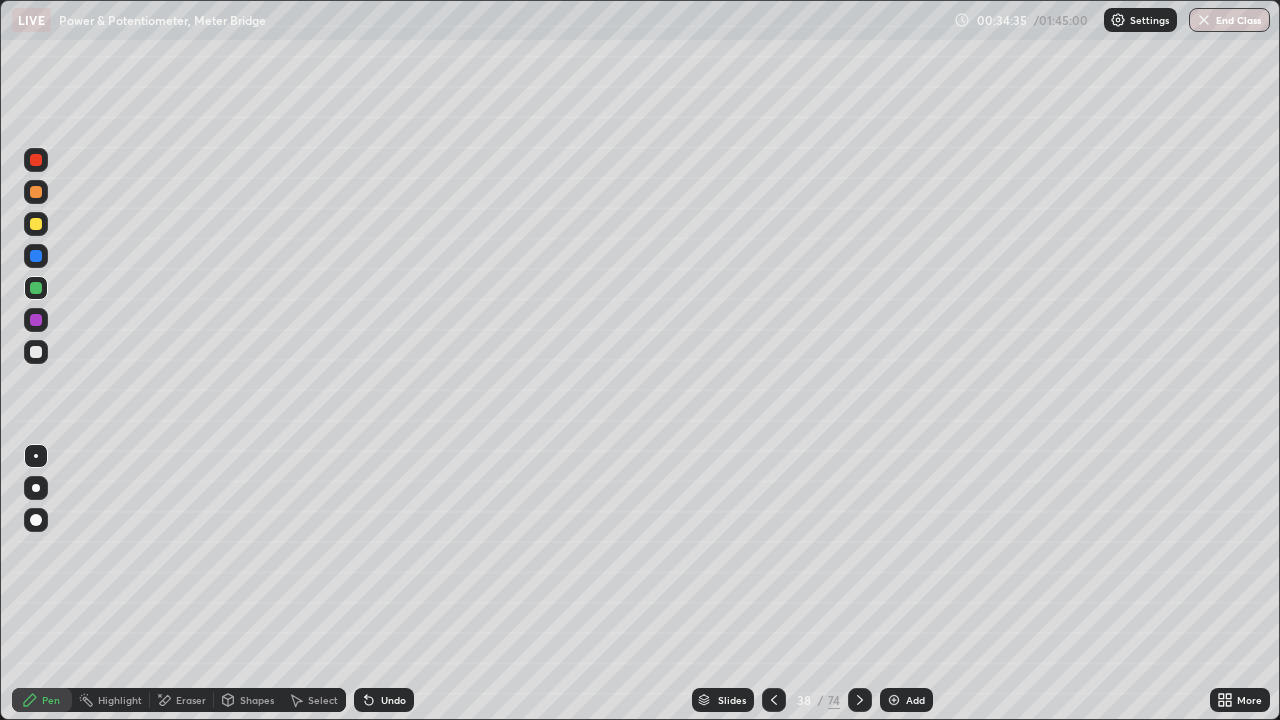 click at bounding box center (860, 700) 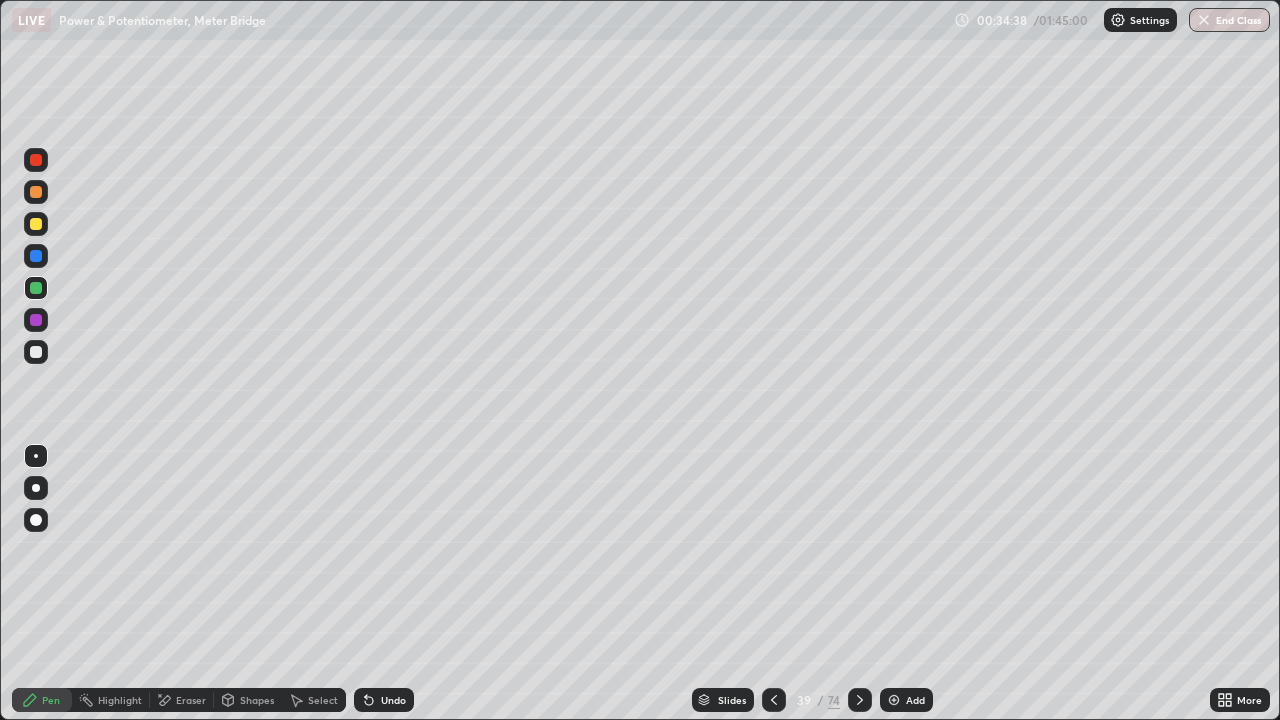 click on "Eraser" at bounding box center (191, 700) 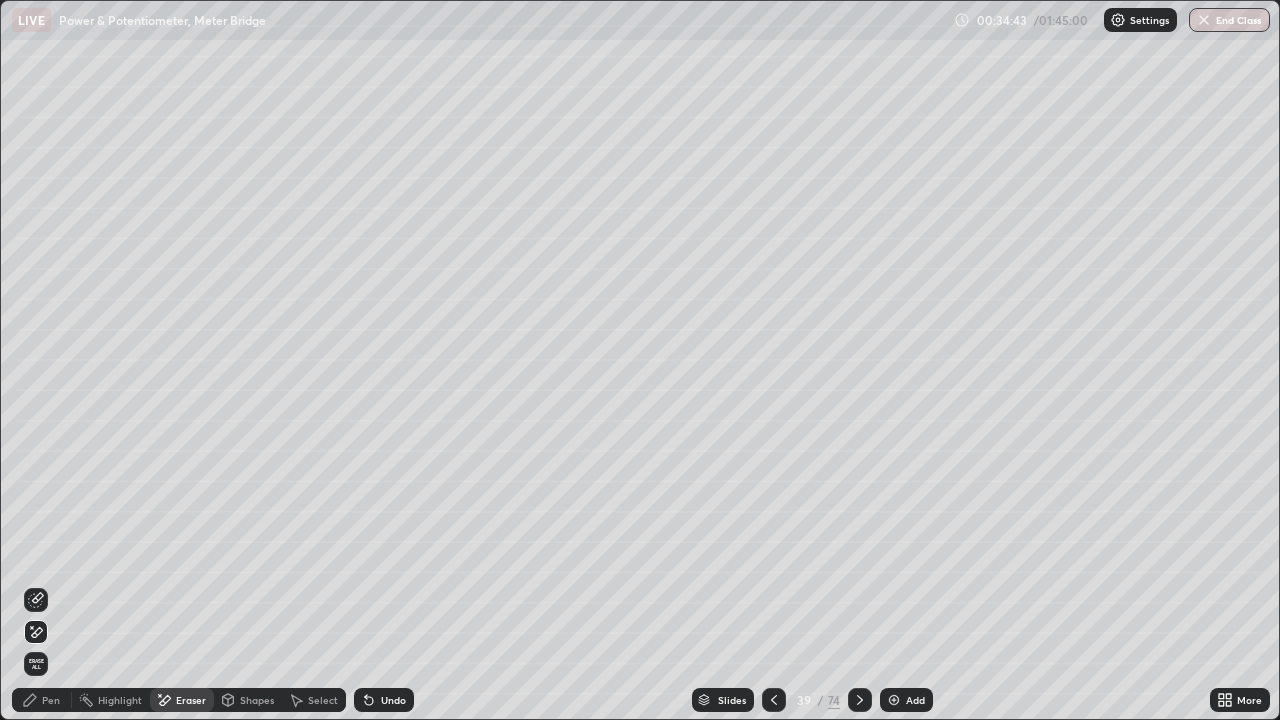 click on "Pen" at bounding box center (51, 700) 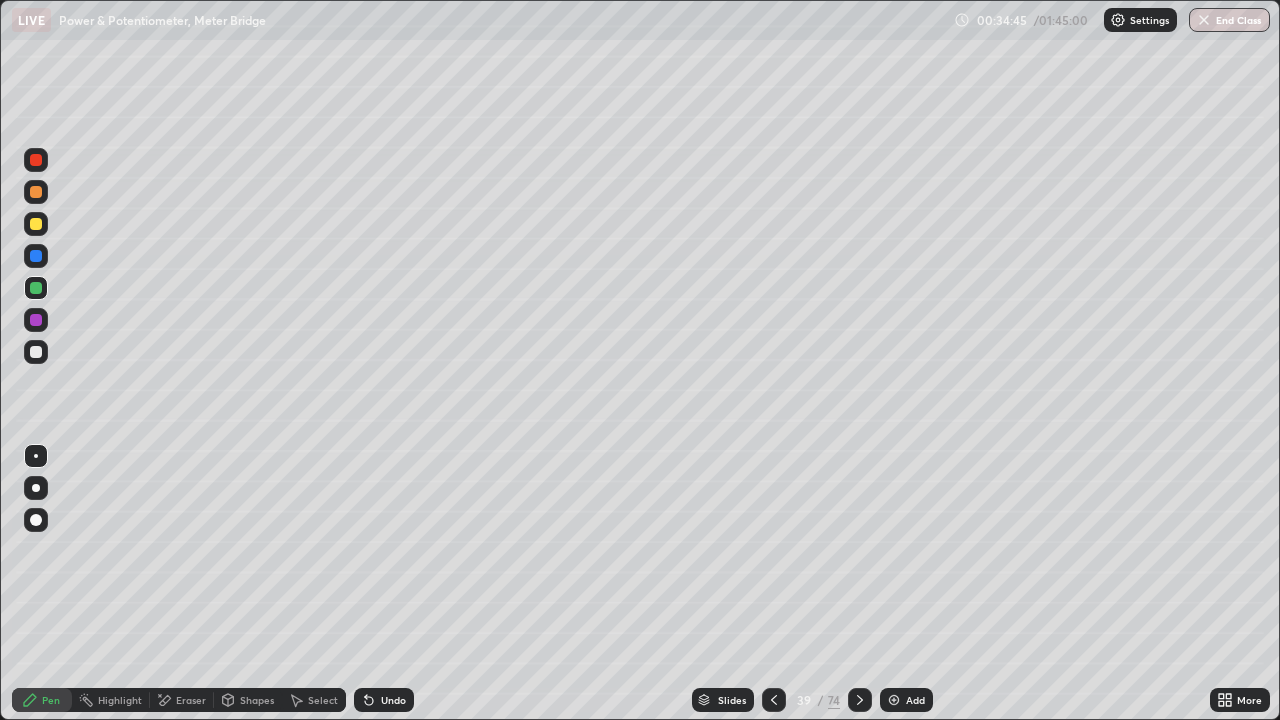 click at bounding box center (36, 352) 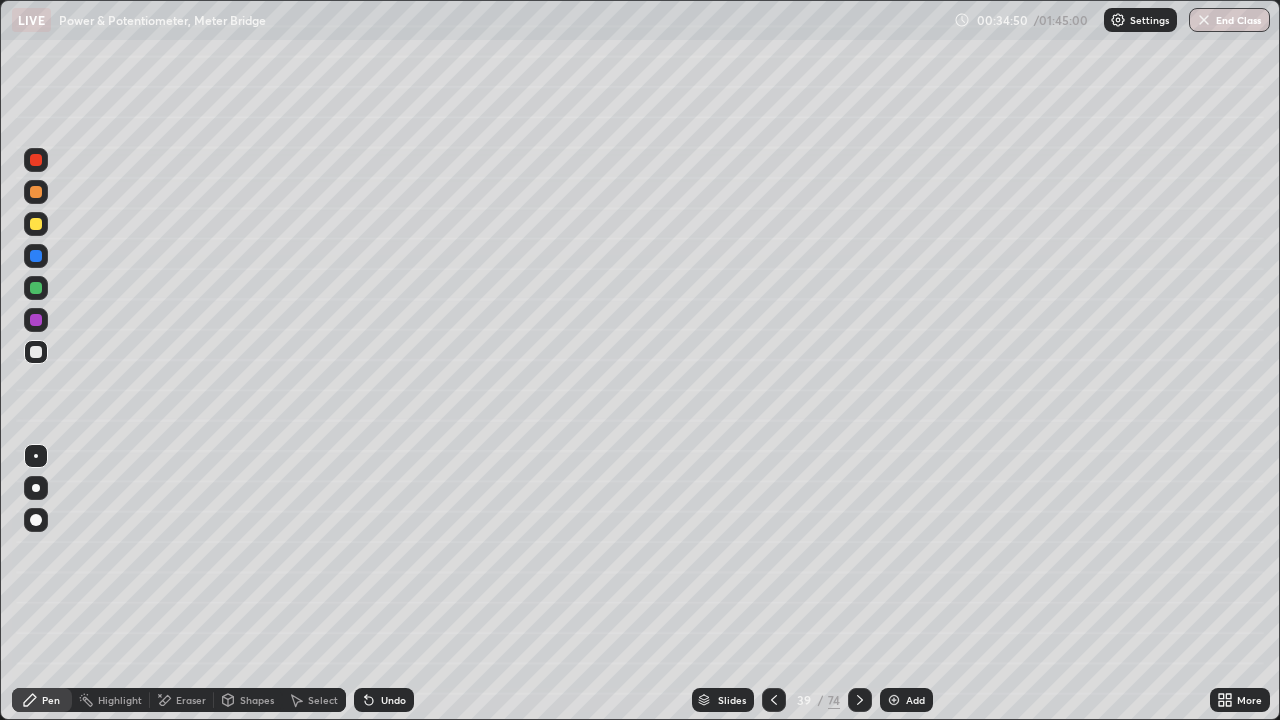 click on "Eraser" at bounding box center (191, 700) 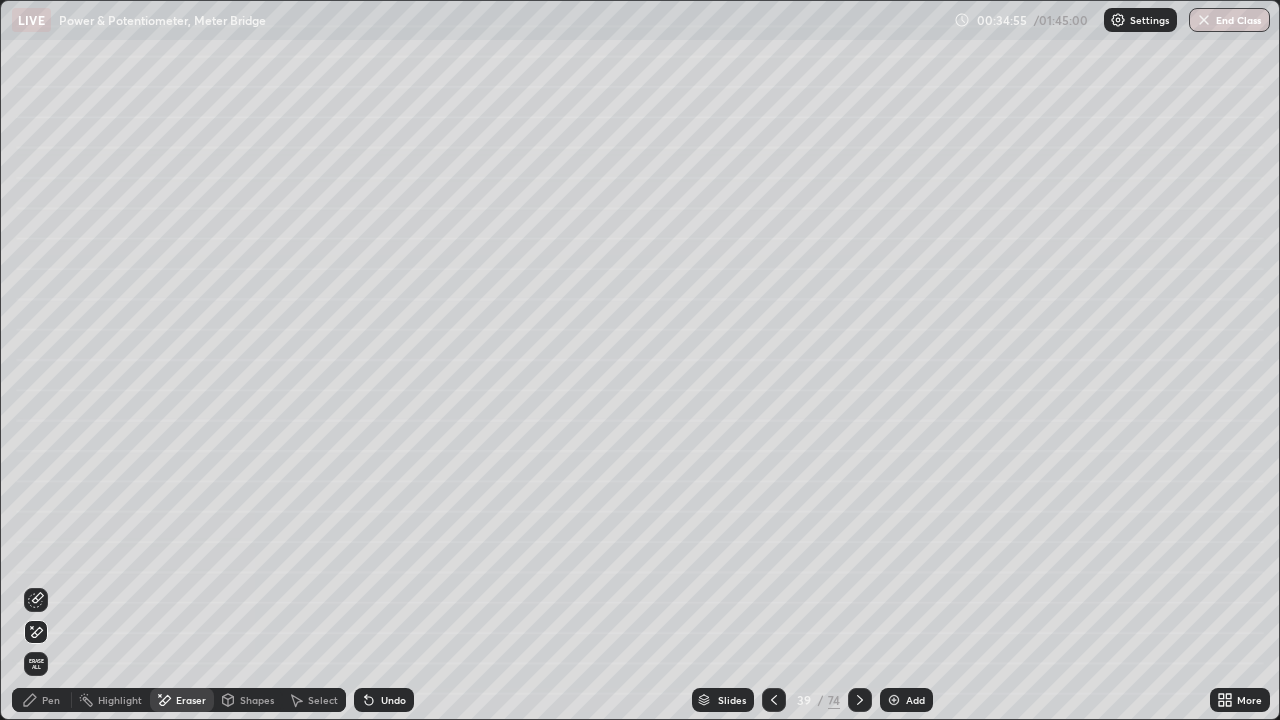 click on "Pen" at bounding box center [51, 700] 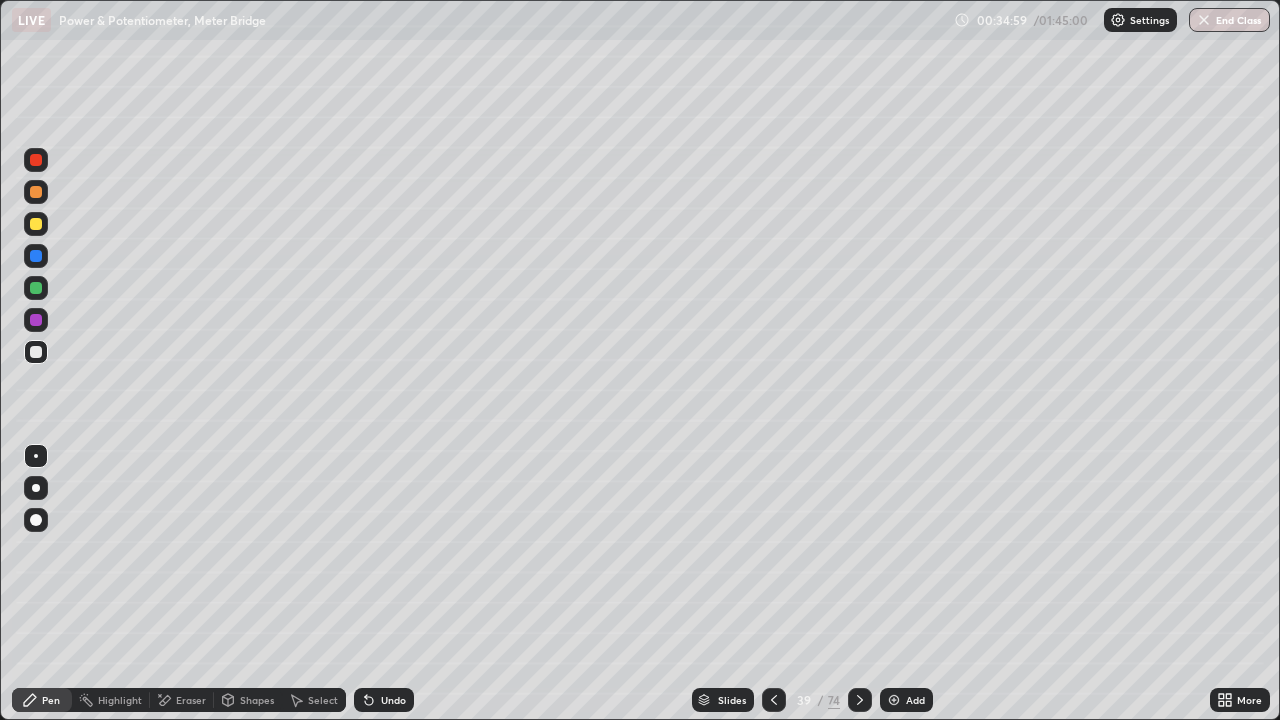 click at bounding box center (36, 288) 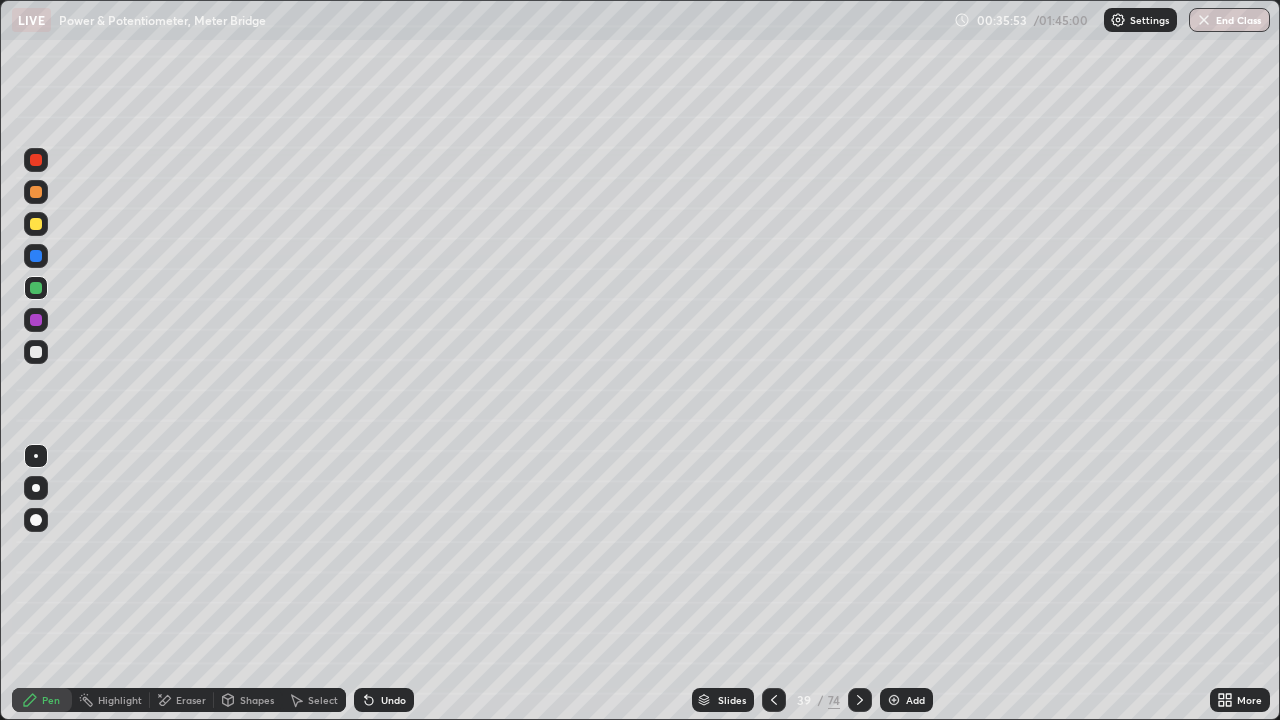 click 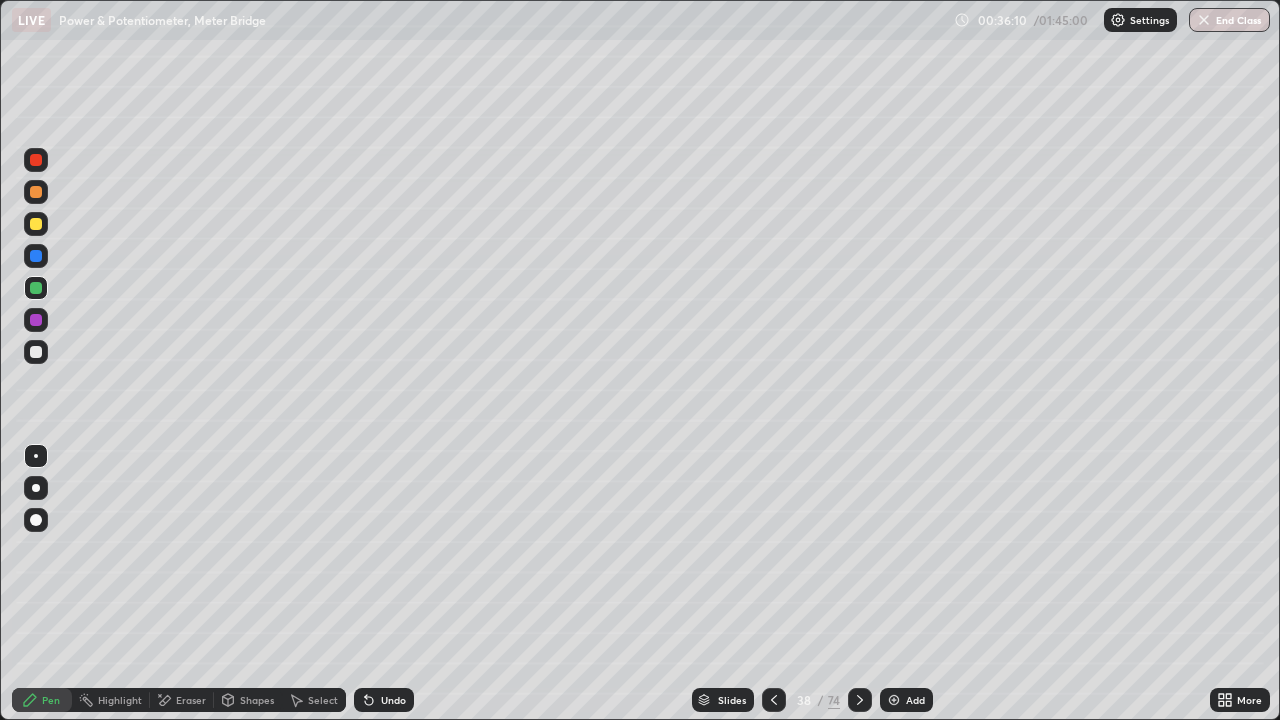 click on "Eraser" at bounding box center [191, 700] 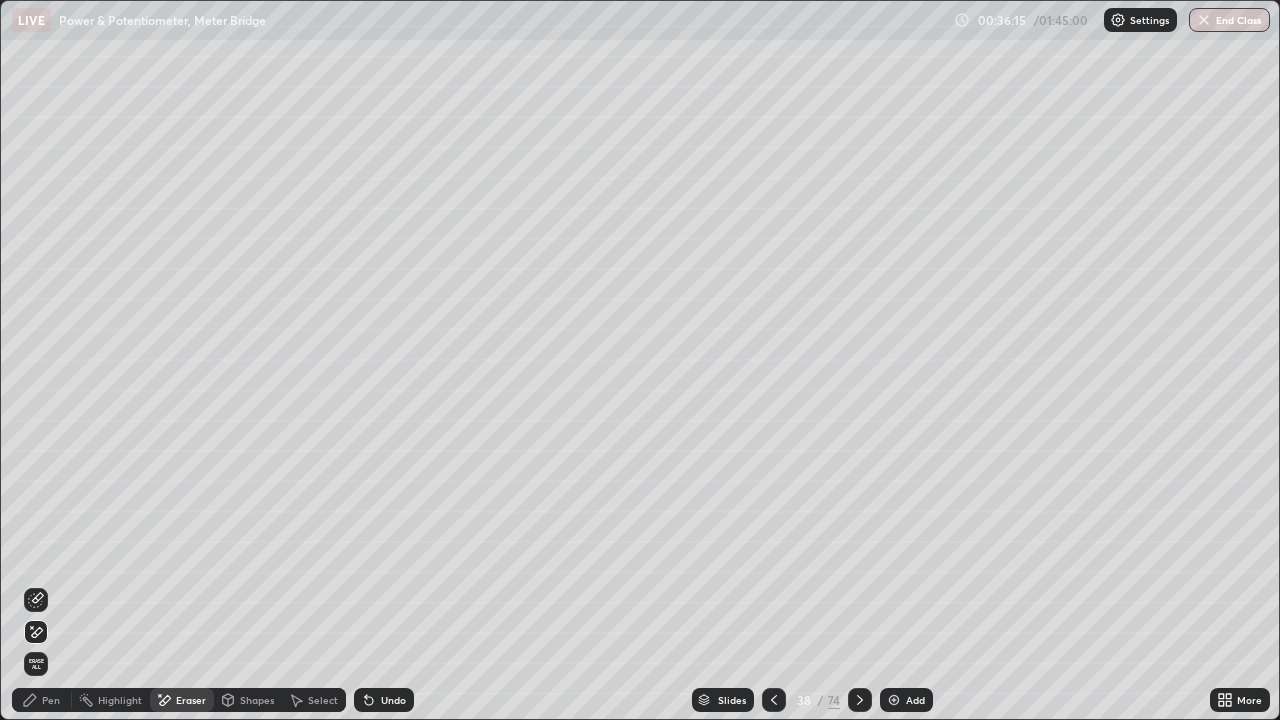 click on "Pen" at bounding box center (51, 700) 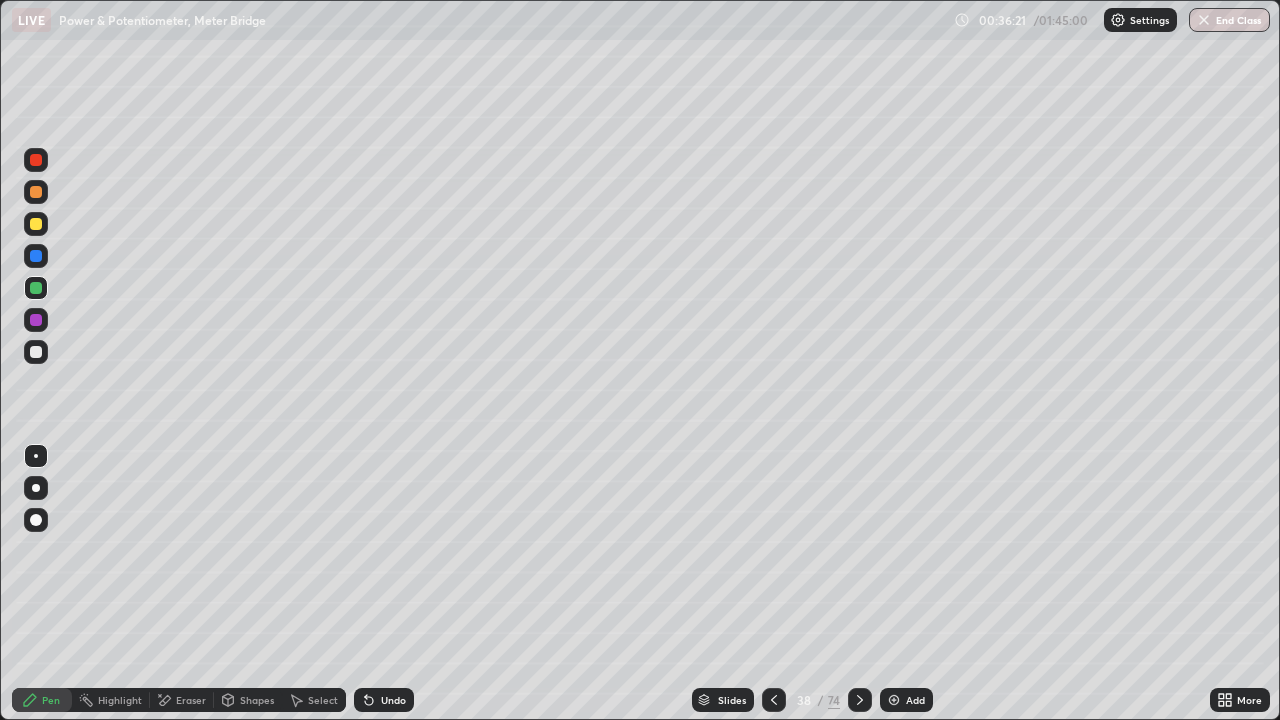 click at bounding box center [860, 700] 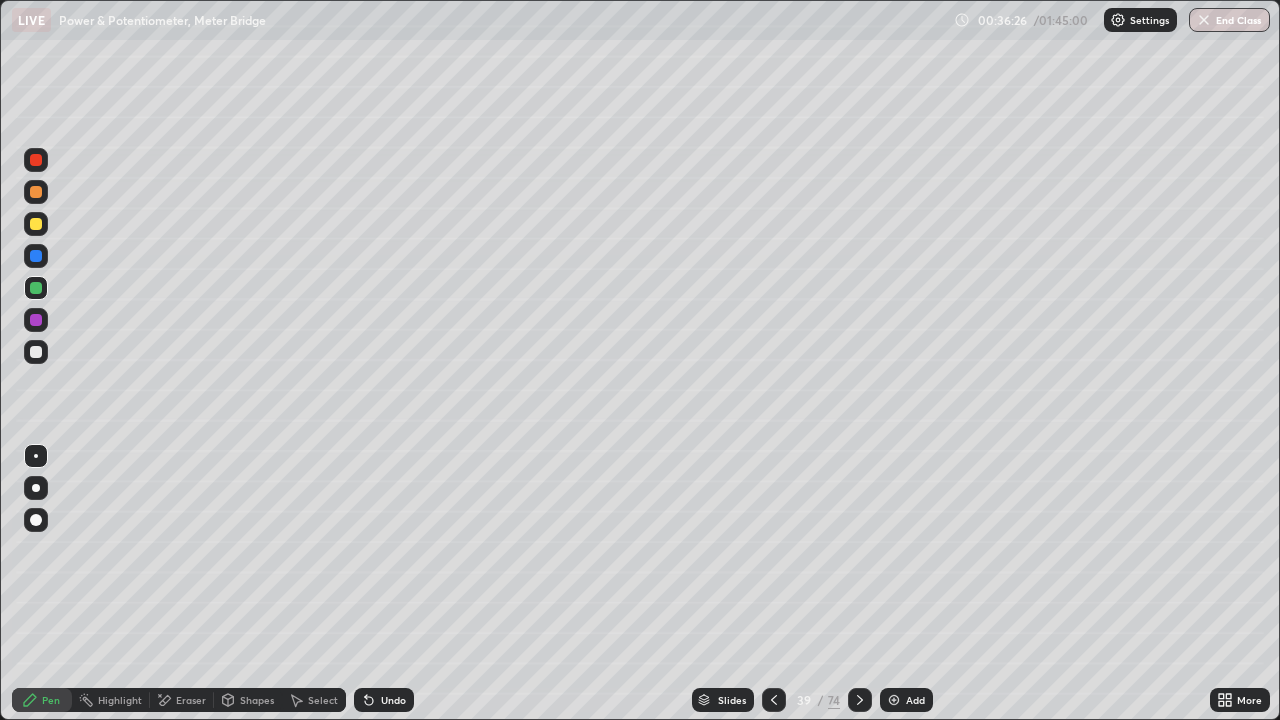 click on "Eraser" at bounding box center [191, 700] 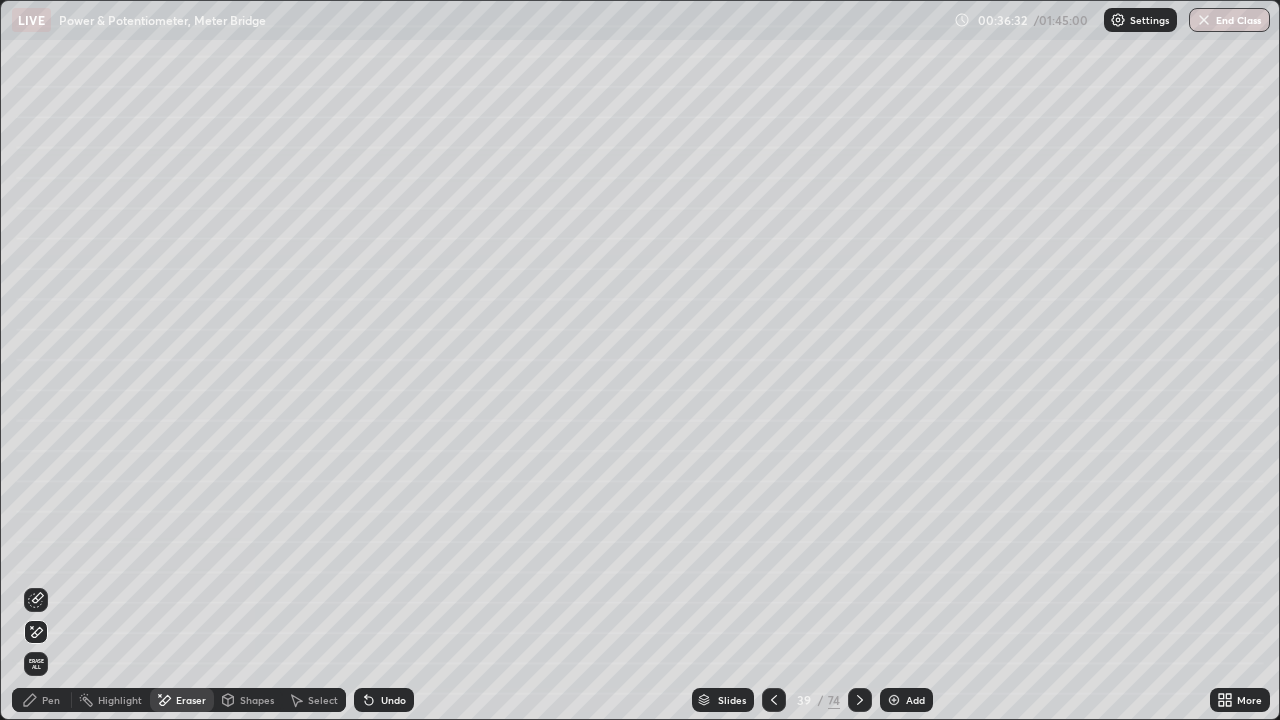 click on "Pen" at bounding box center (51, 700) 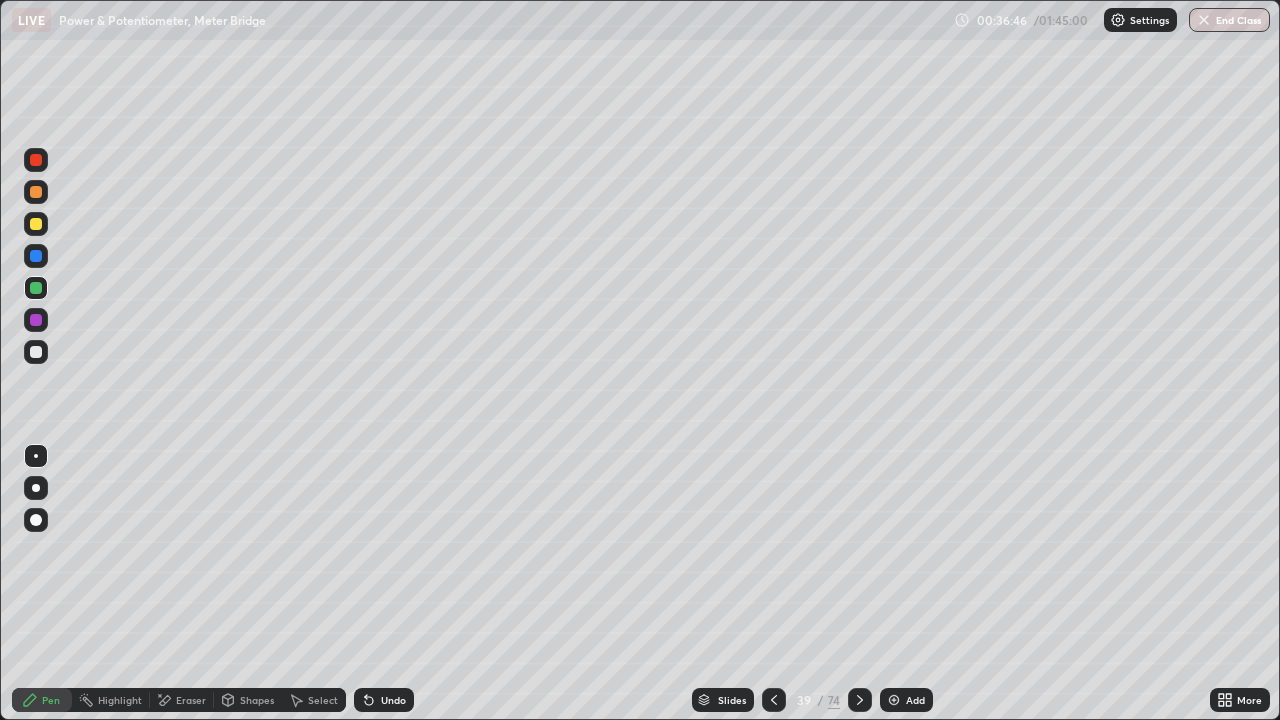 click on "Undo" at bounding box center [393, 700] 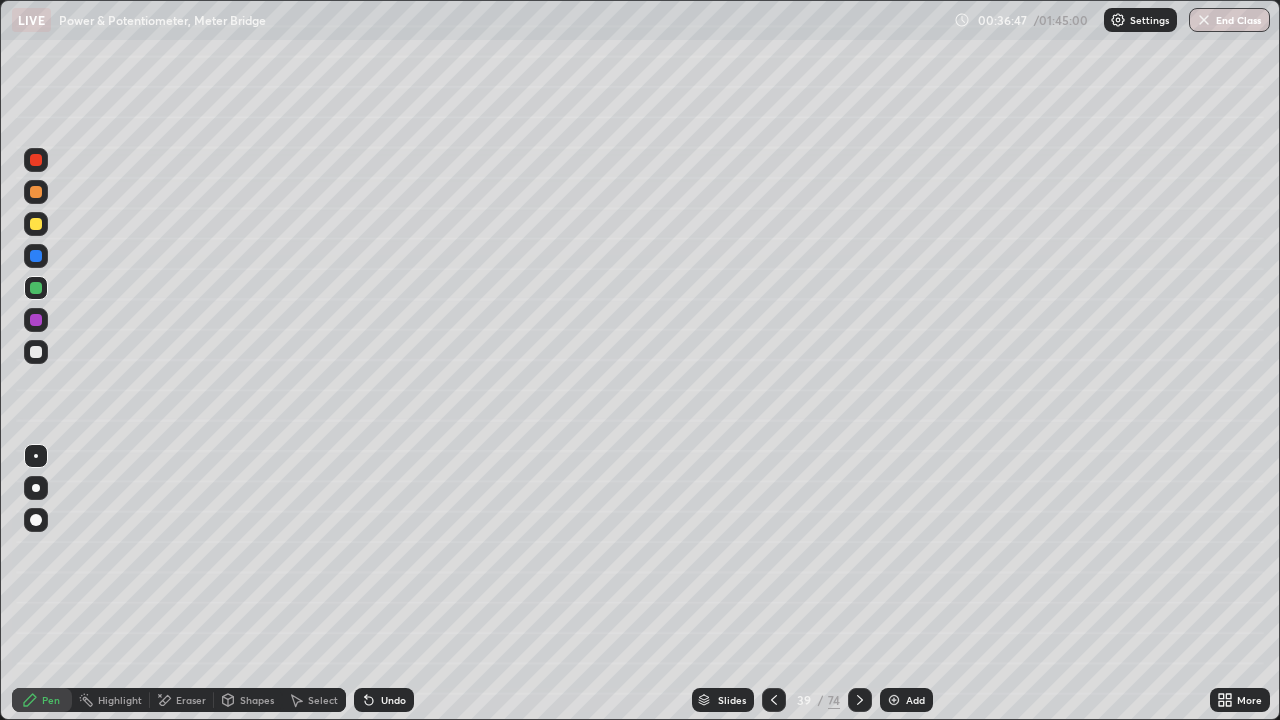 click on "Undo" at bounding box center (384, 700) 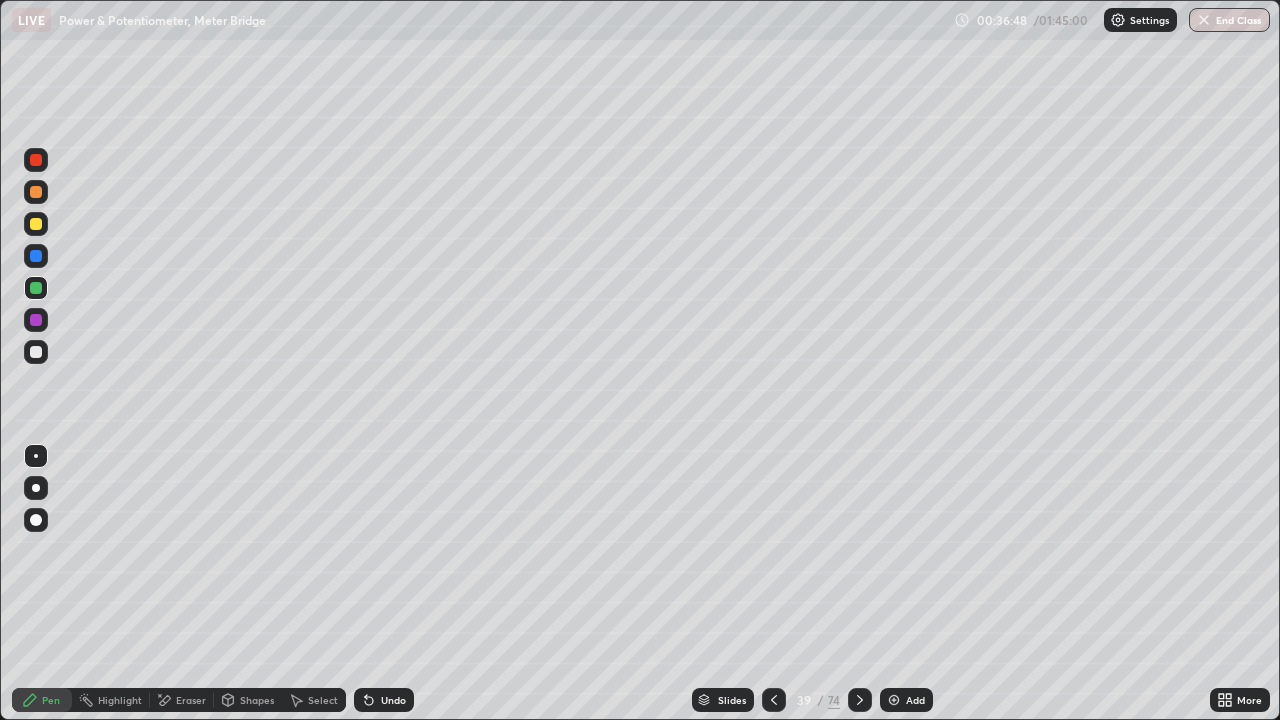 click on "Undo" at bounding box center [393, 700] 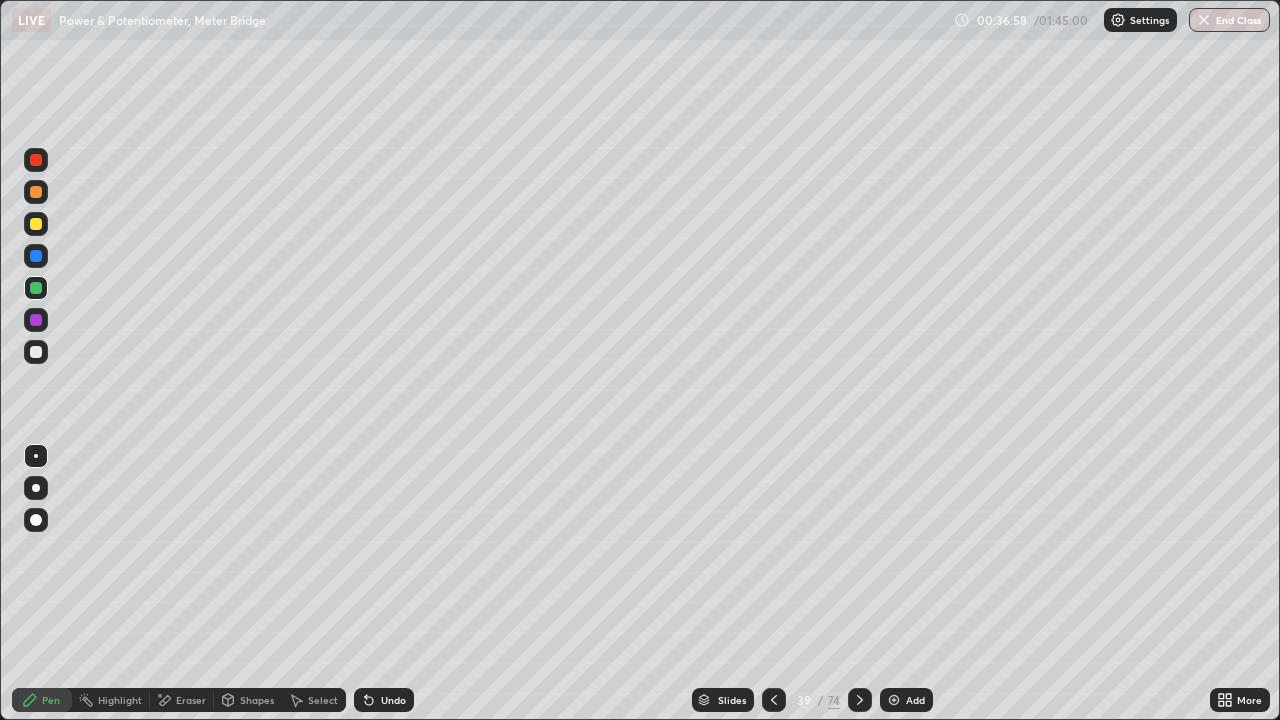 click 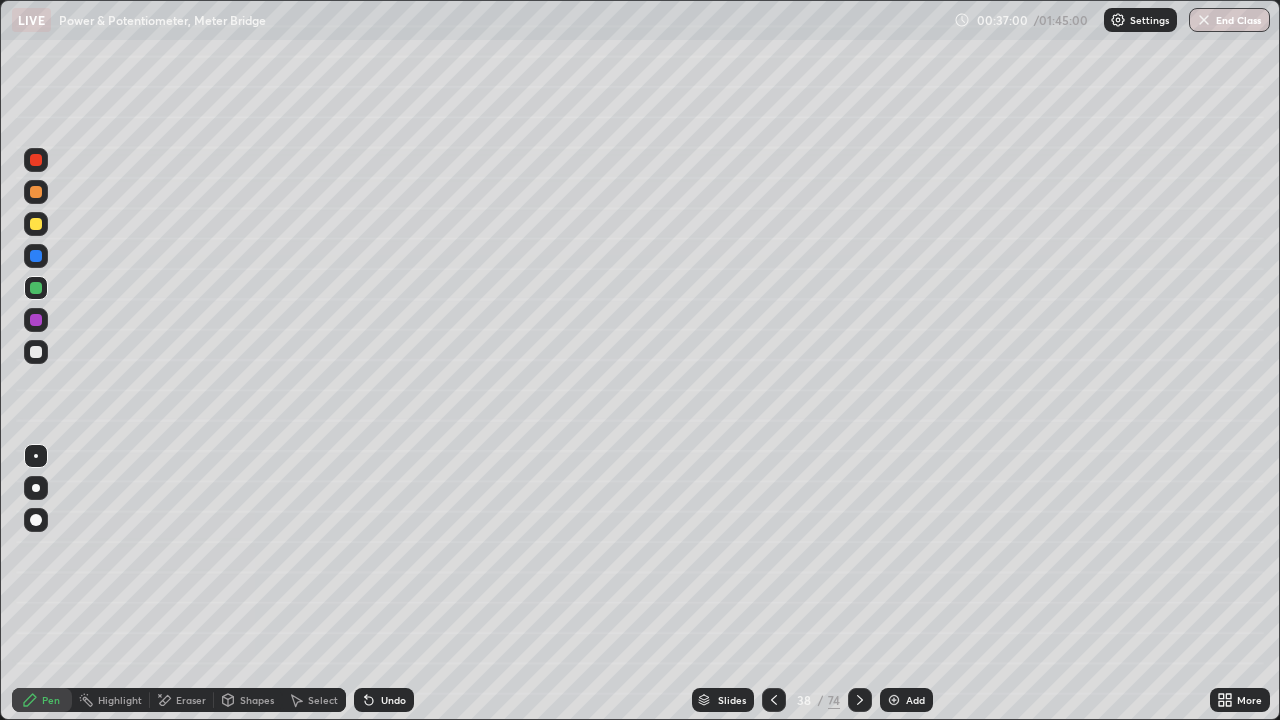 click 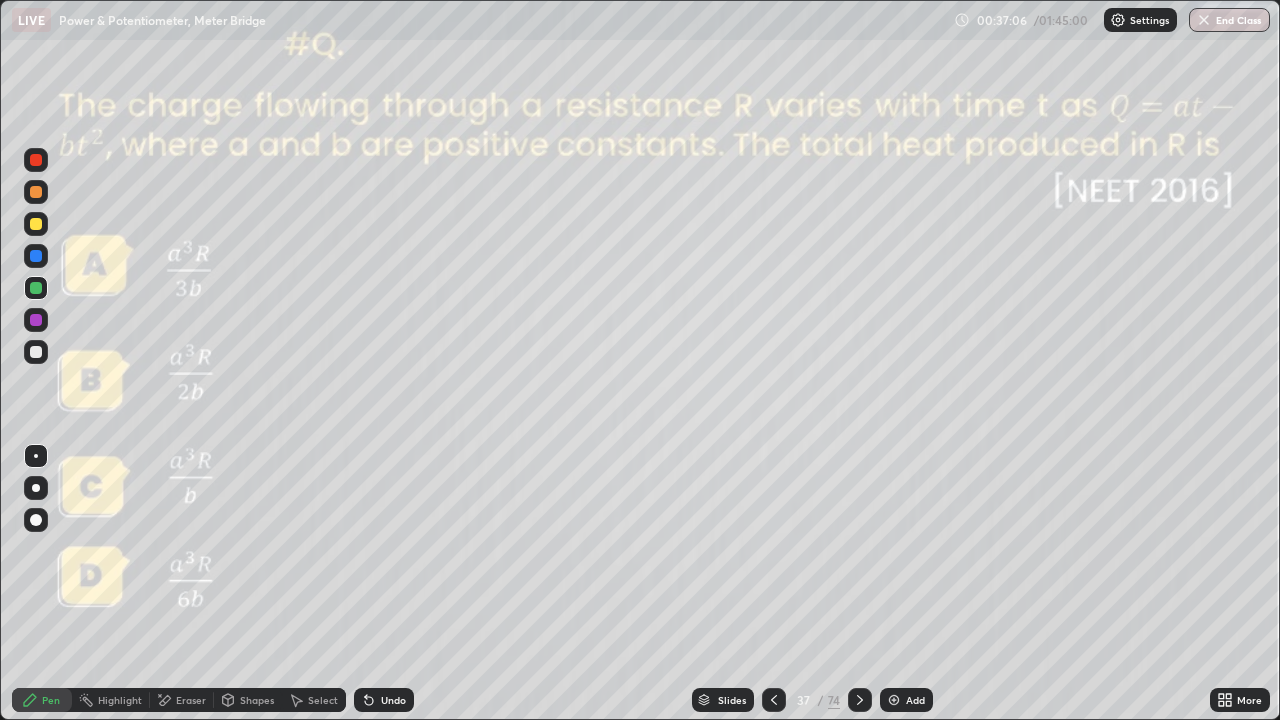 click at bounding box center [860, 700] 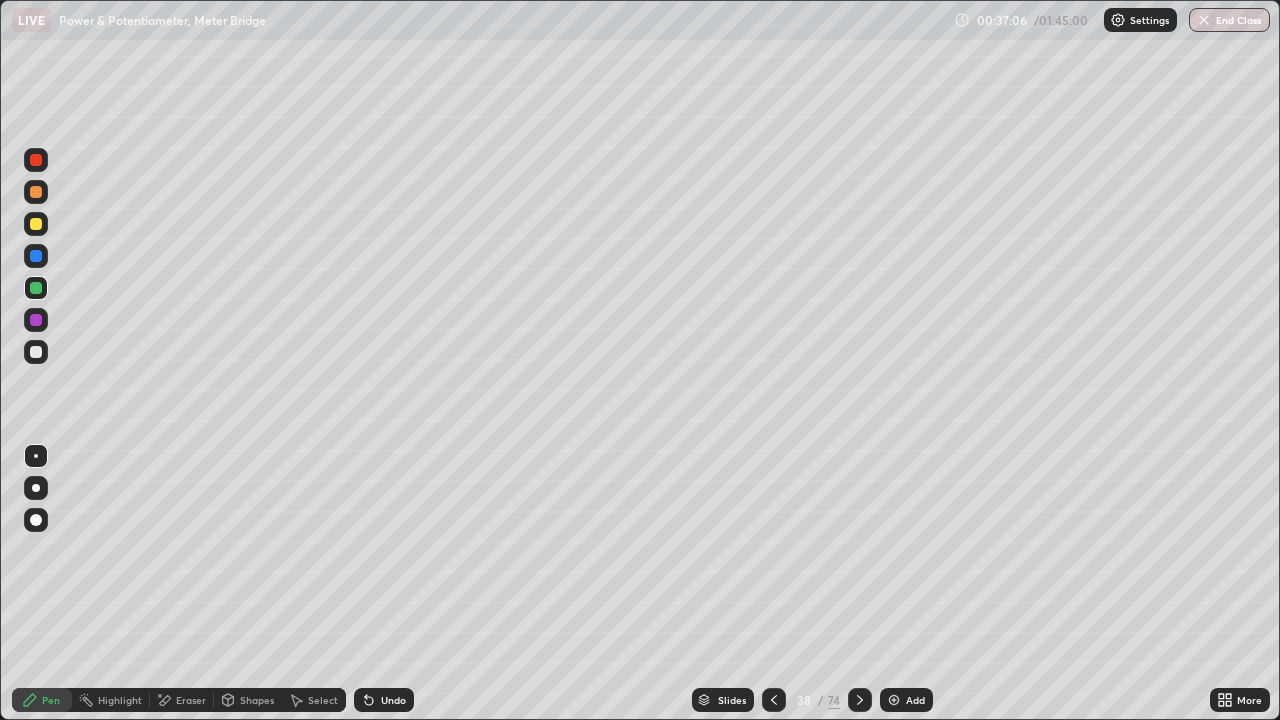 click 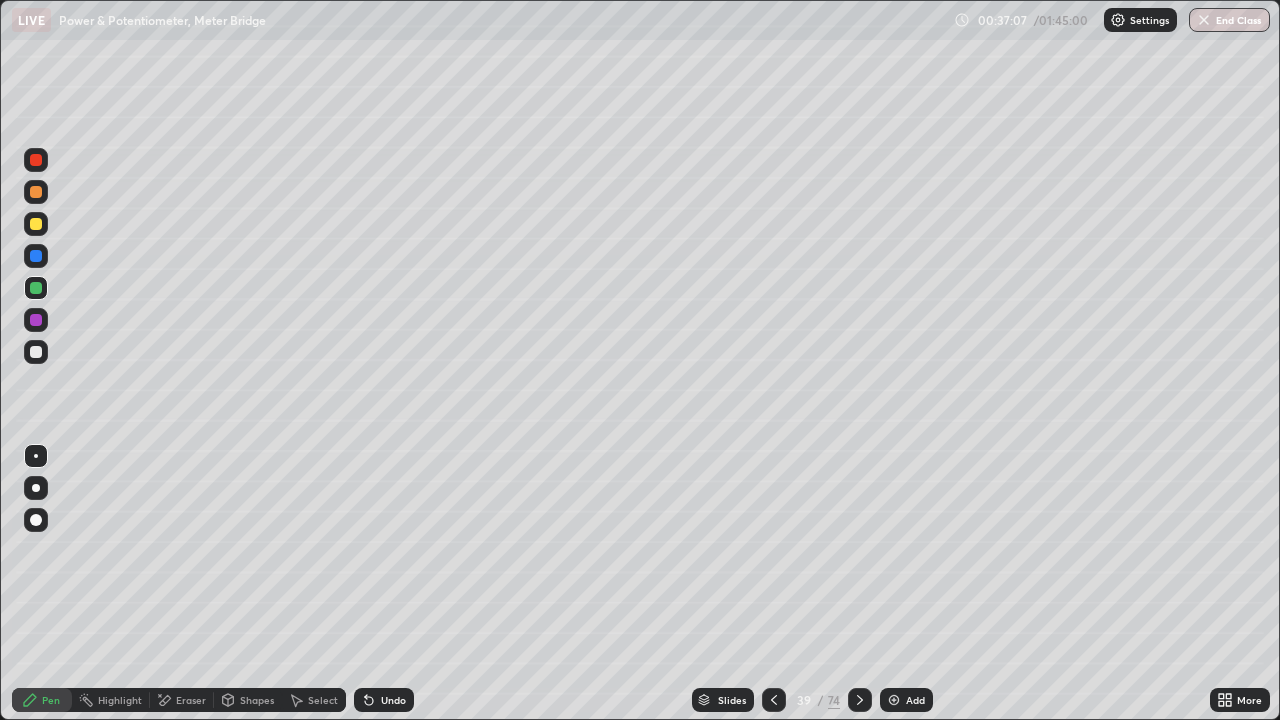 click 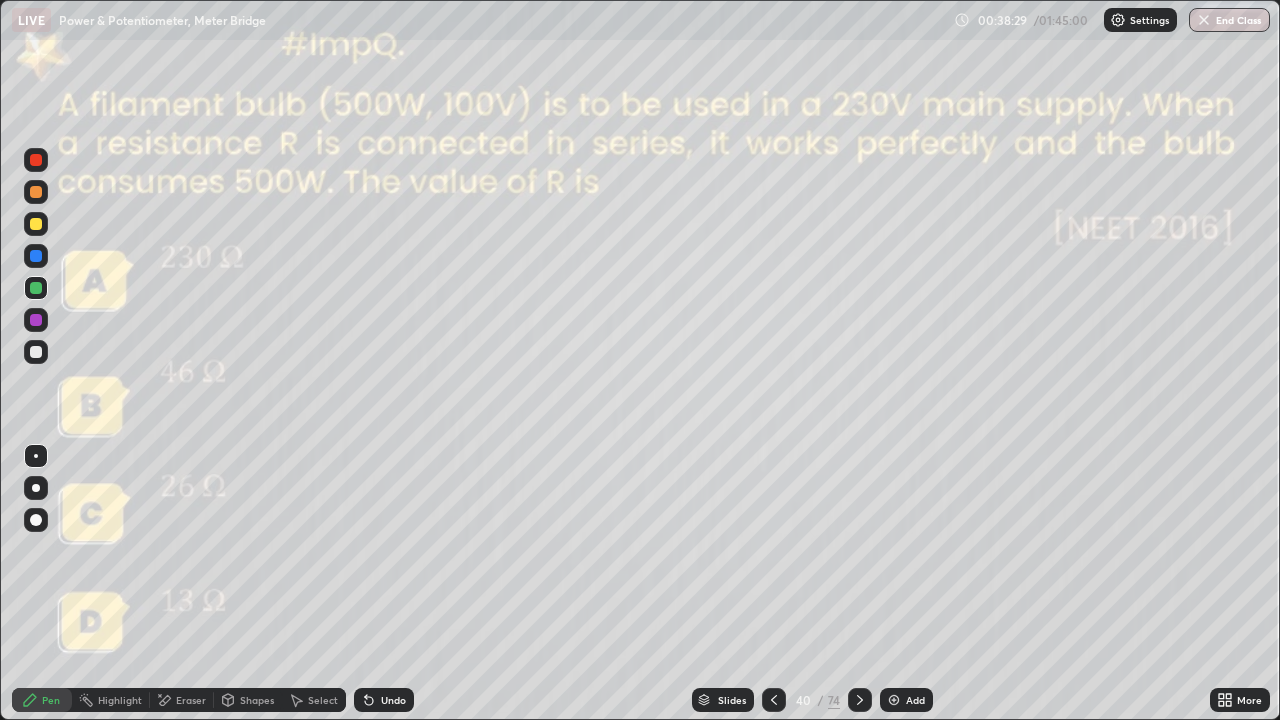click at bounding box center [894, 700] 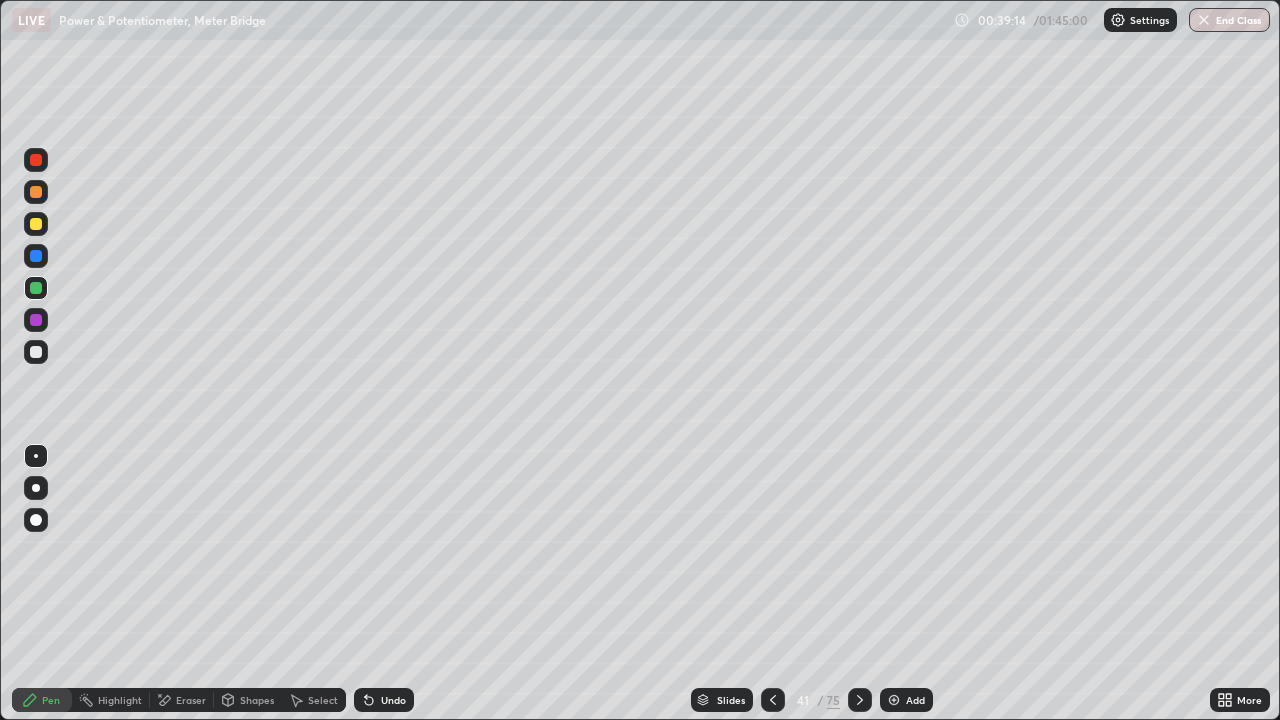 click 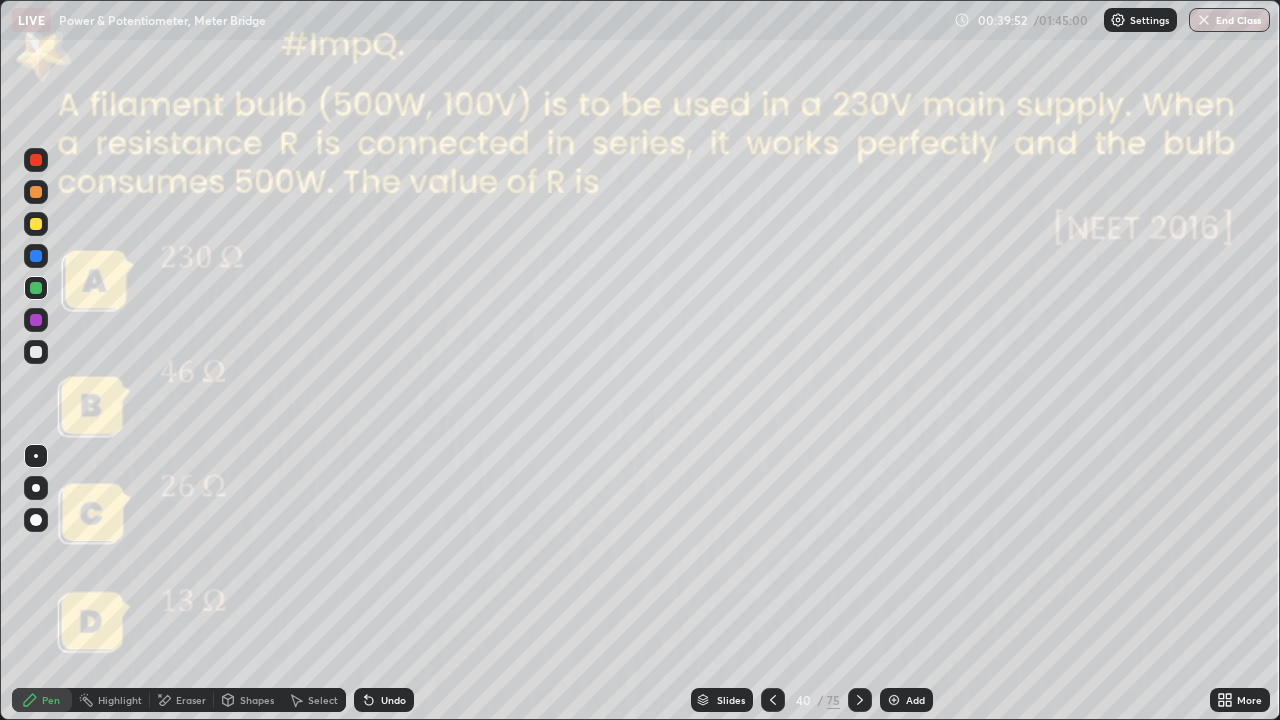 click at bounding box center [36, 256] 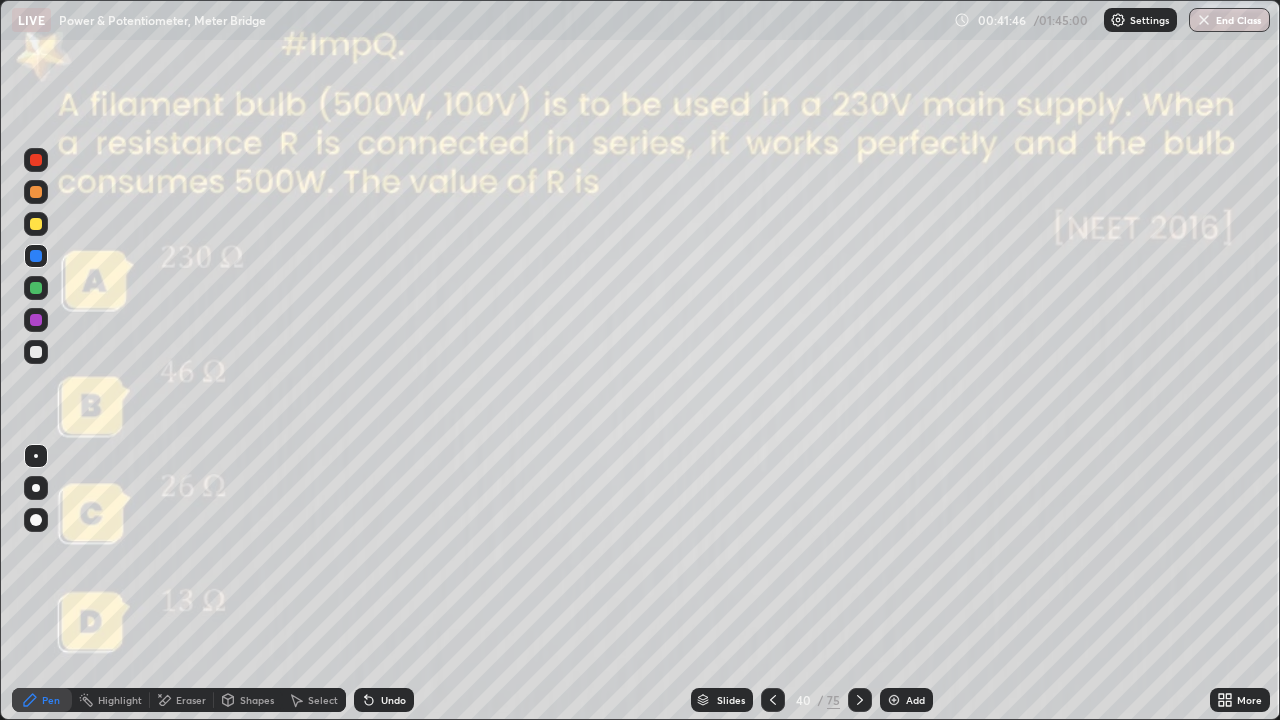 click on "Eraser" at bounding box center (191, 700) 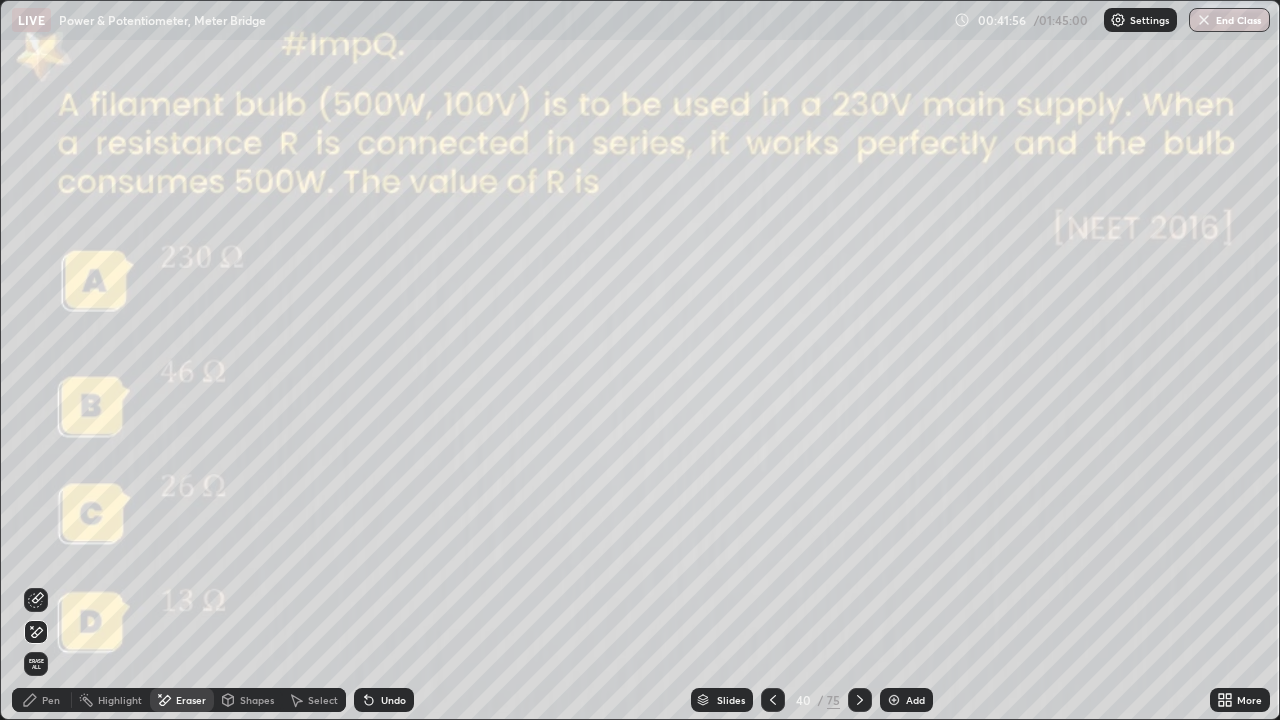click on "Undo" at bounding box center [393, 700] 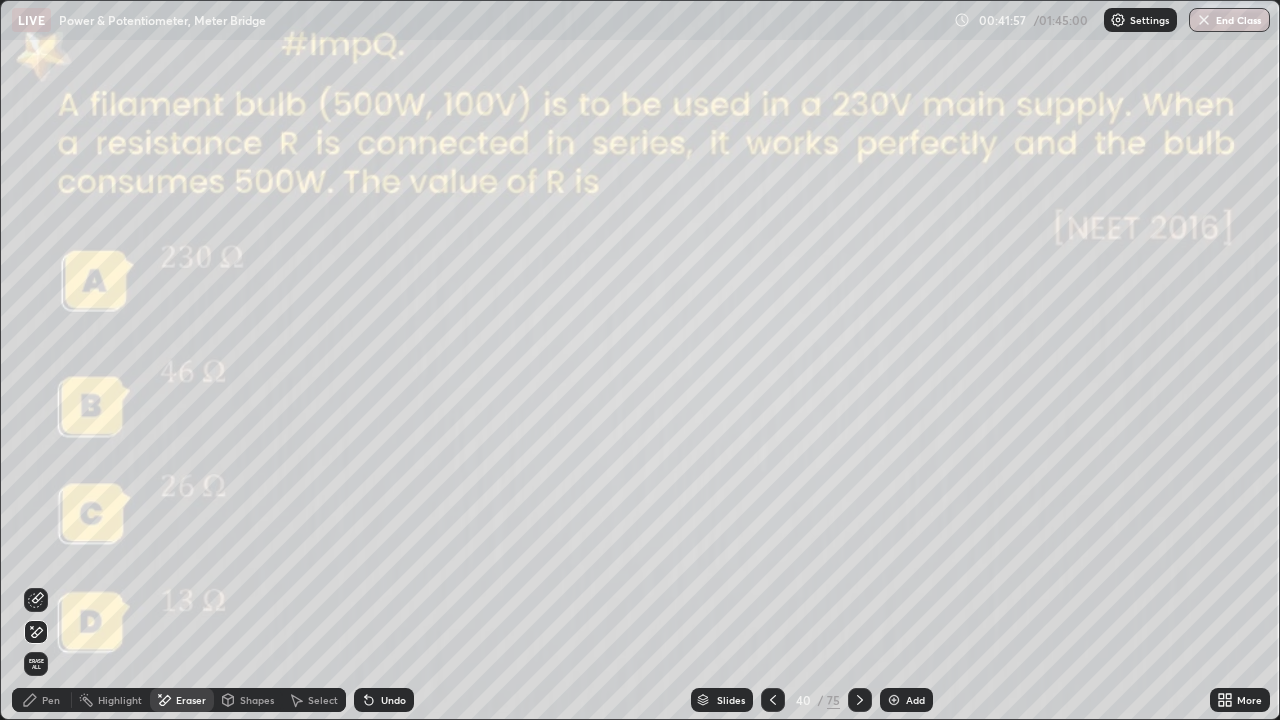click on "Undo" at bounding box center (393, 700) 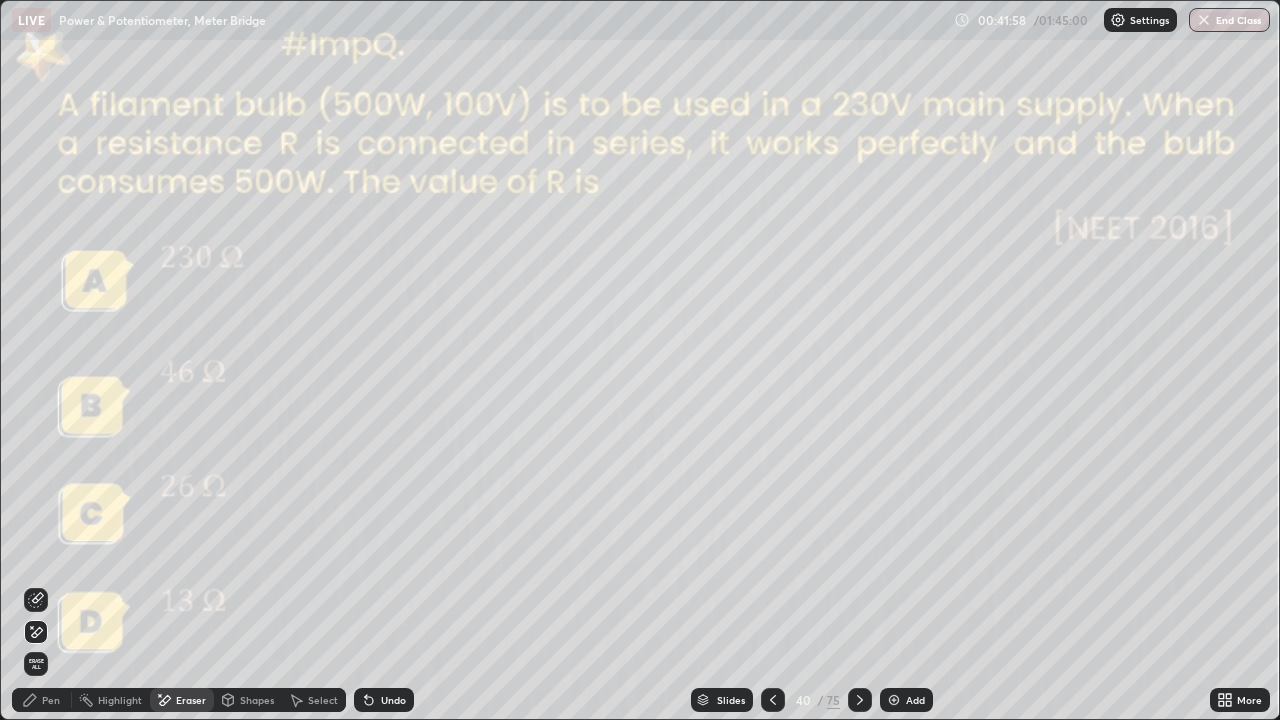 click on "Undo" at bounding box center [393, 700] 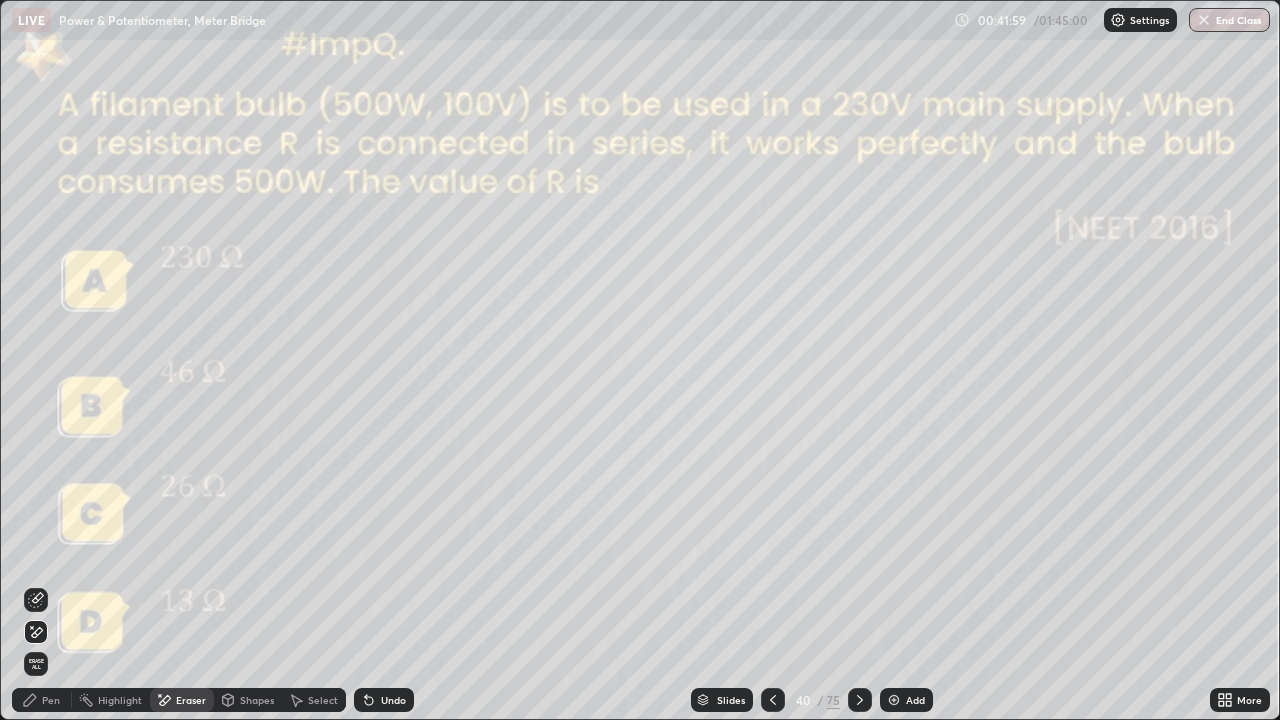 click on "Undo" at bounding box center [384, 700] 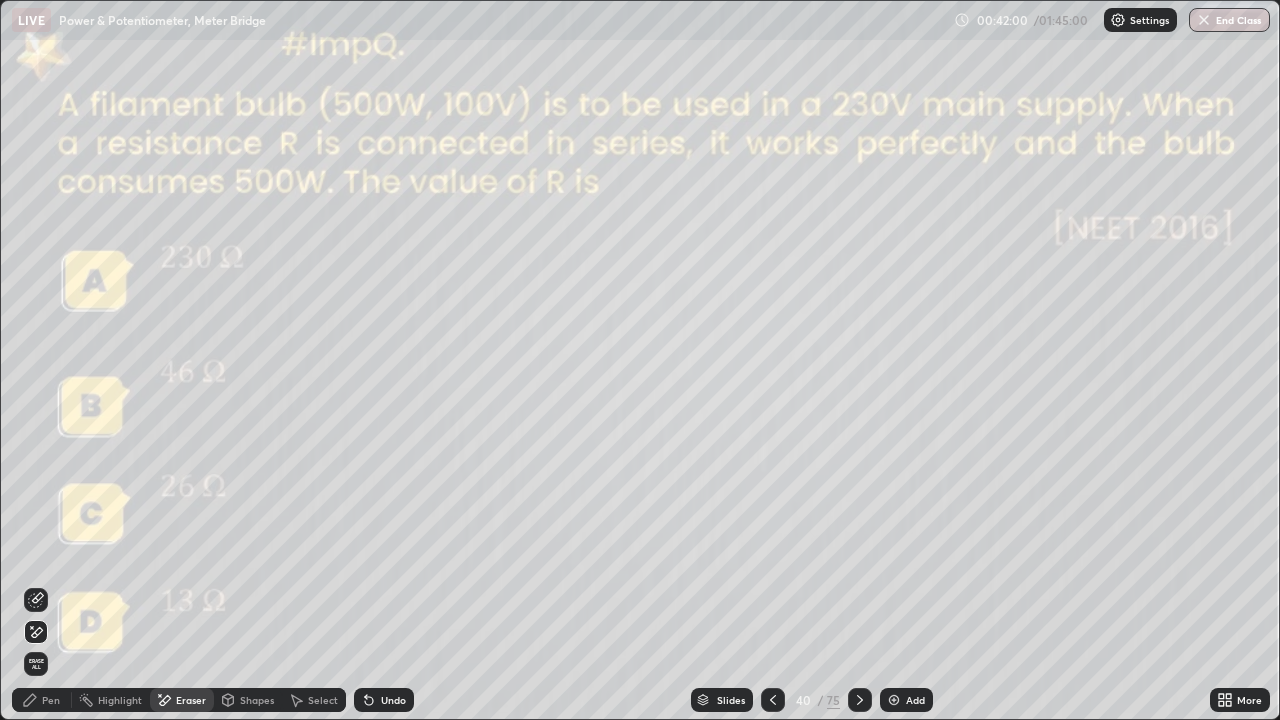 click 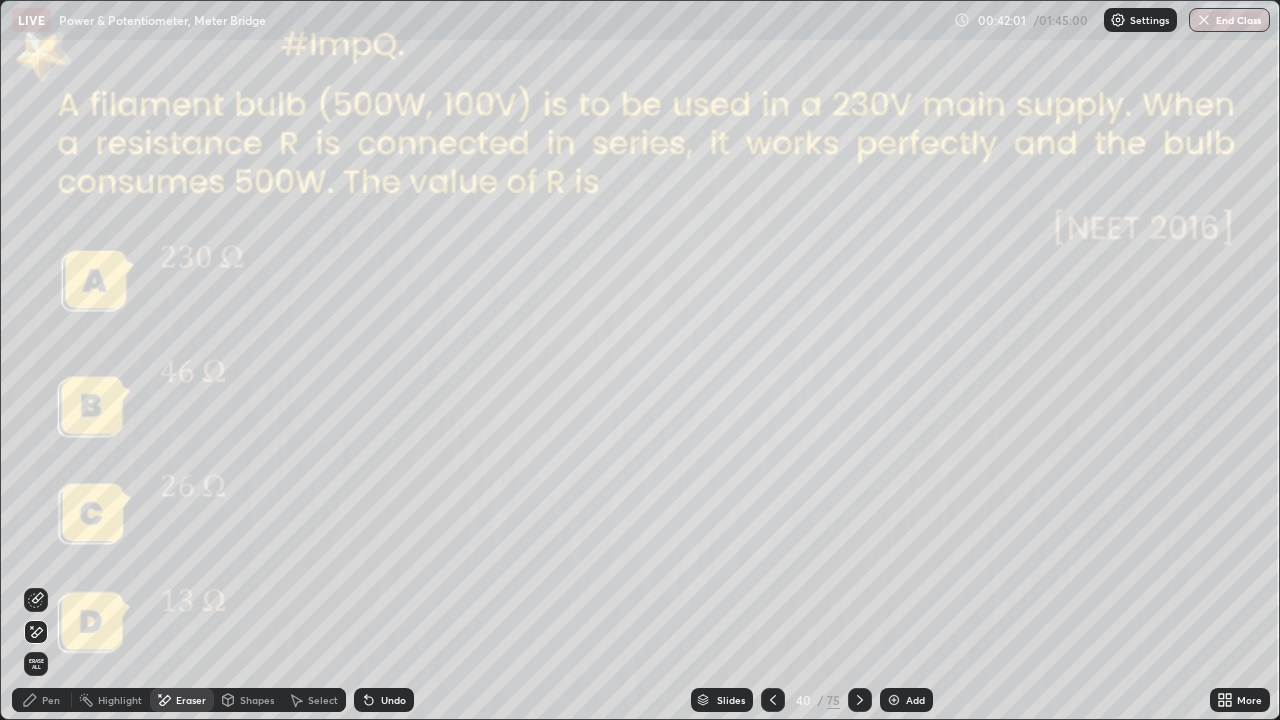 click on "Undo" at bounding box center (393, 700) 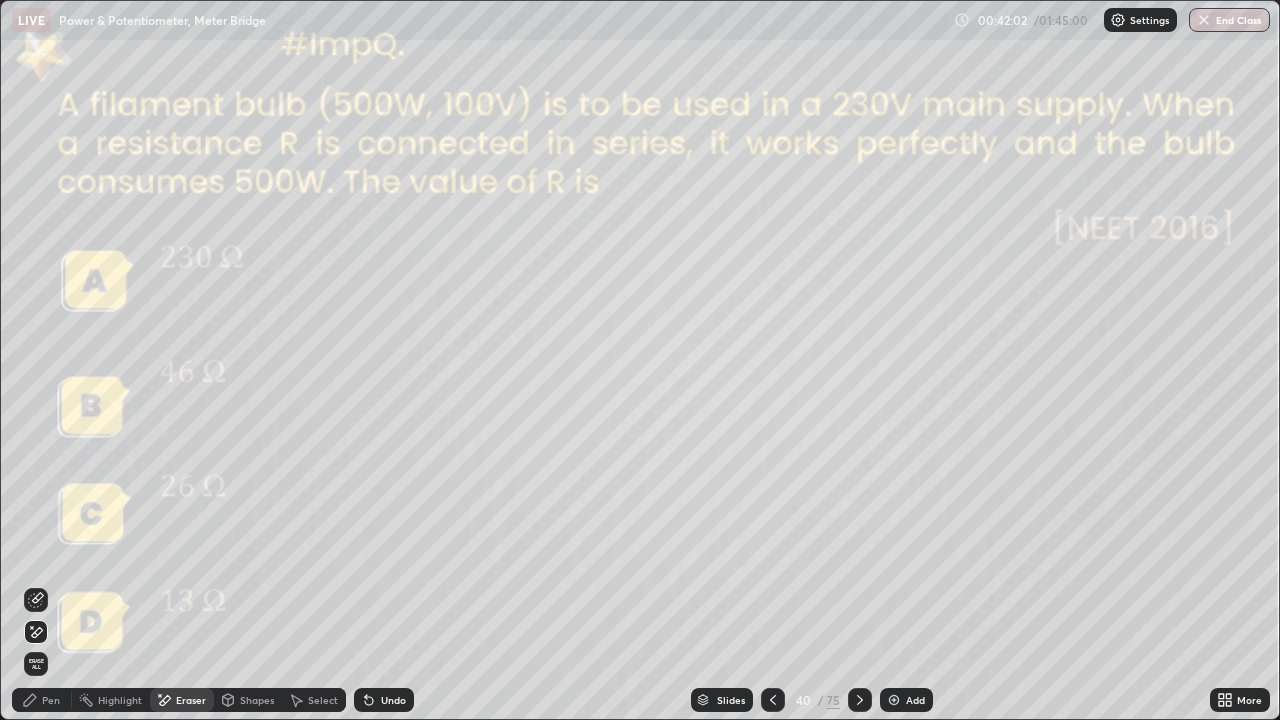 click on "Undo" at bounding box center (384, 700) 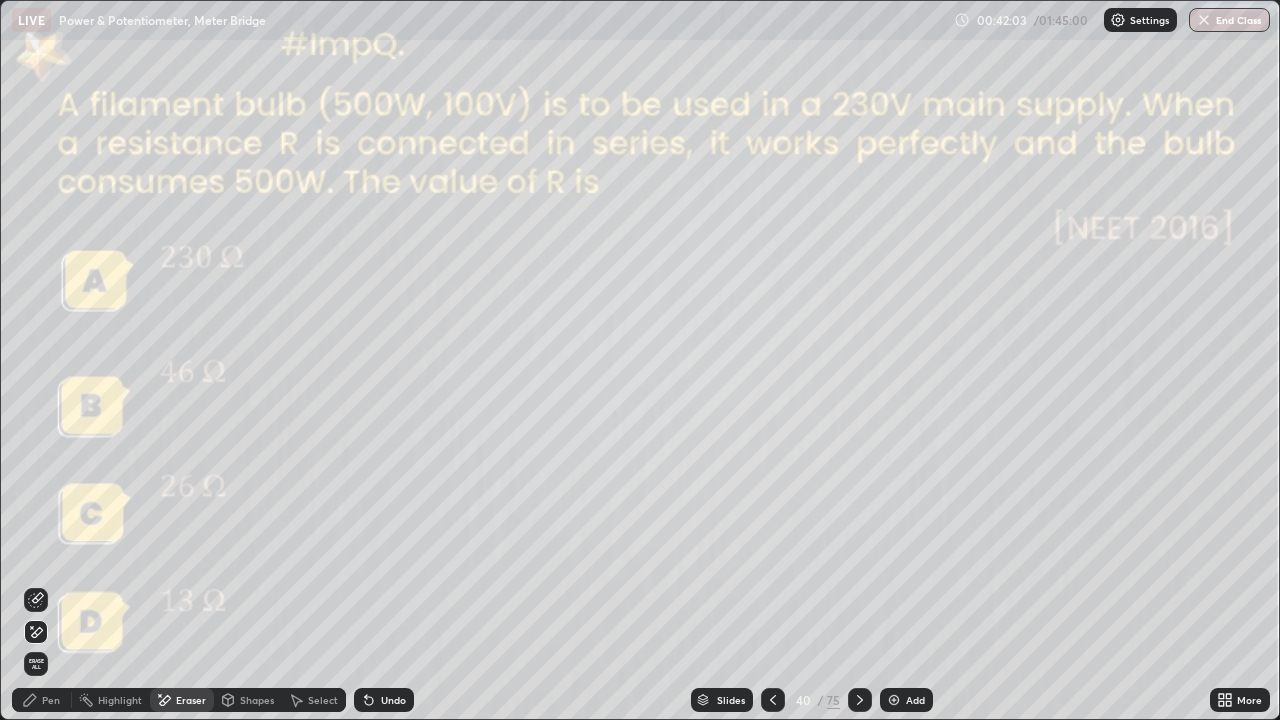 click on "Undo" at bounding box center [384, 700] 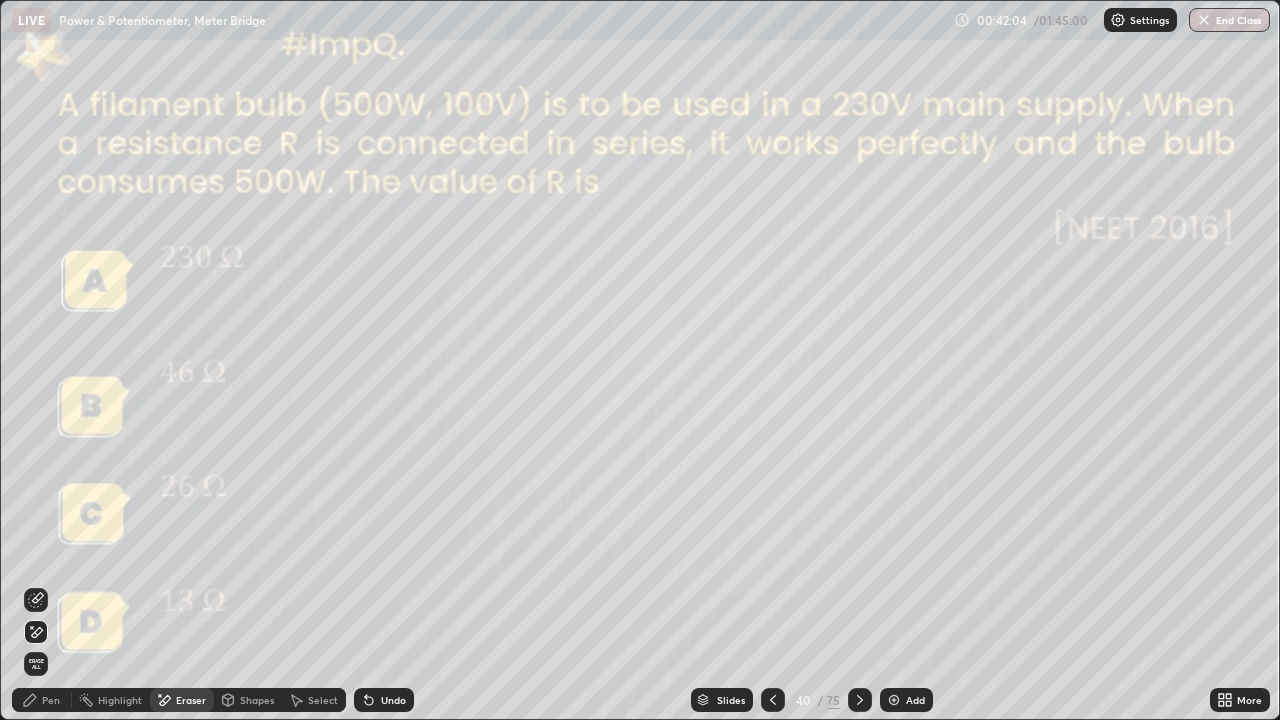 click on "Undo" at bounding box center (384, 700) 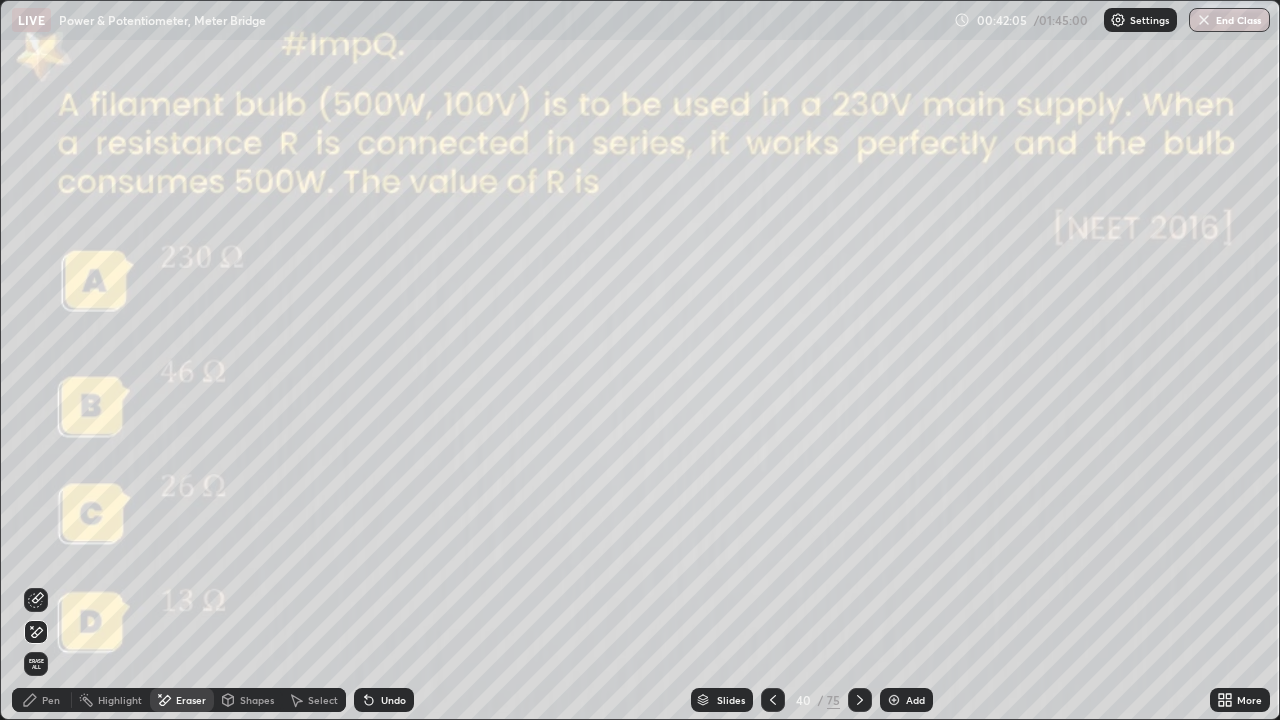 click on "Undo" at bounding box center [384, 700] 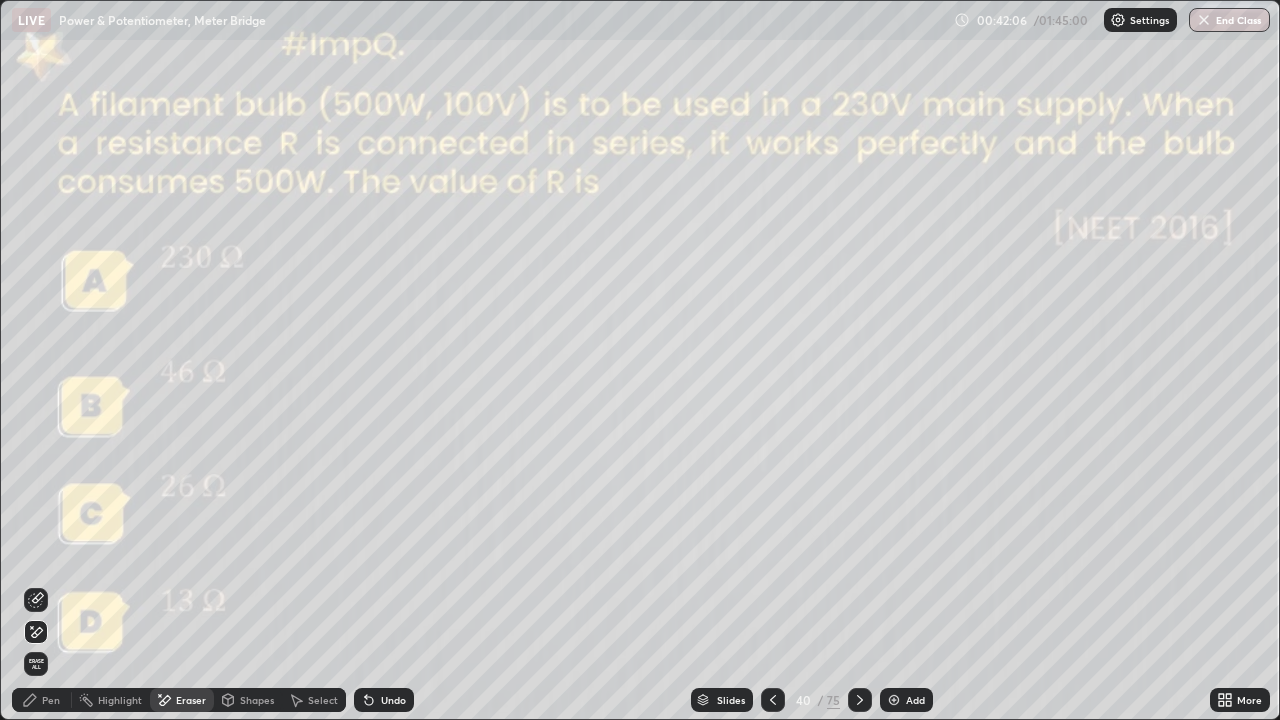 click on "Undo" at bounding box center [384, 700] 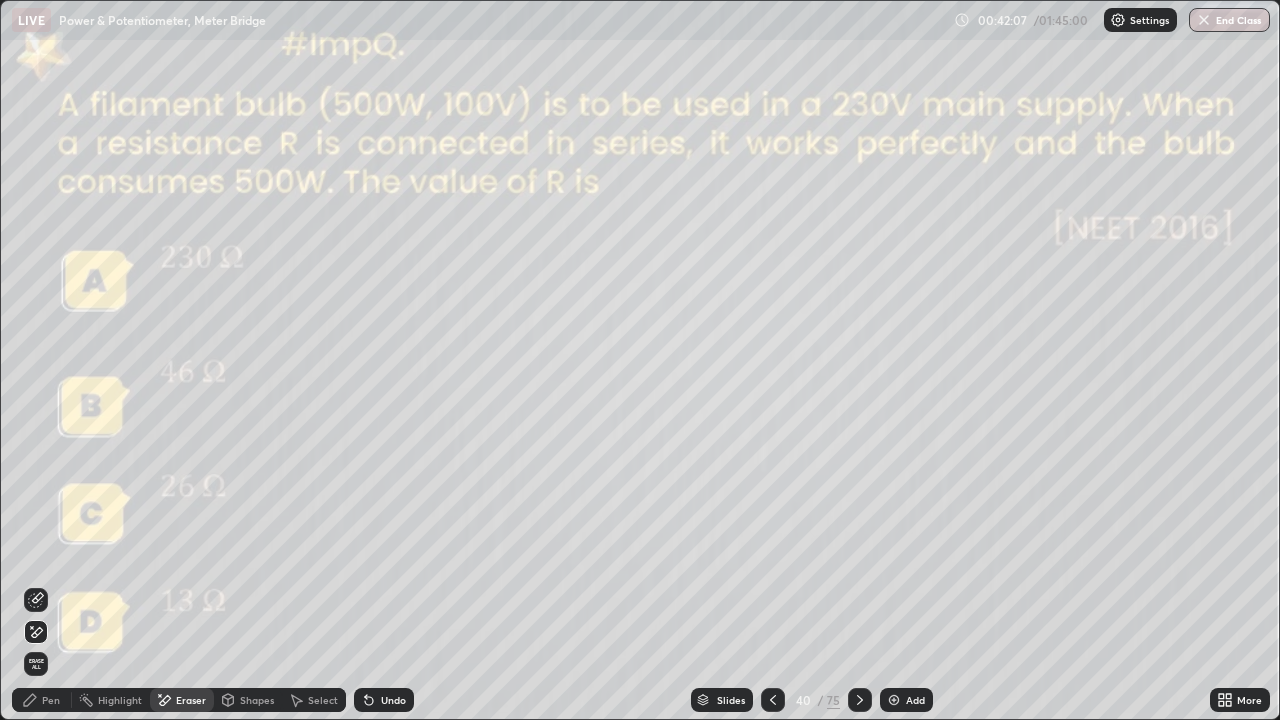 click on "Undo" at bounding box center [384, 700] 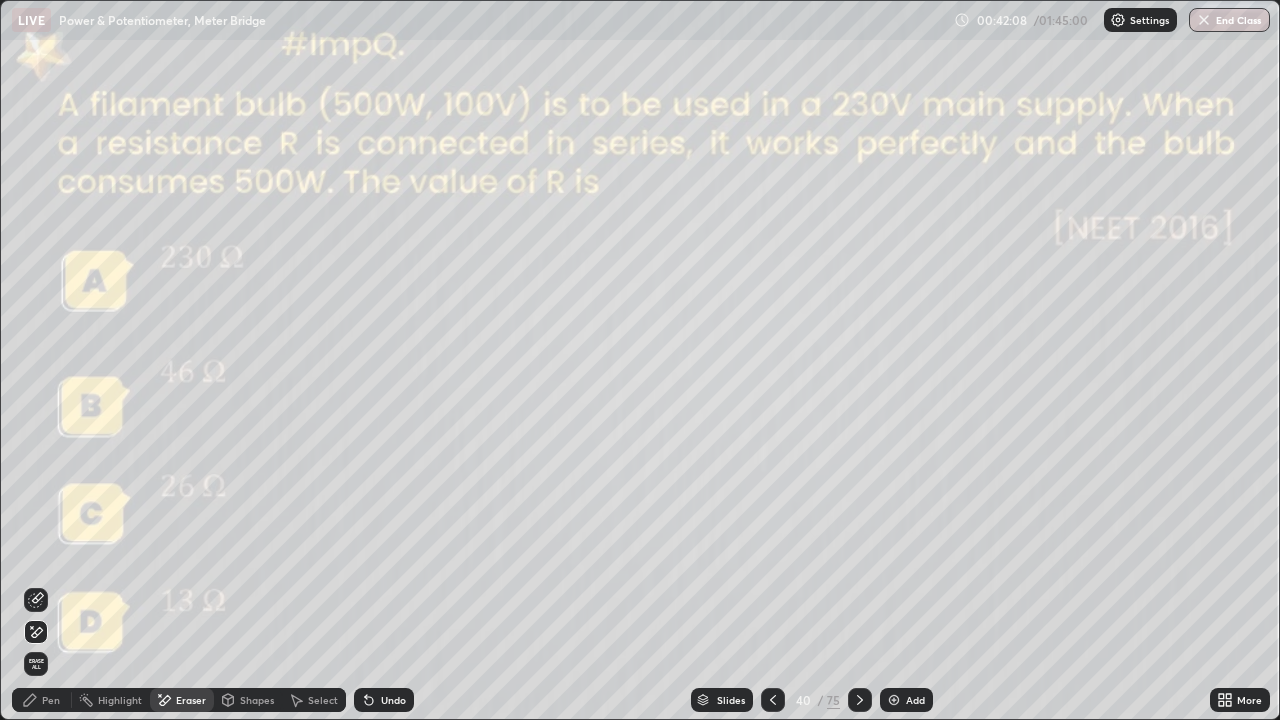click on "Eraser" at bounding box center [182, 700] 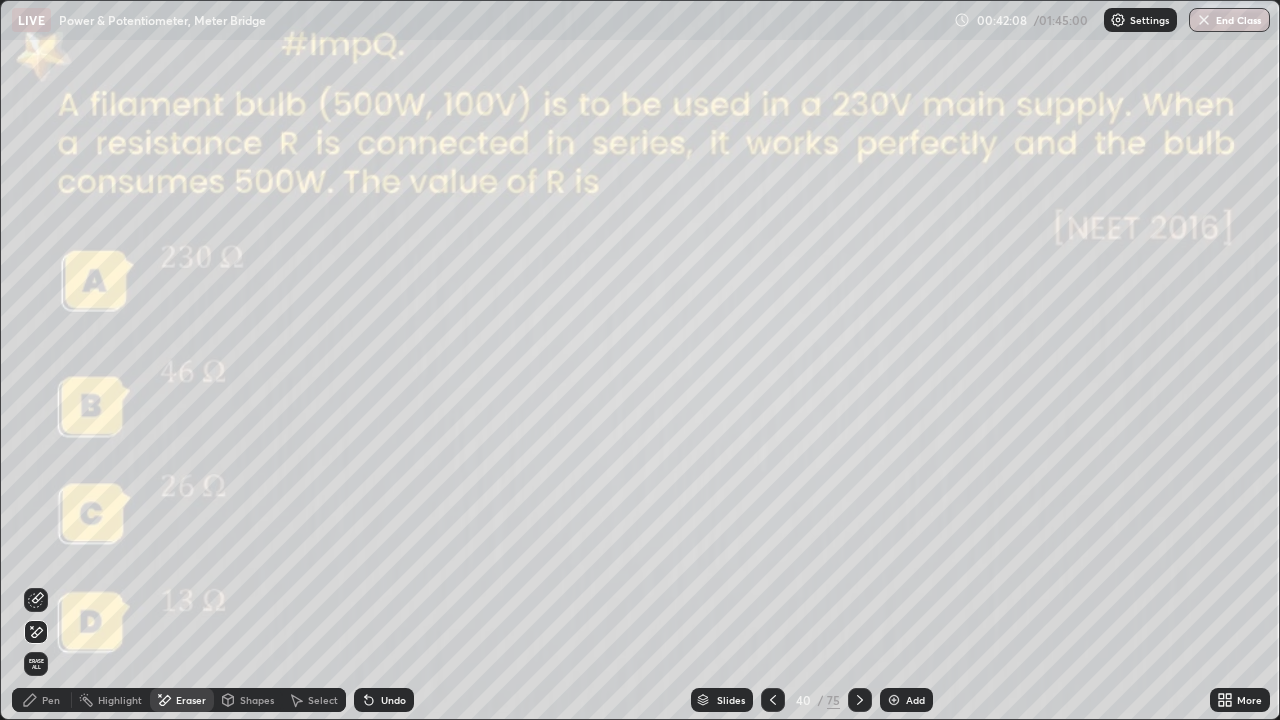 click on "Eraser" at bounding box center [191, 700] 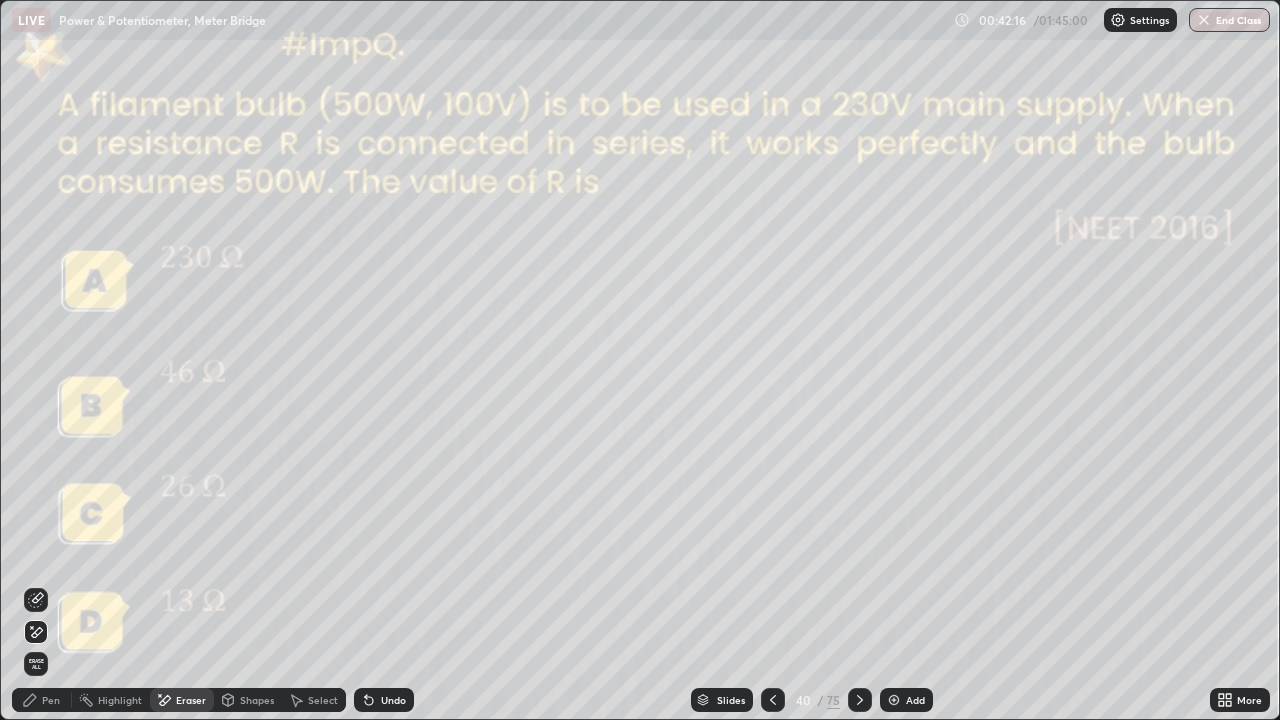 click on "Pen" at bounding box center (51, 700) 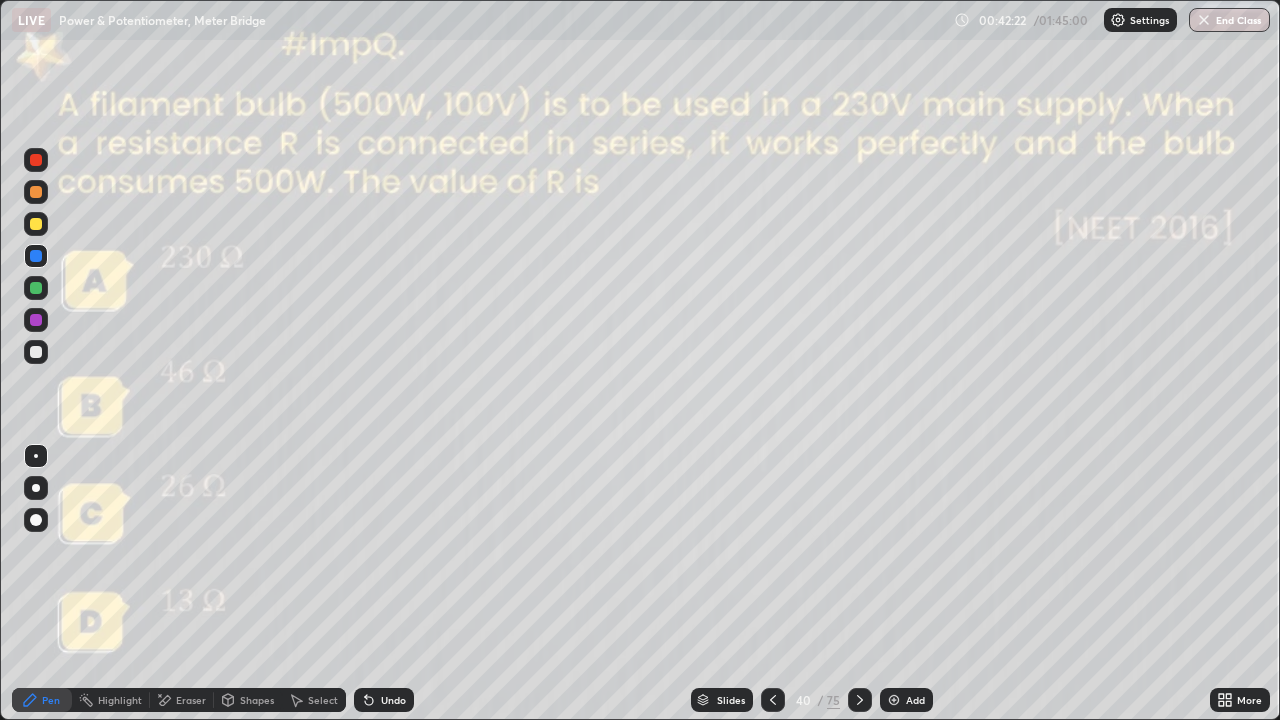 click at bounding box center (36, 224) 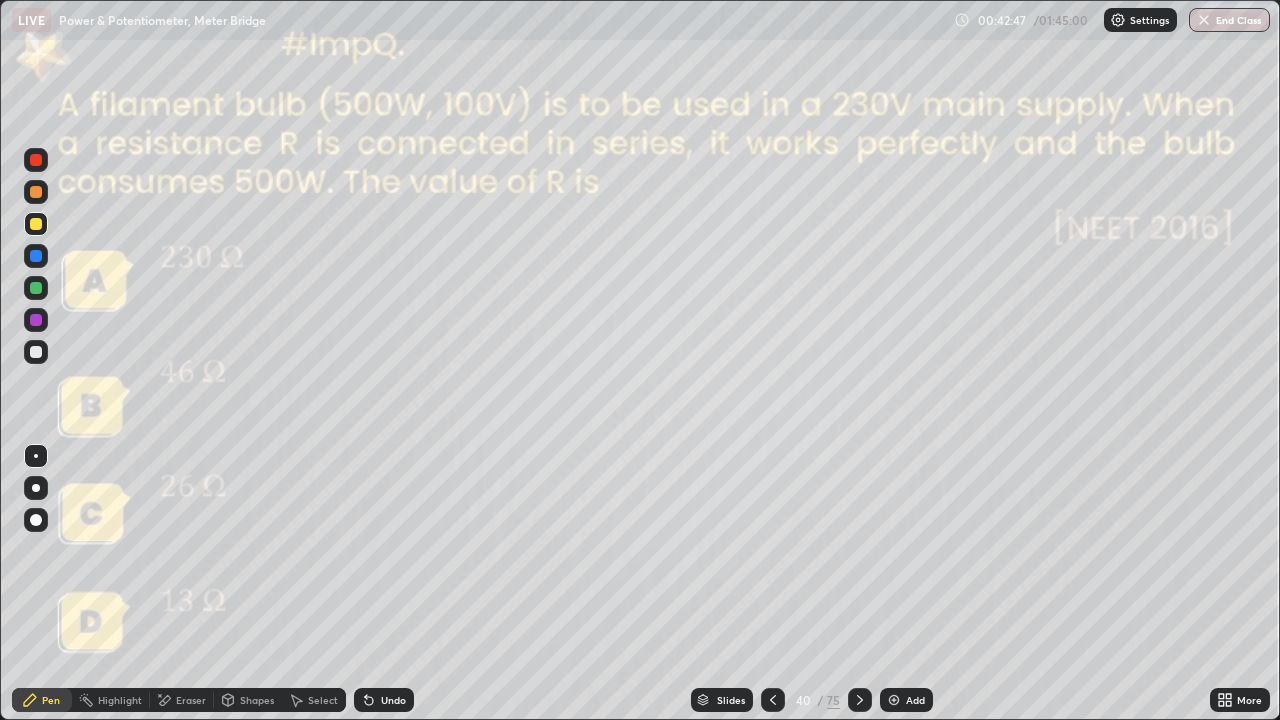 click on "Undo" at bounding box center [384, 700] 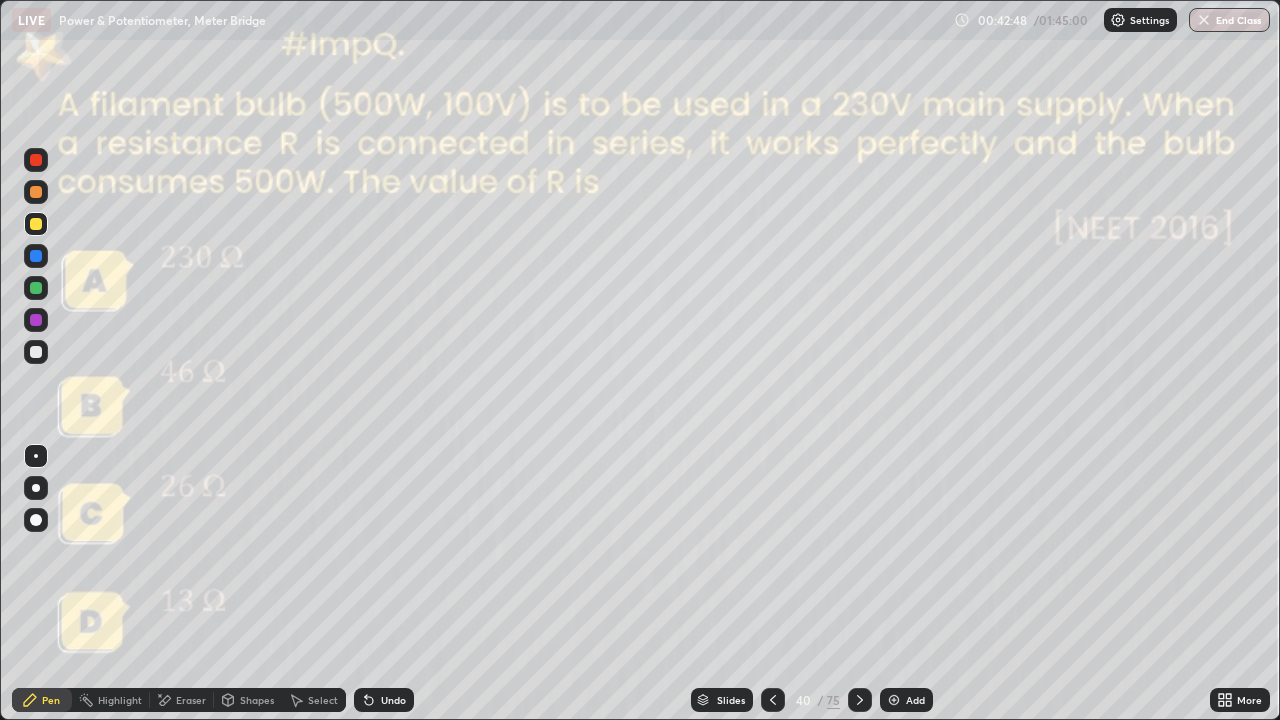 click on "Undo" at bounding box center [393, 700] 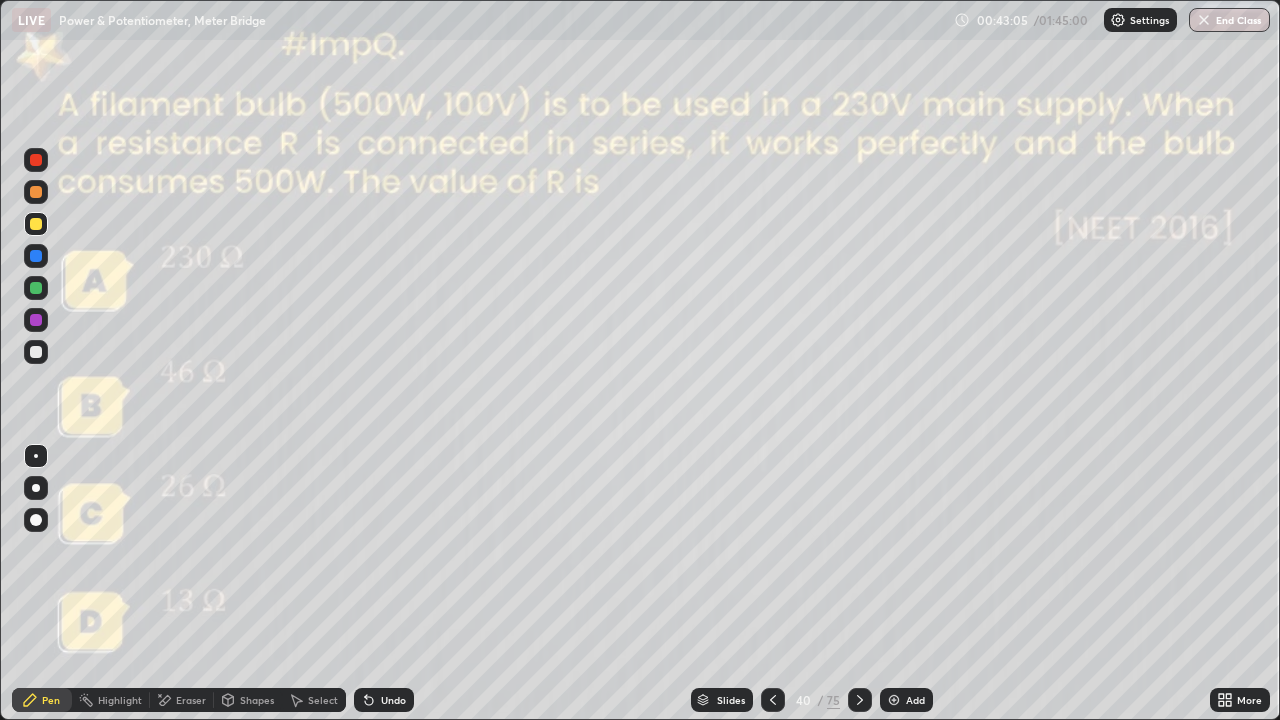 click on "Undo" at bounding box center [384, 700] 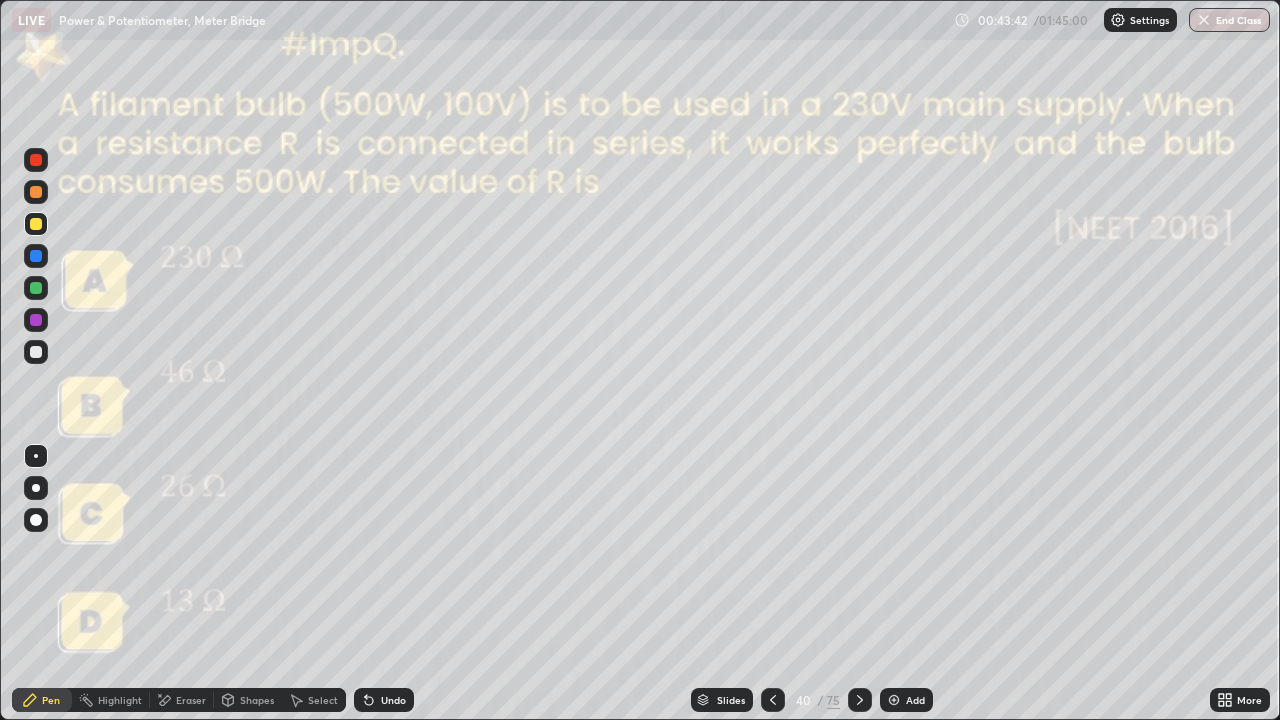 click on "Add" at bounding box center [906, 700] 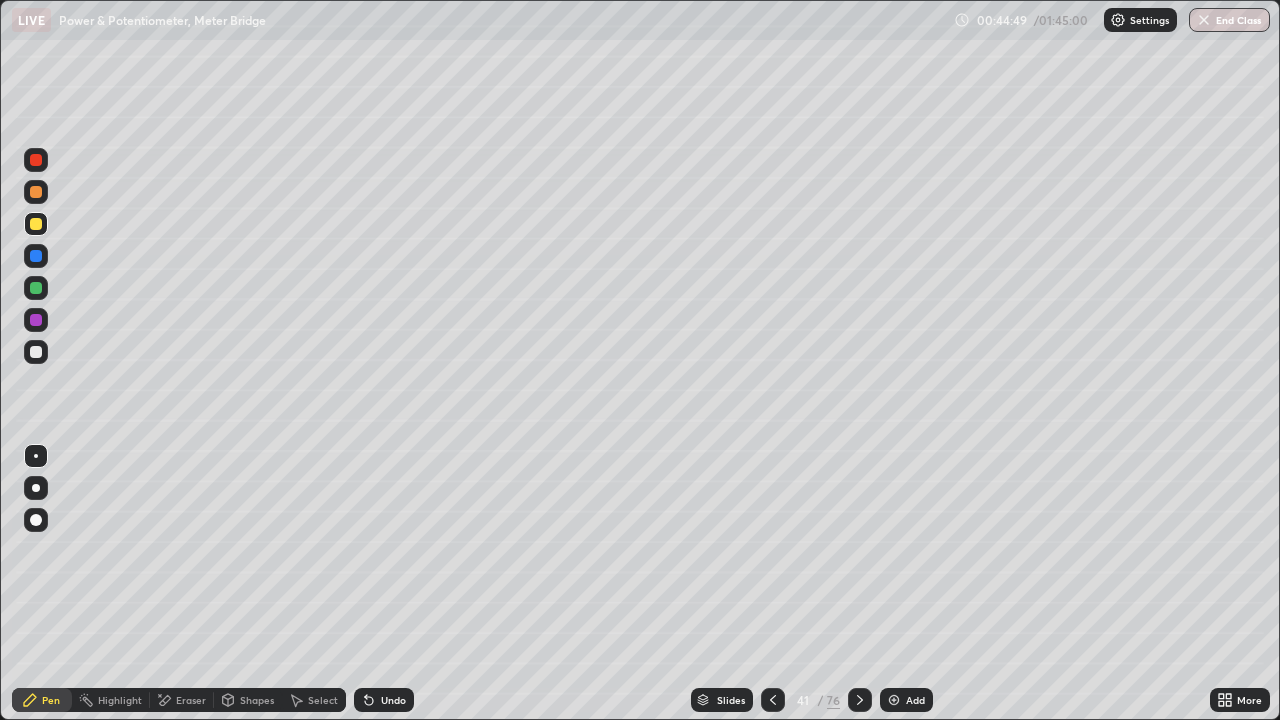 click 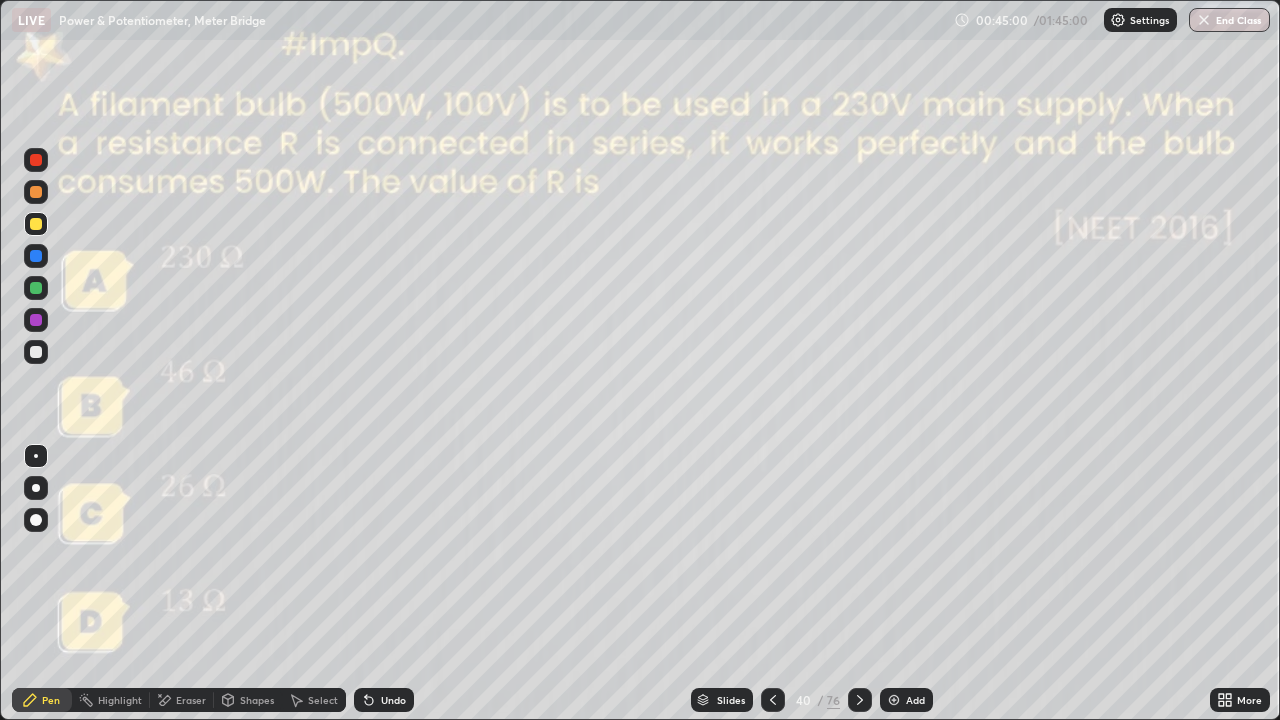 click 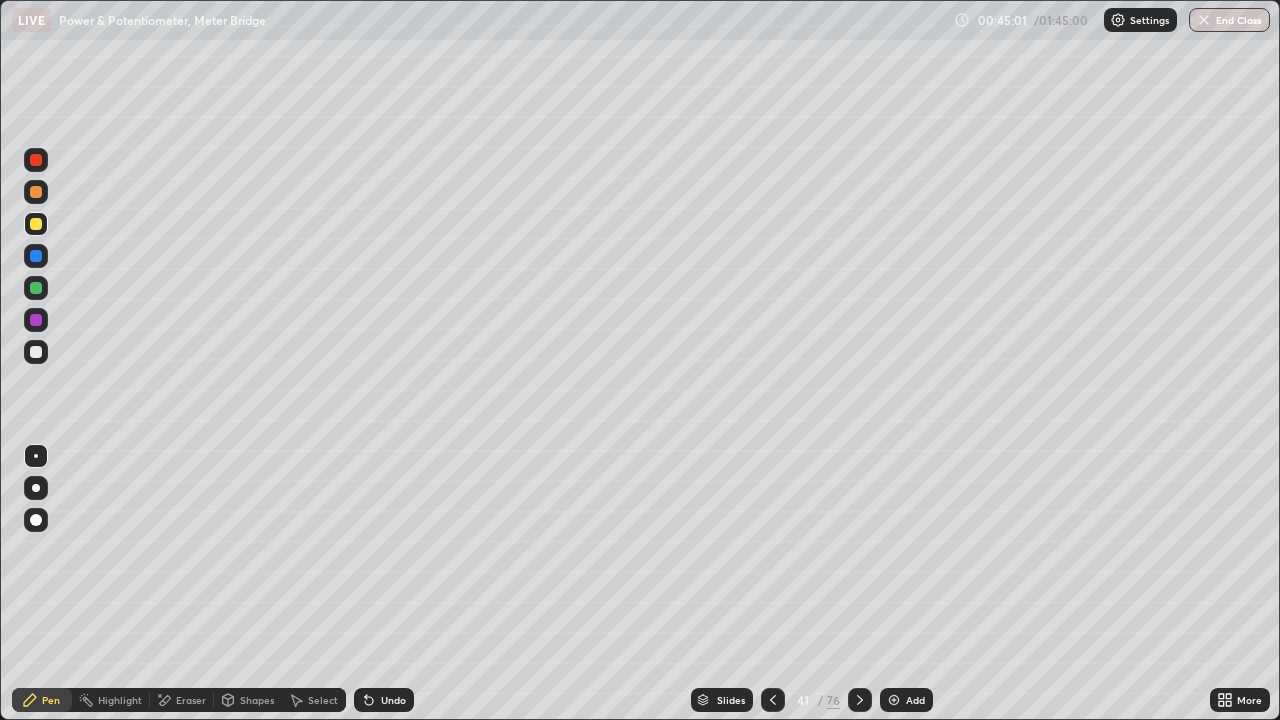 click 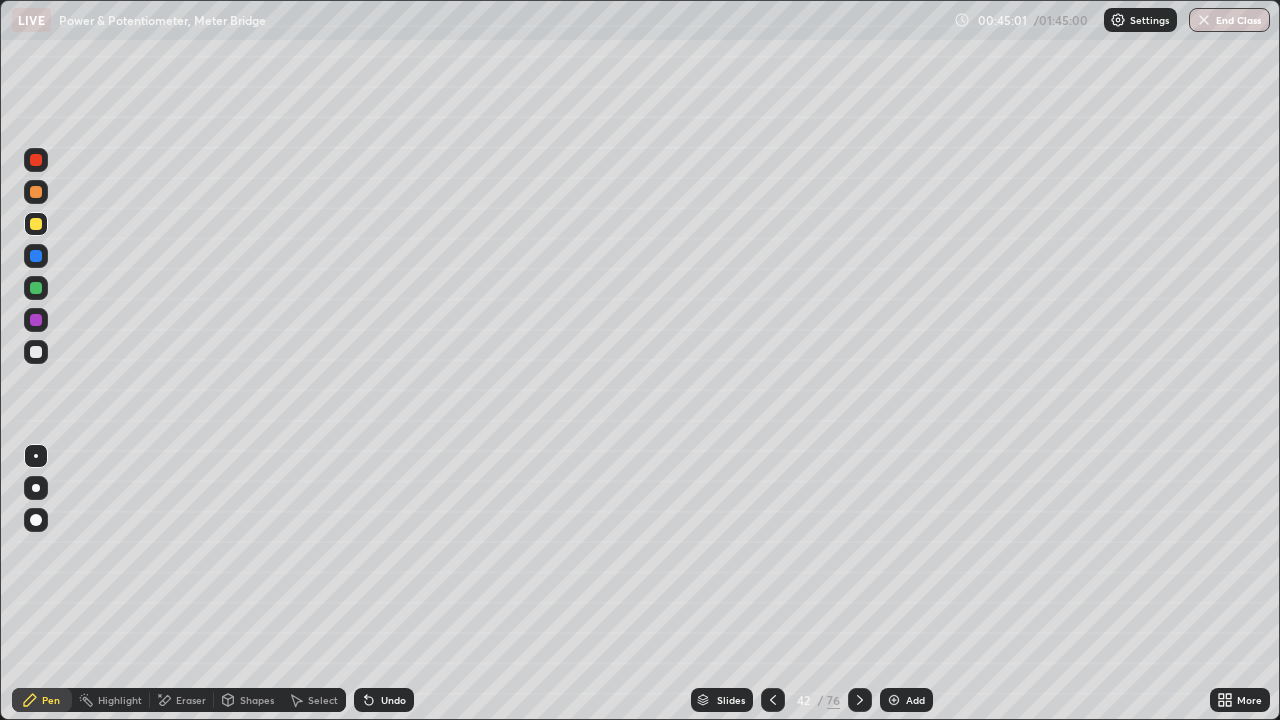 click at bounding box center [860, 700] 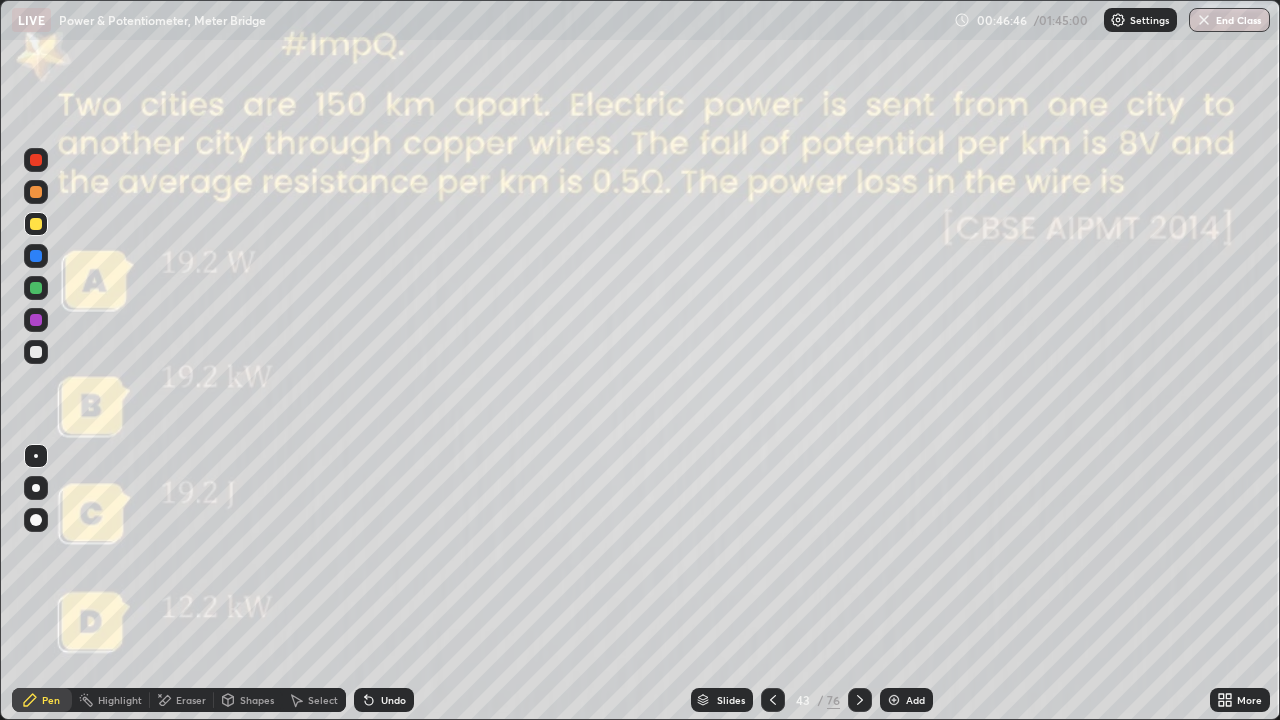 click at bounding box center (36, 288) 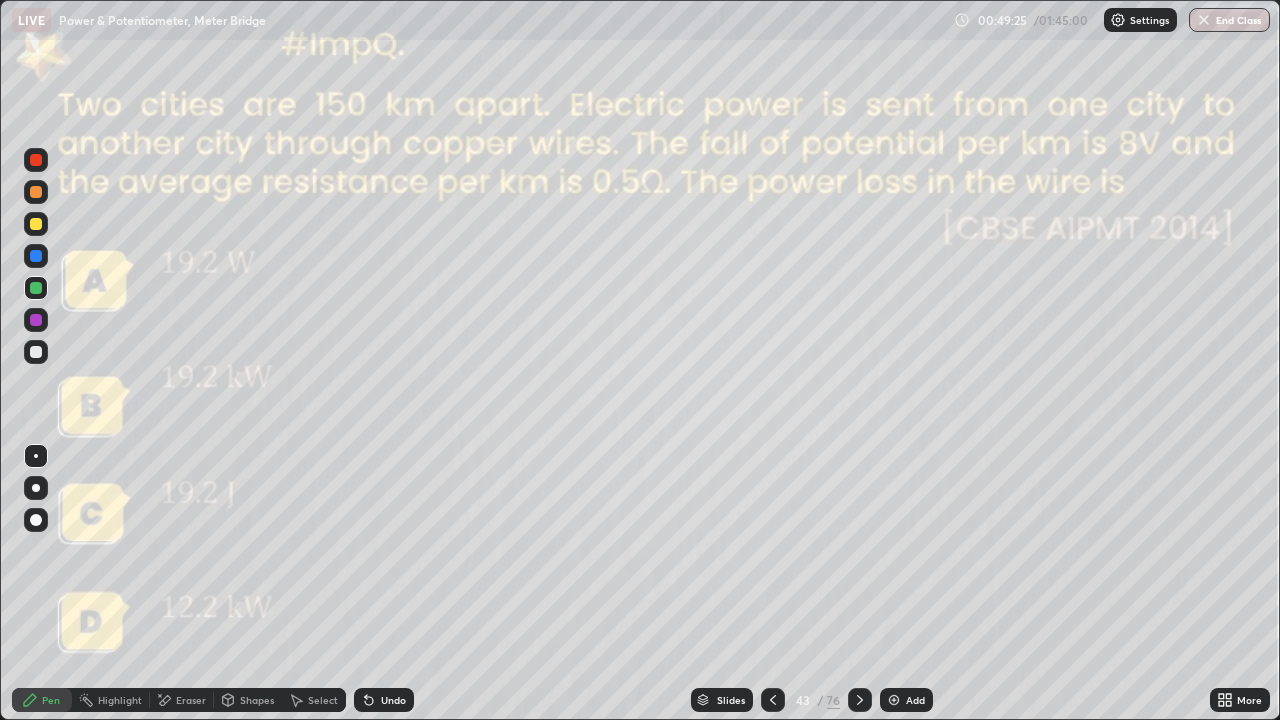 click 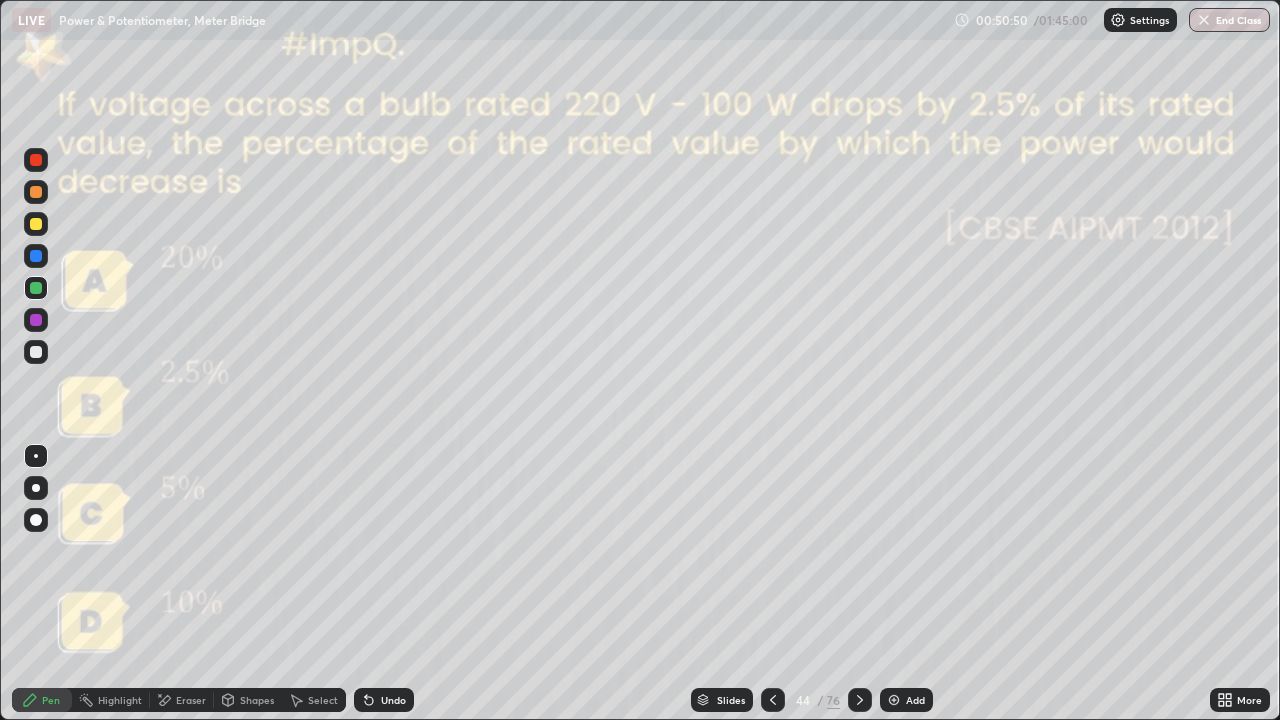 click on "Undo" at bounding box center (393, 700) 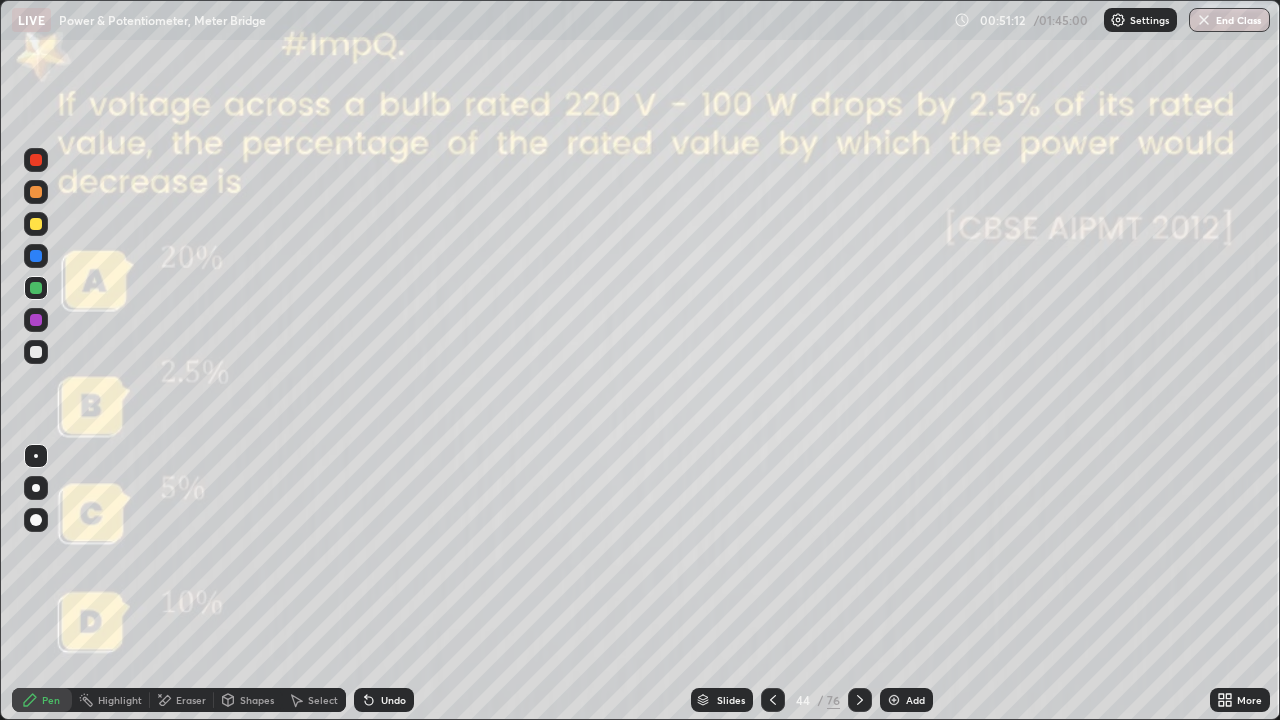 click at bounding box center (36, 352) 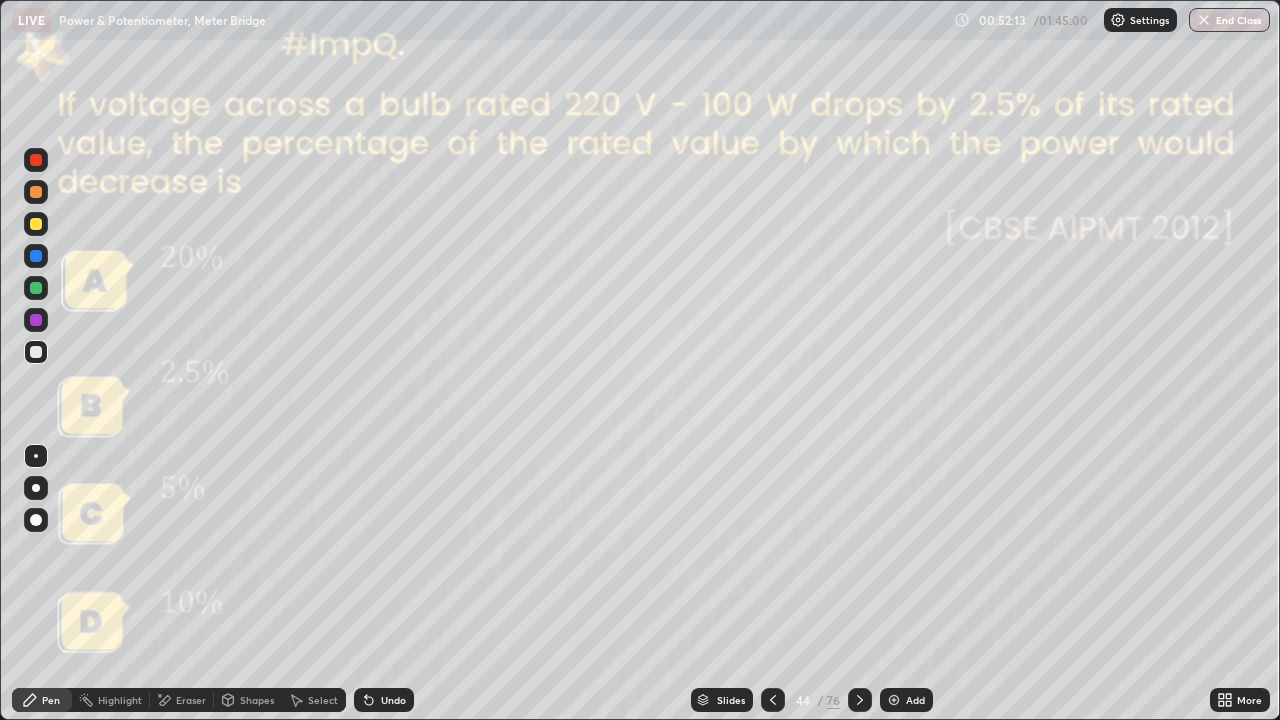 click 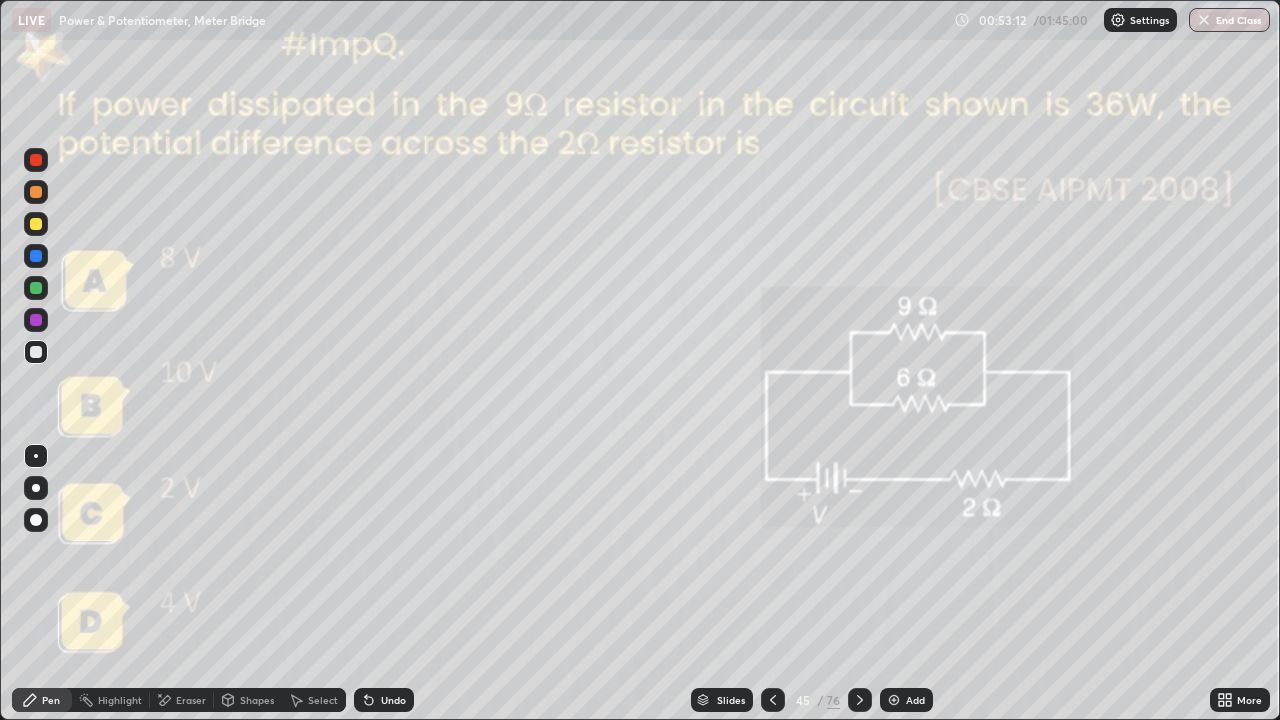 click 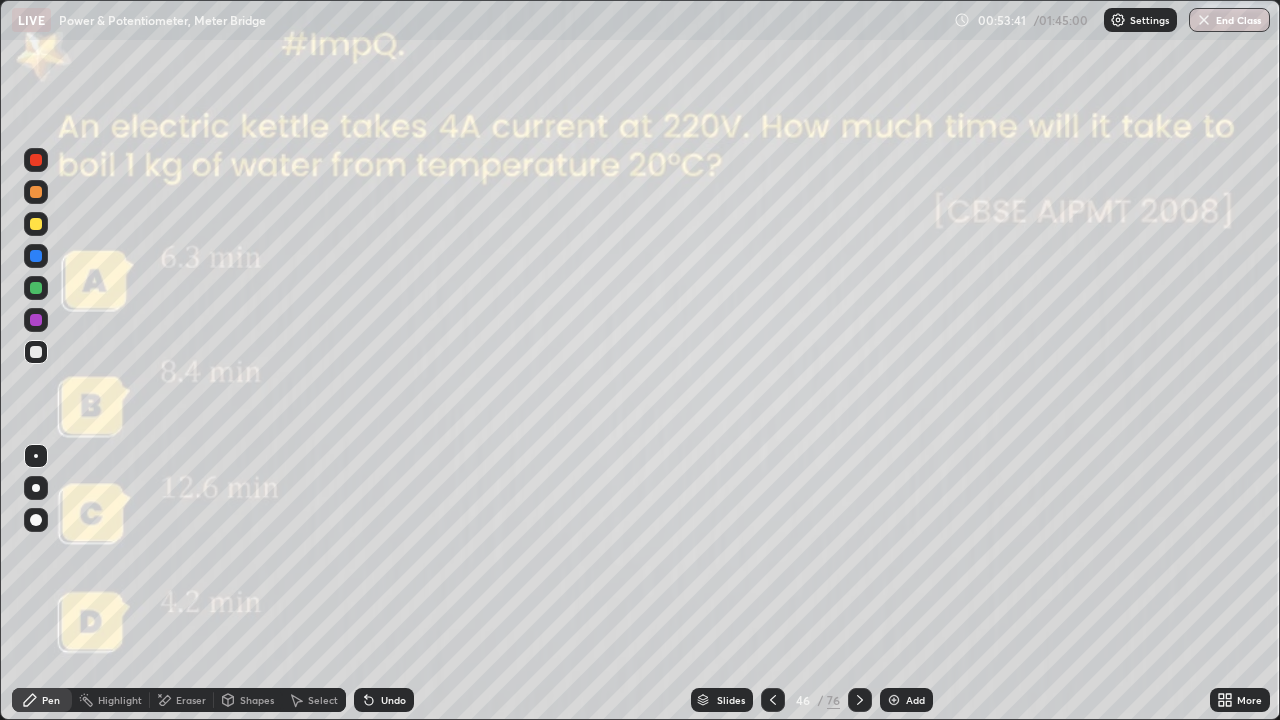 click on "Eraser" at bounding box center [191, 700] 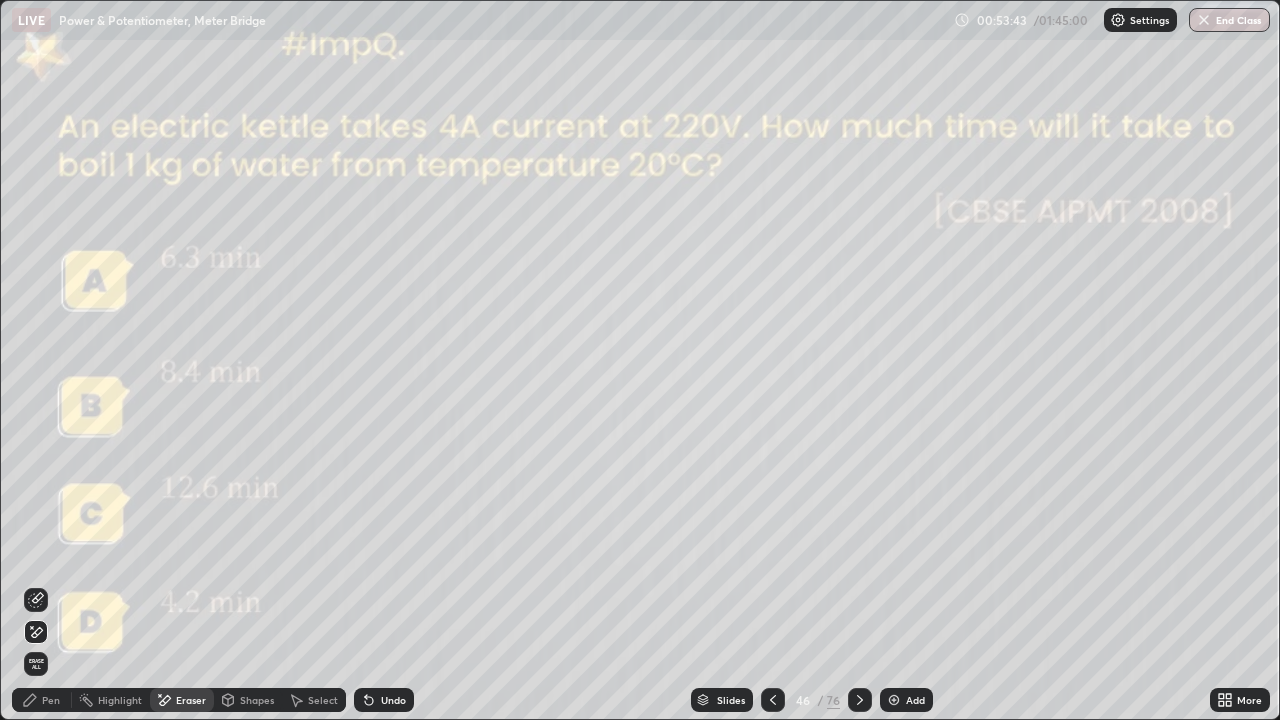 click on "Pen" at bounding box center [42, 700] 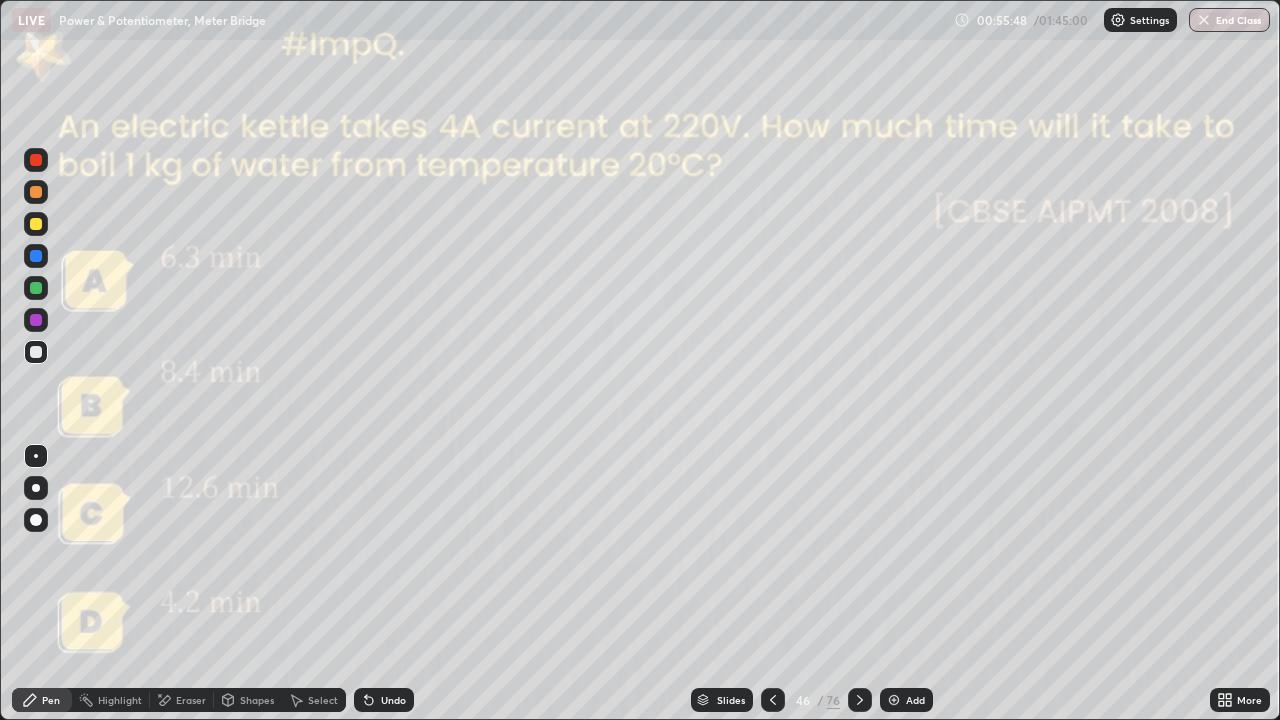 click 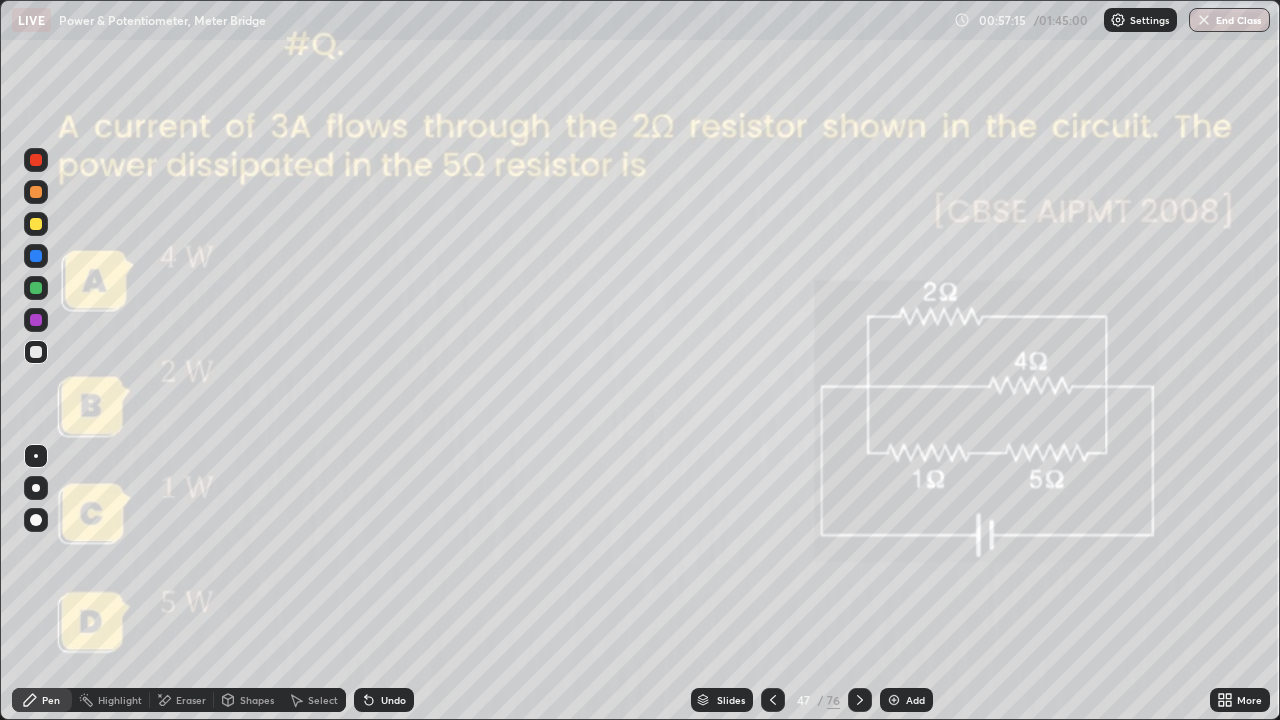 click at bounding box center [36, 288] 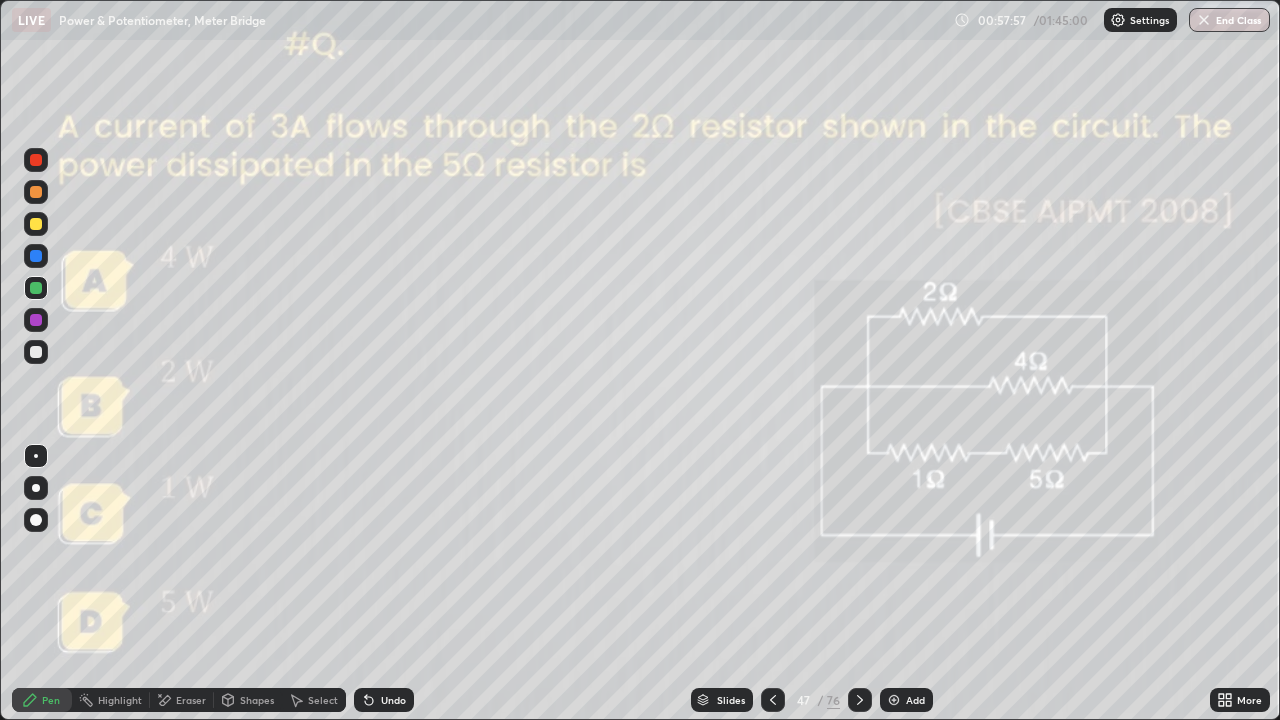 click 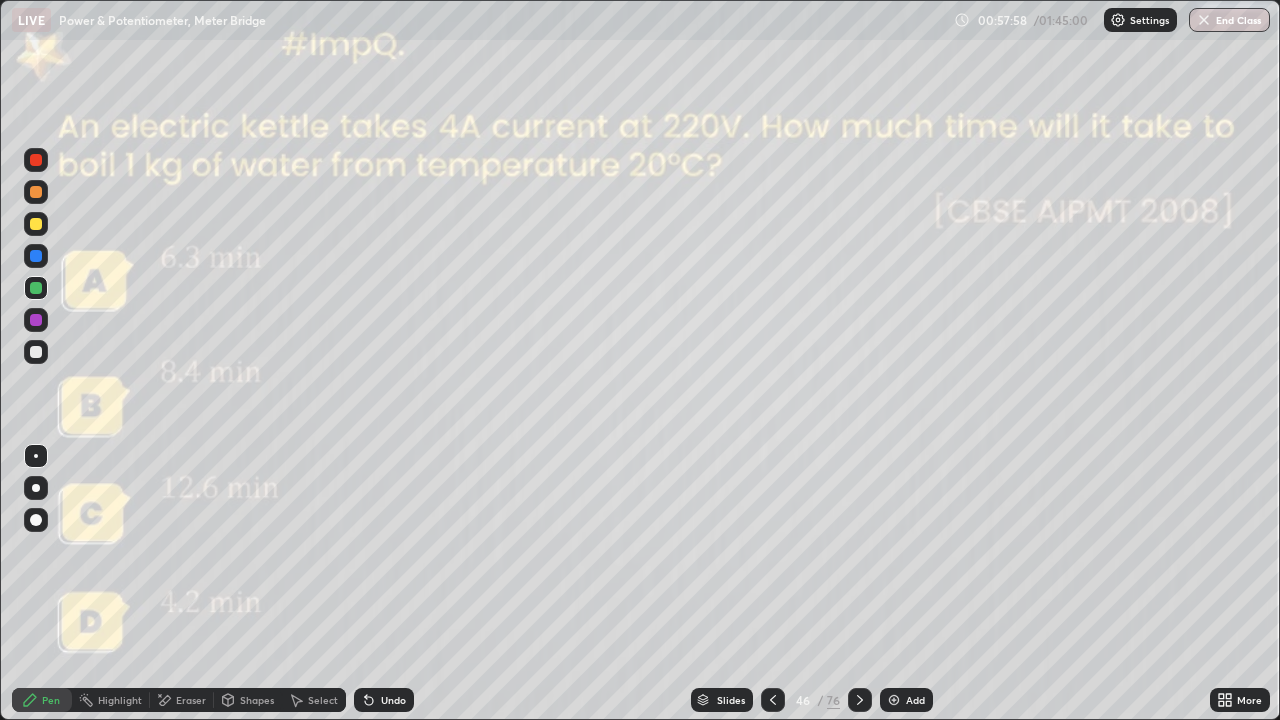 click 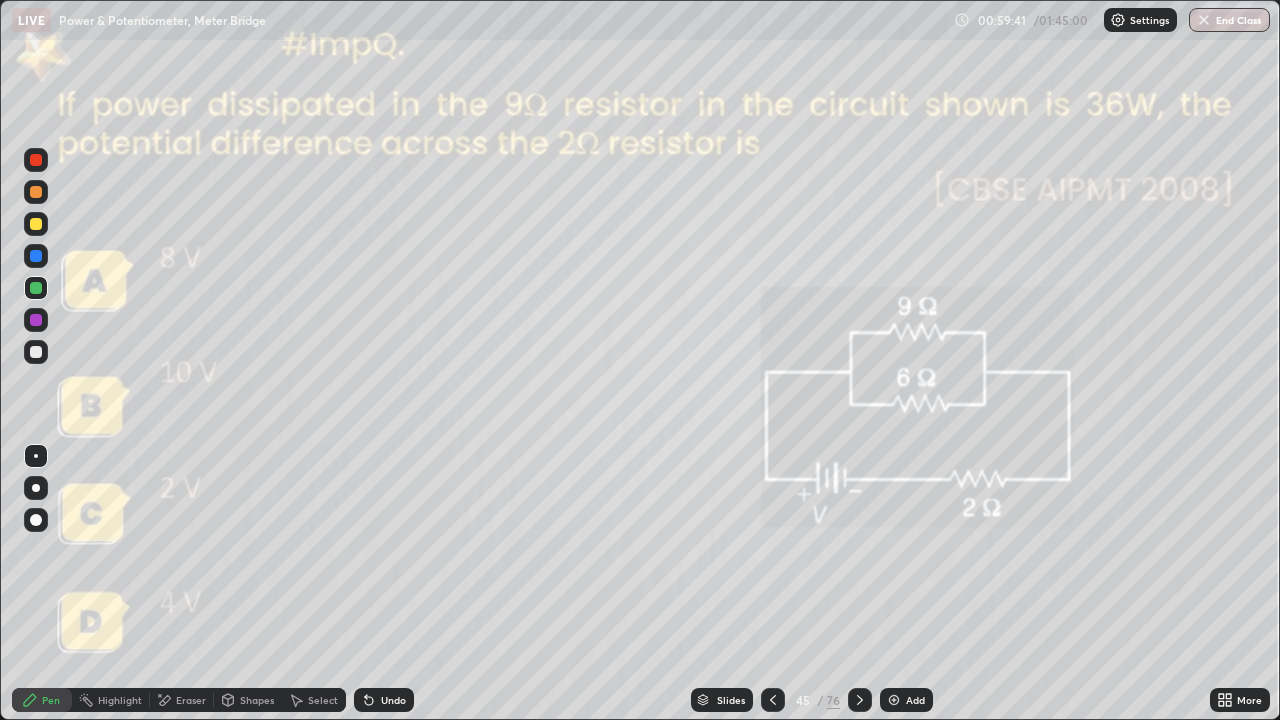 click at bounding box center (860, 700) 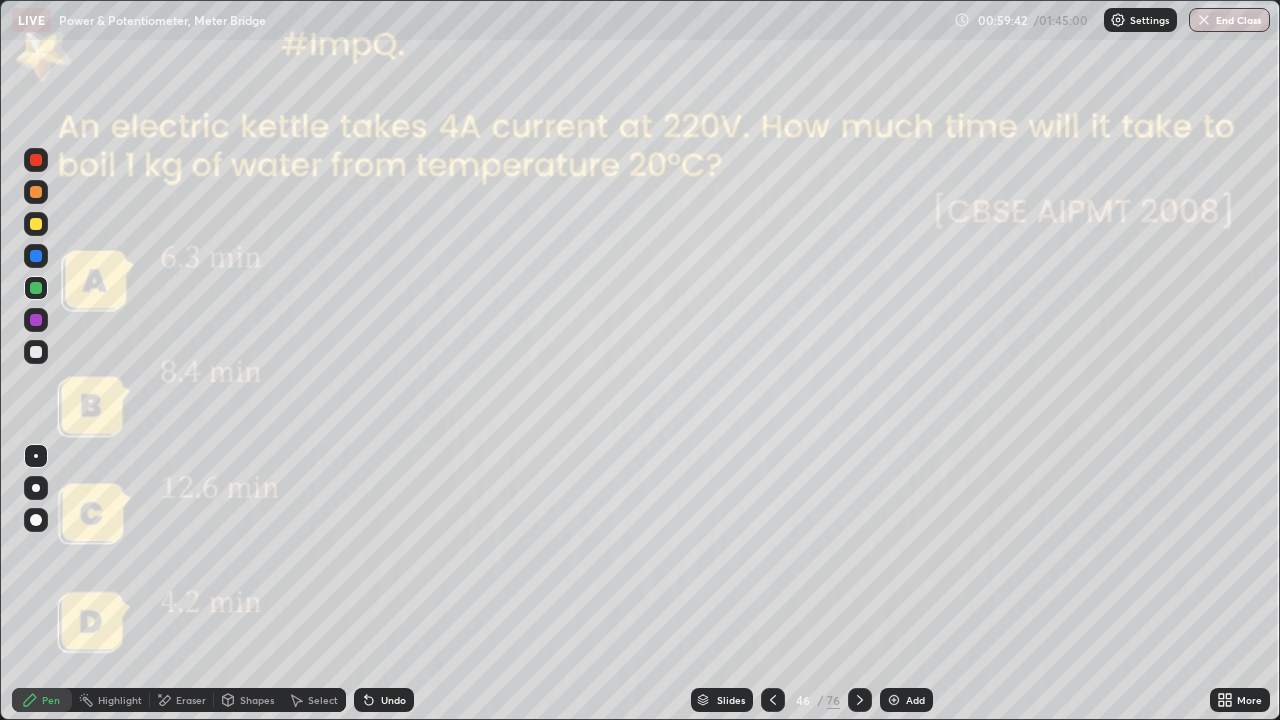 click 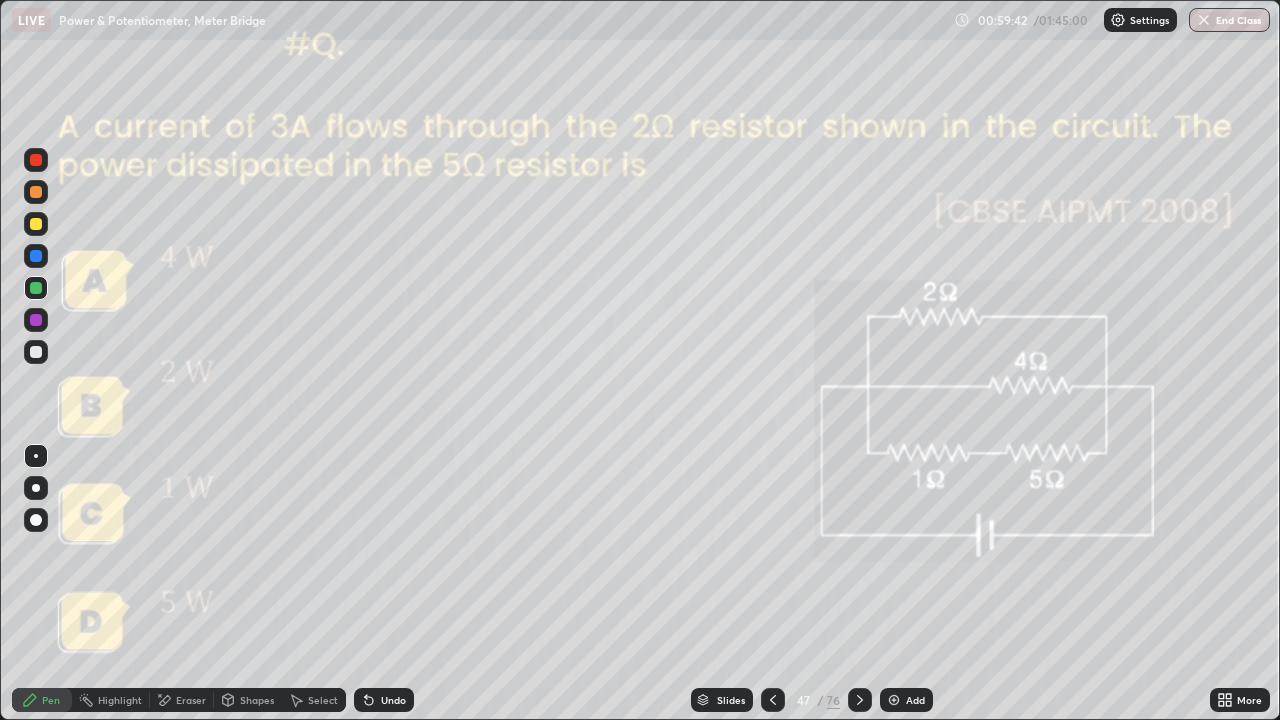 click 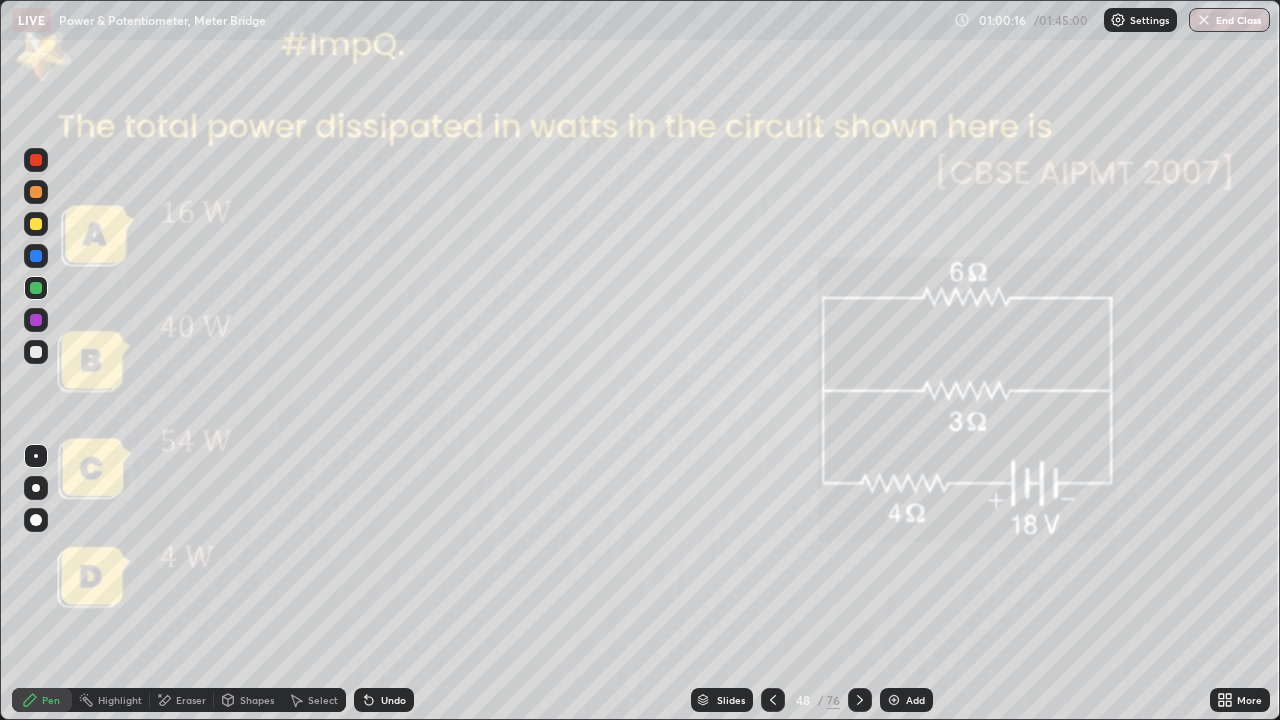 click 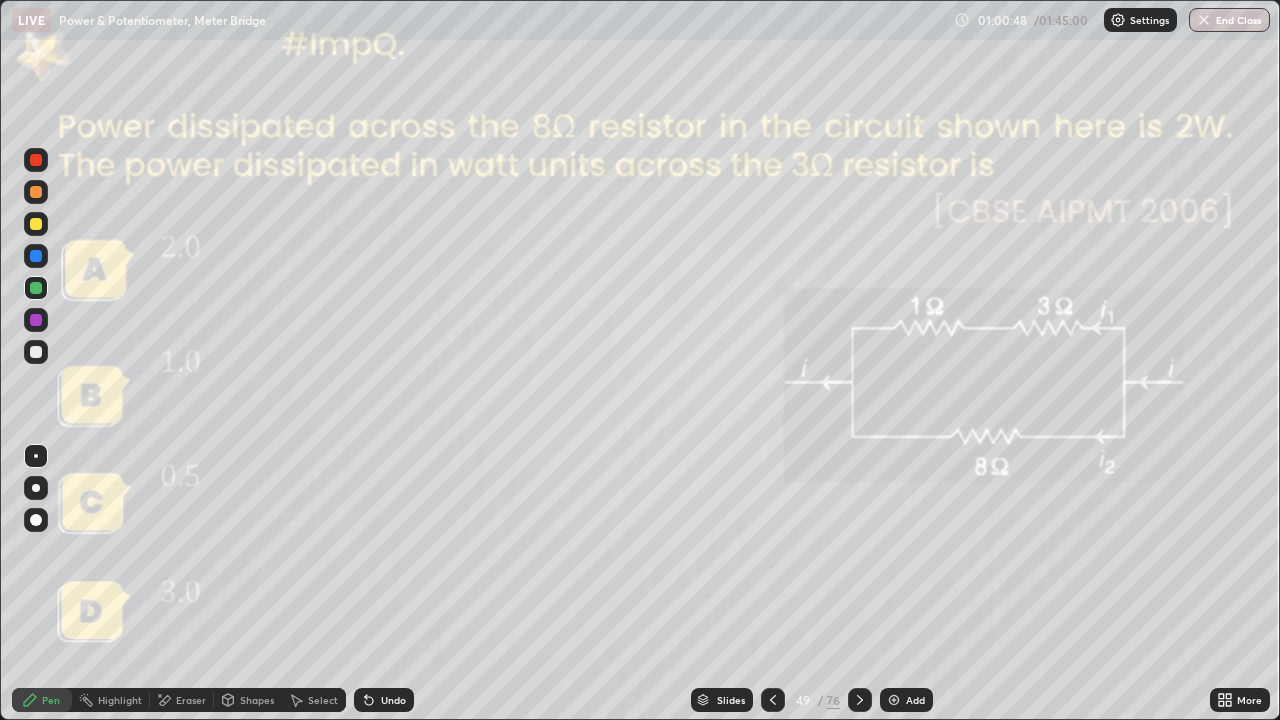 click at bounding box center (860, 700) 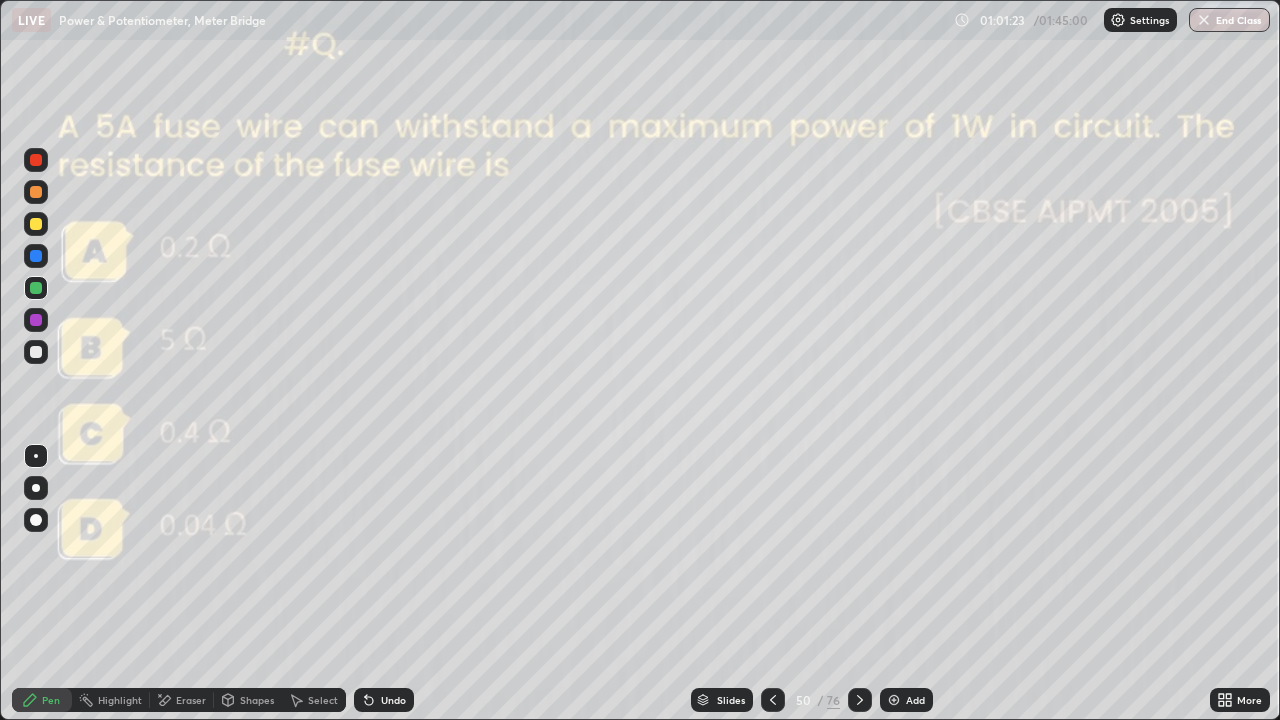 click on "Eraser" at bounding box center (182, 700) 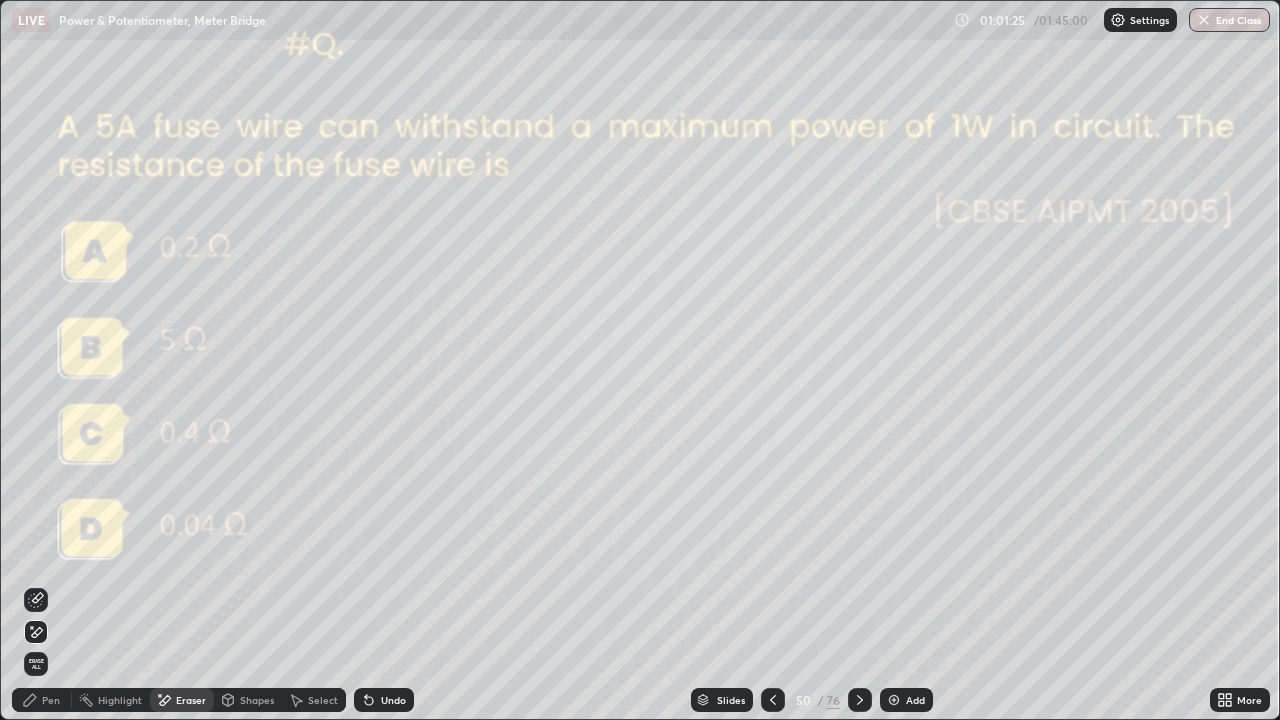 click on "Pen" at bounding box center [42, 700] 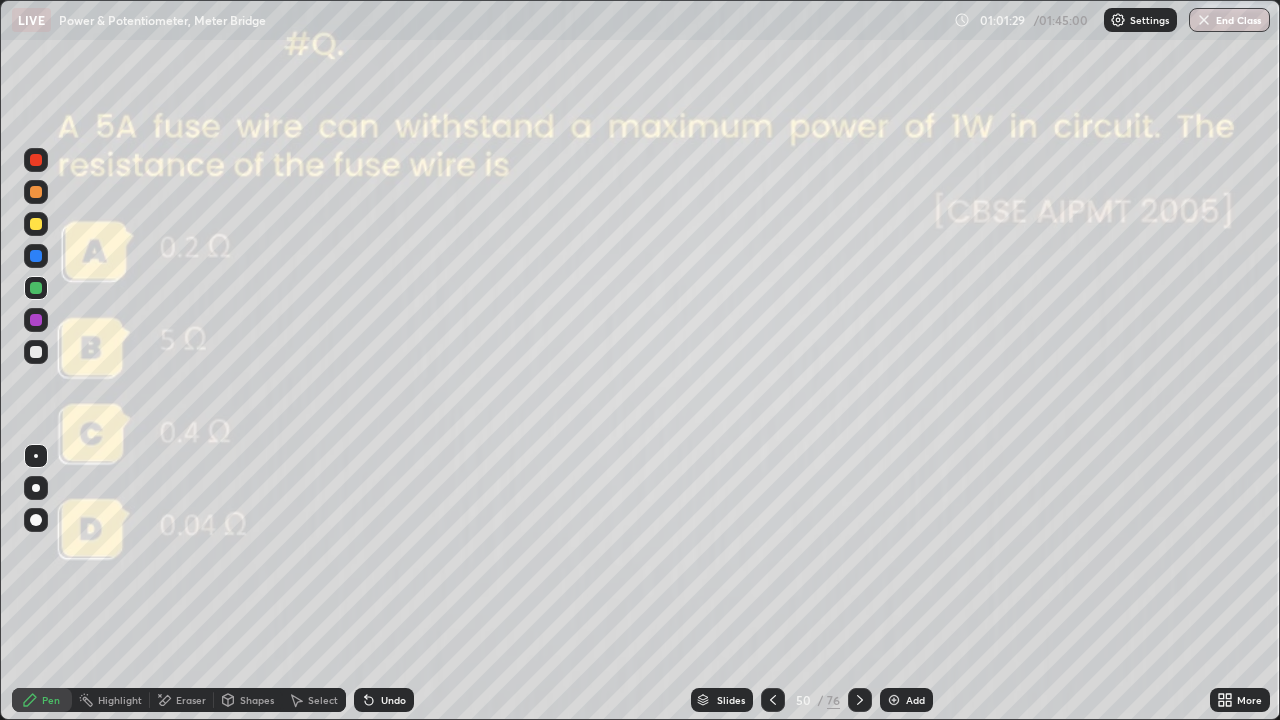 click 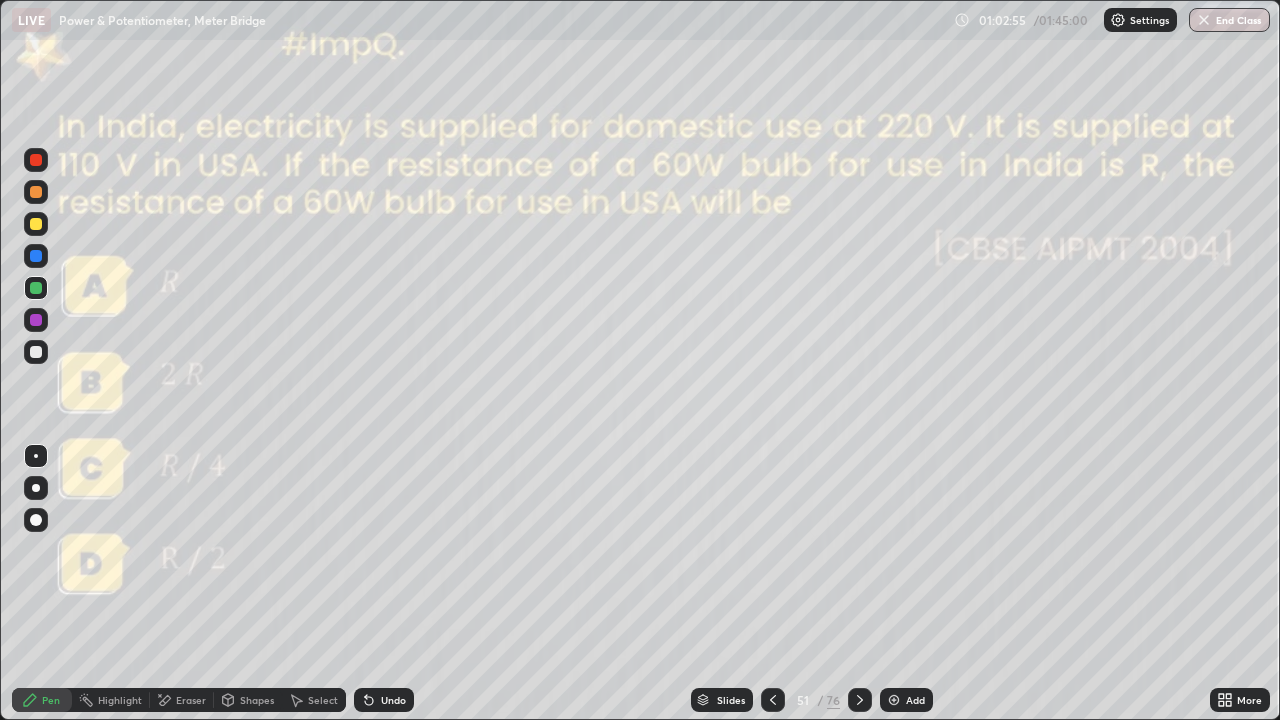 click on "Eraser" at bounding box center [191, 700] 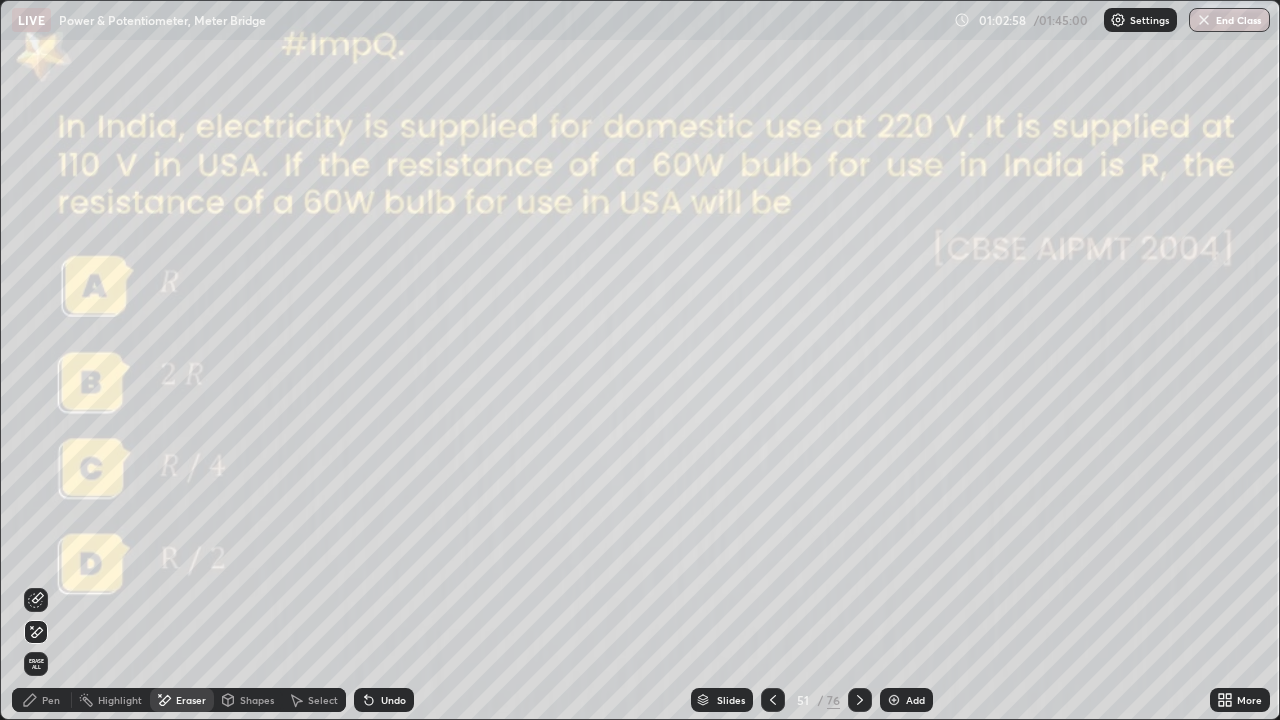 click on "Pen" at bounding box center (42, 700) 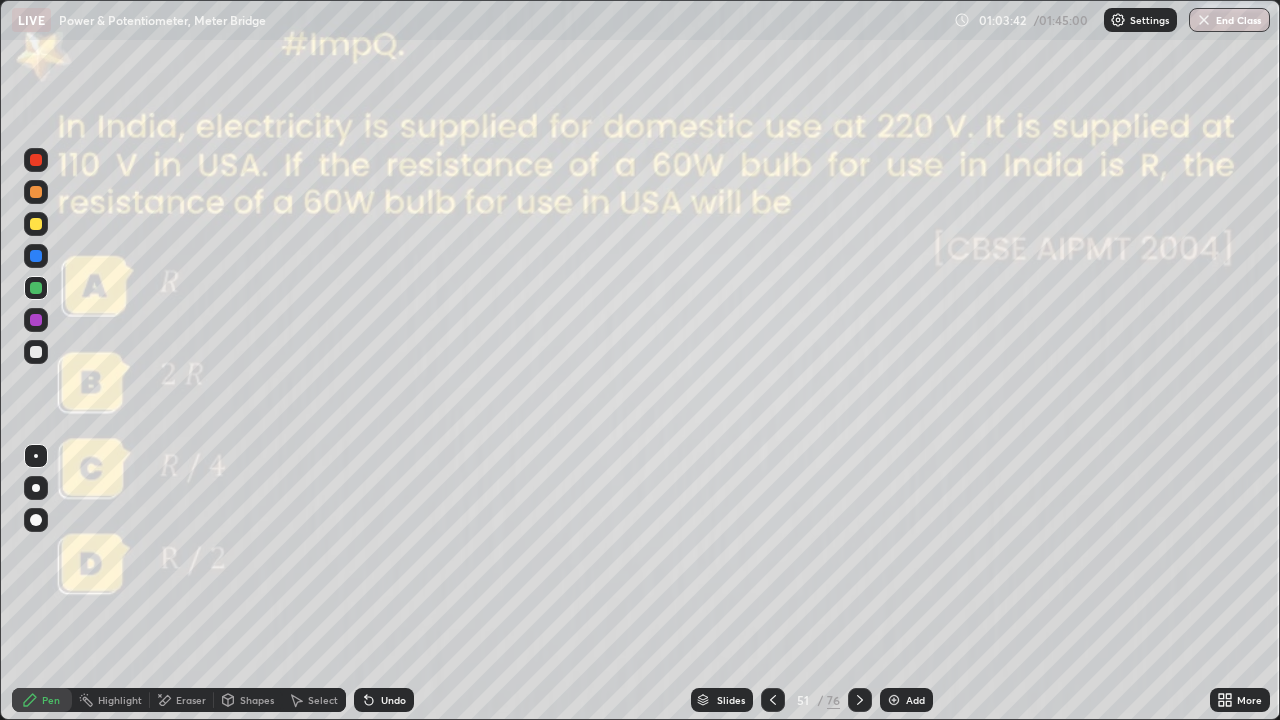 click on "Eraser" at bounding box center (191, 700) 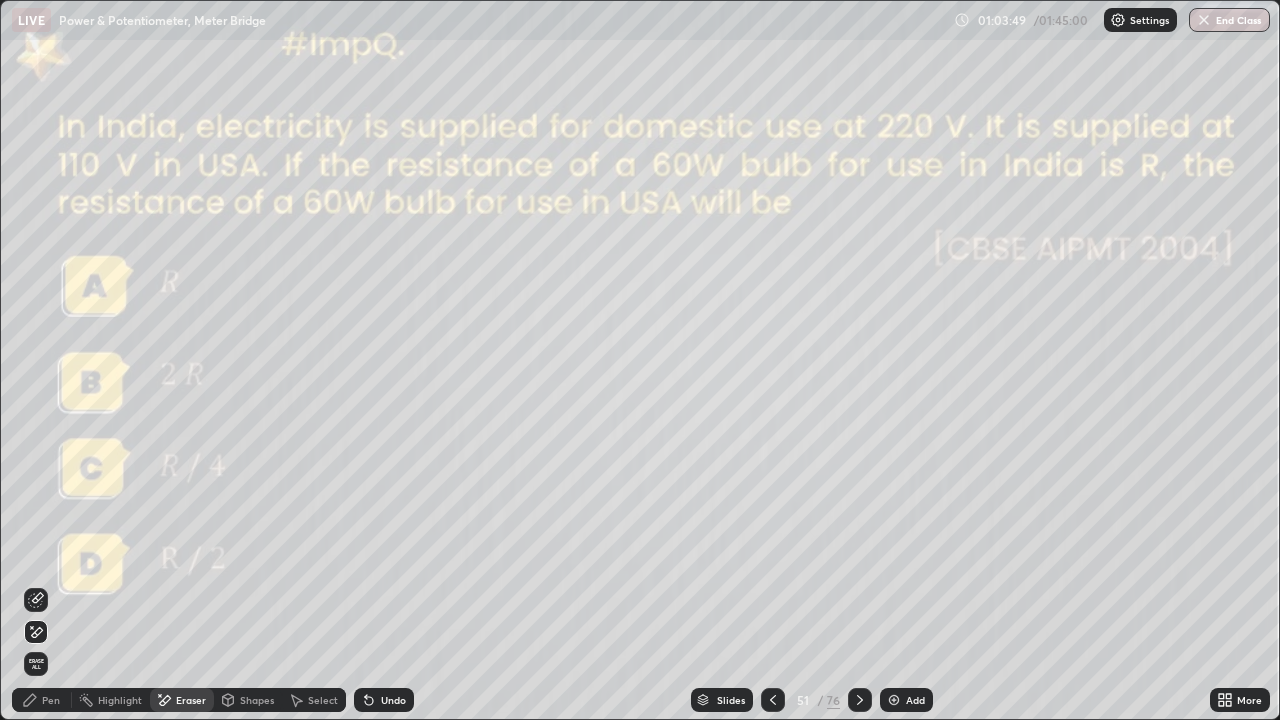 click on "Pen" at bounding box center [51, 700] 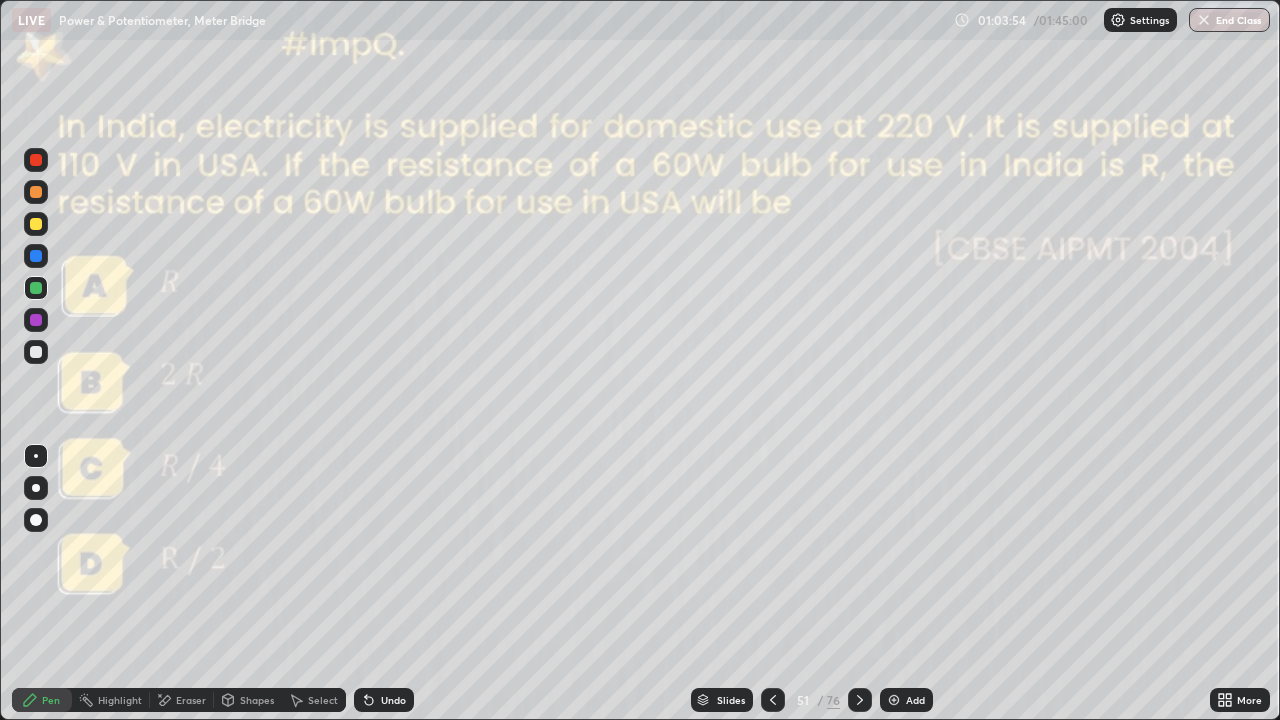 click on "Eraser" at bounding box center (182, 700) 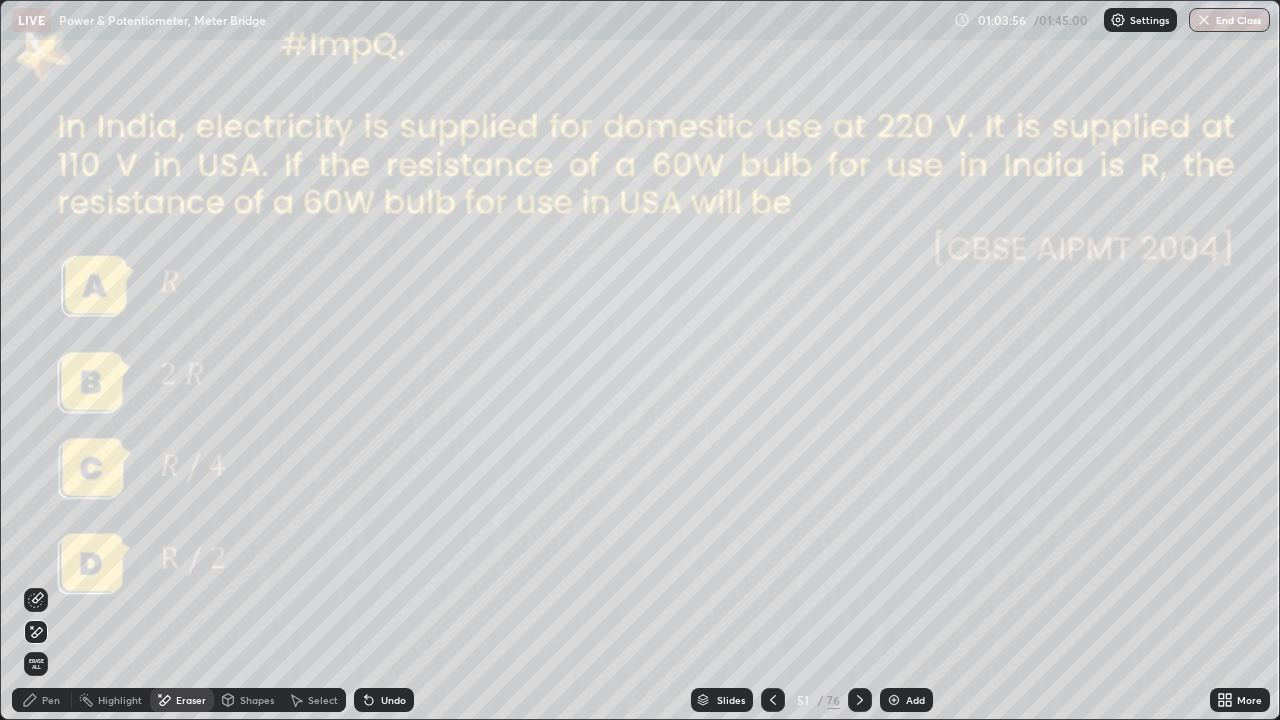 click on "Pen" at bounding box center (51, 700) 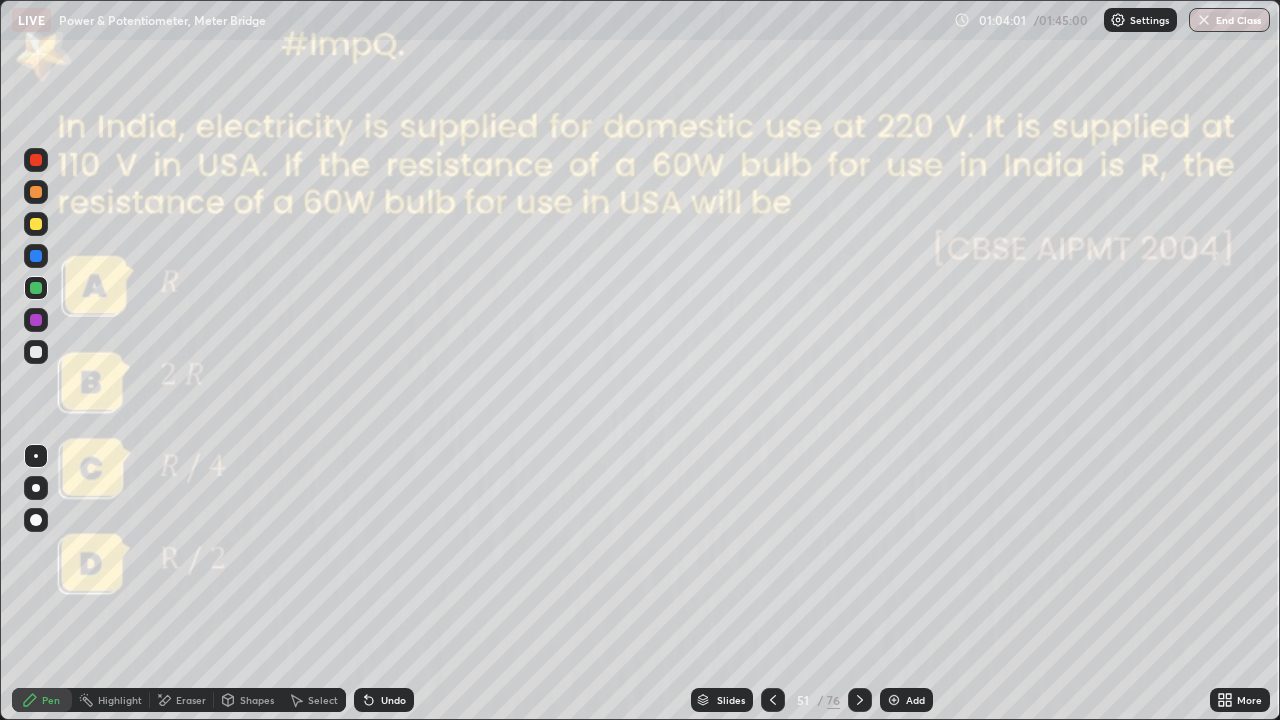 click 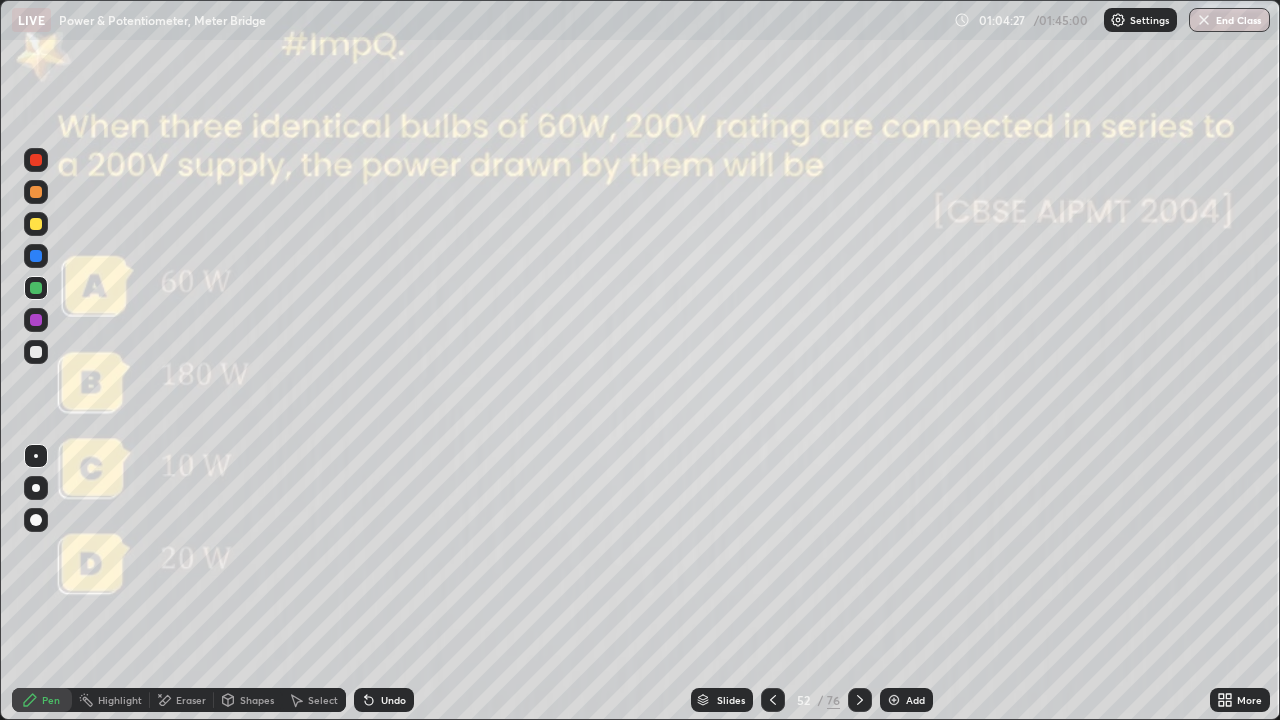 click on "Select" at bounding box center (323, 700) 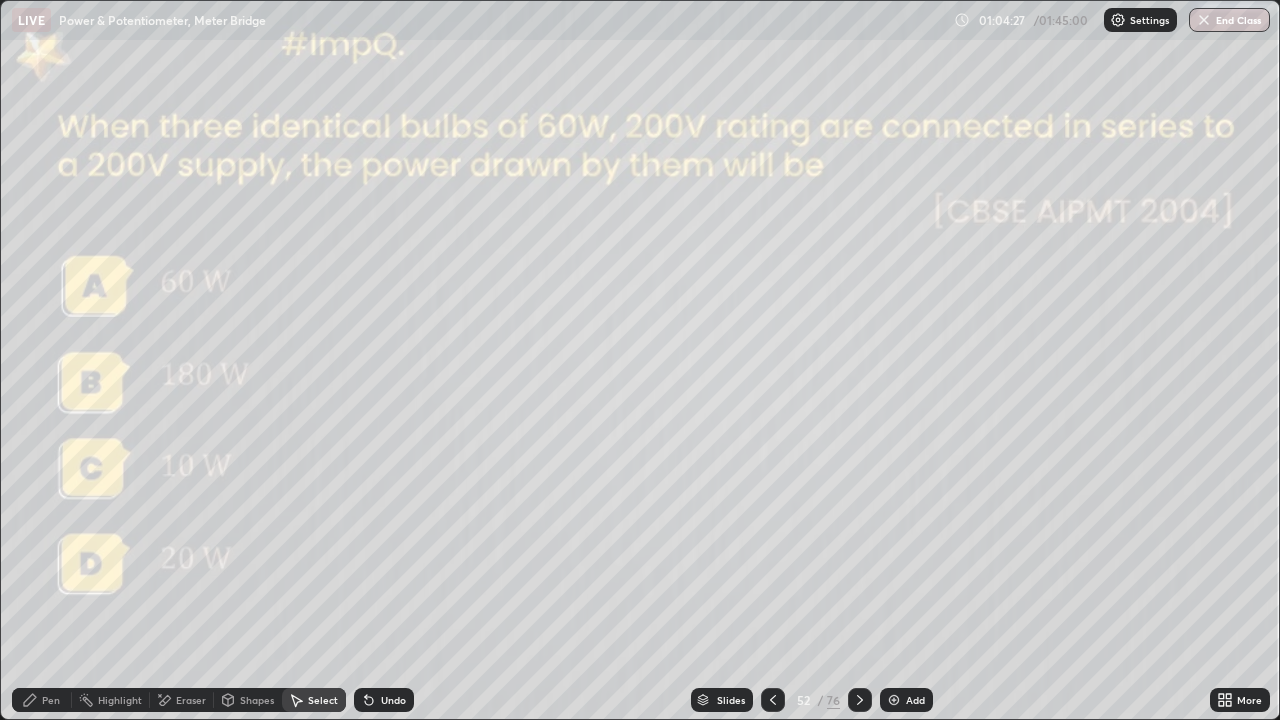click on "Undo" at bounding box center [384, 700] 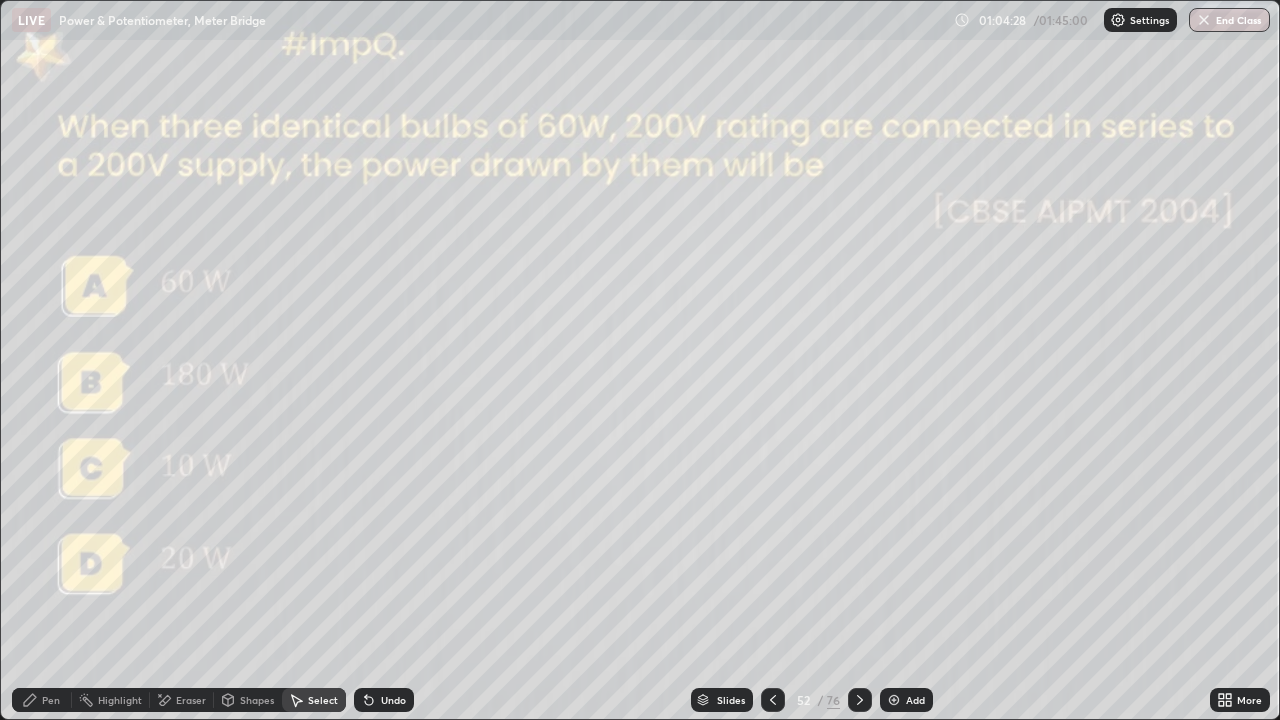 click on "Undo" at bounding box center [393, 700] 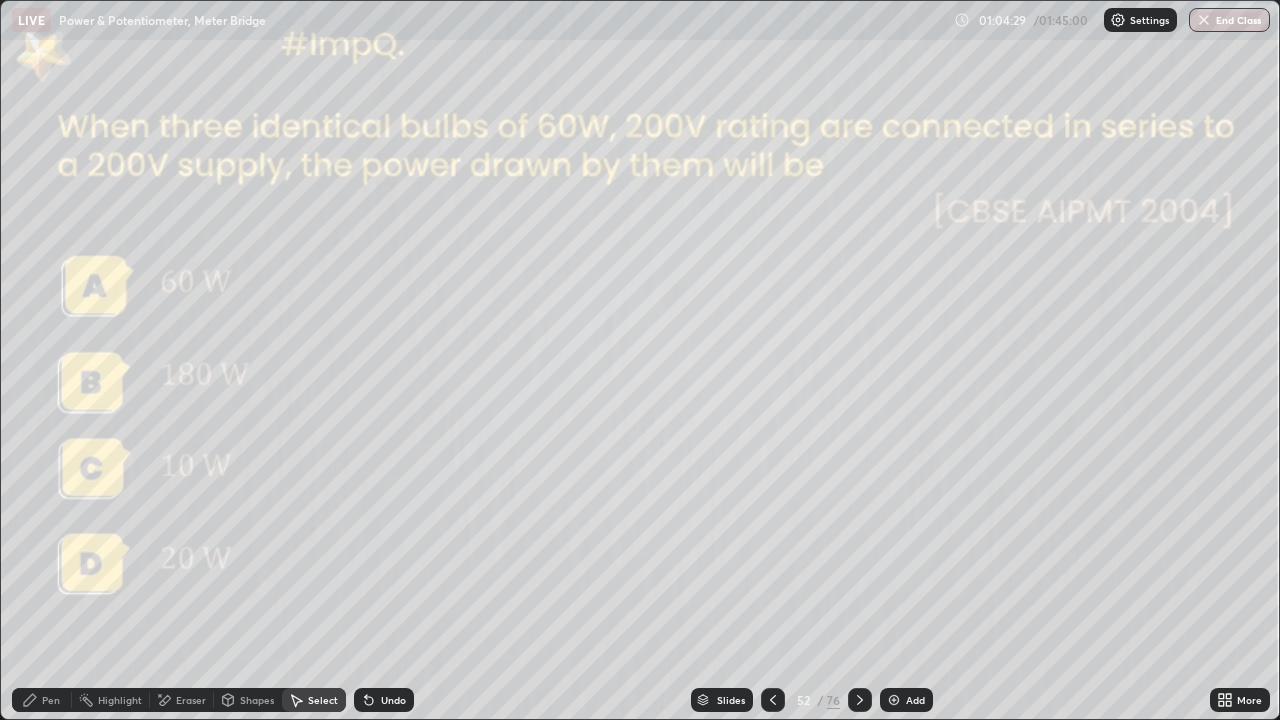 click on "Pen" at bounding box center [51, 700] 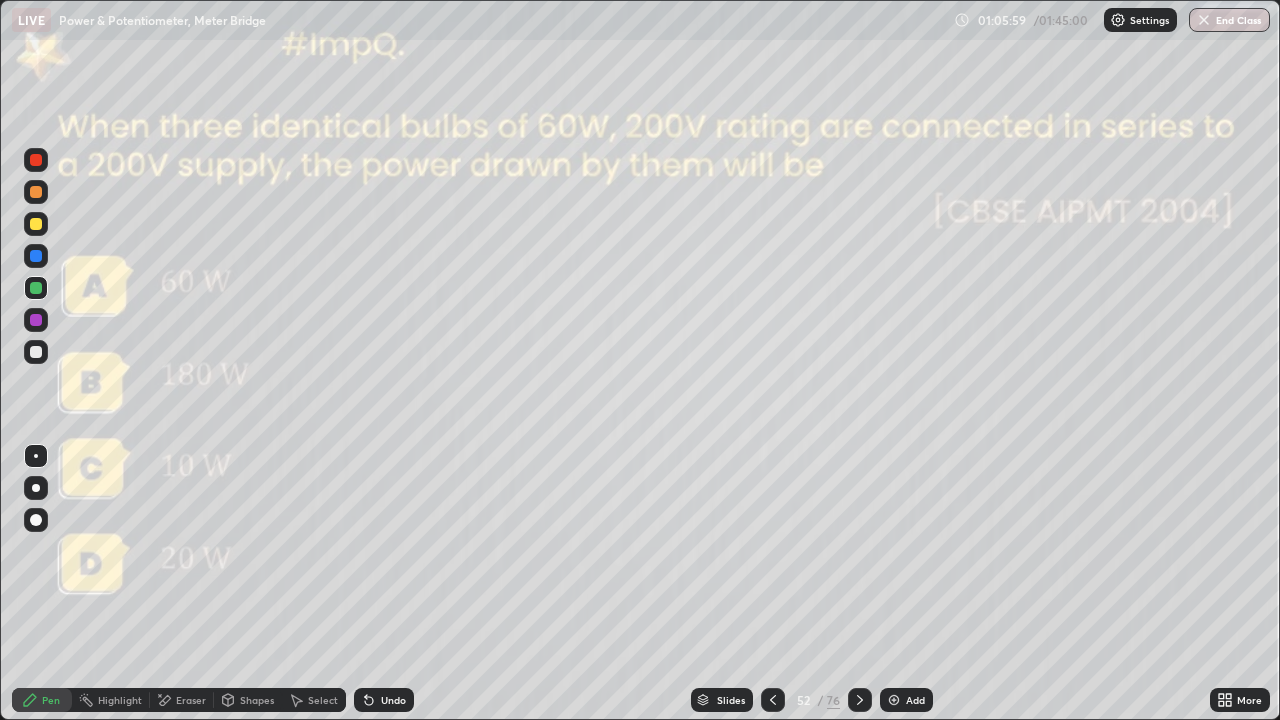 click 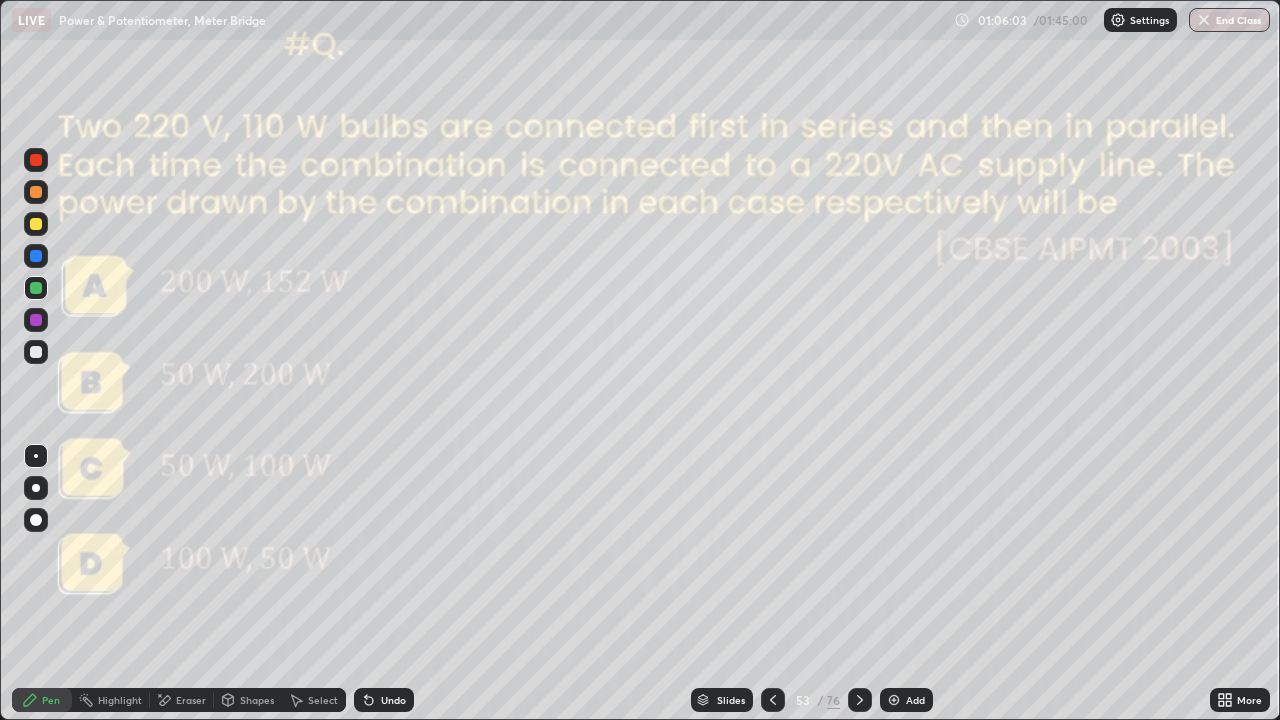 click 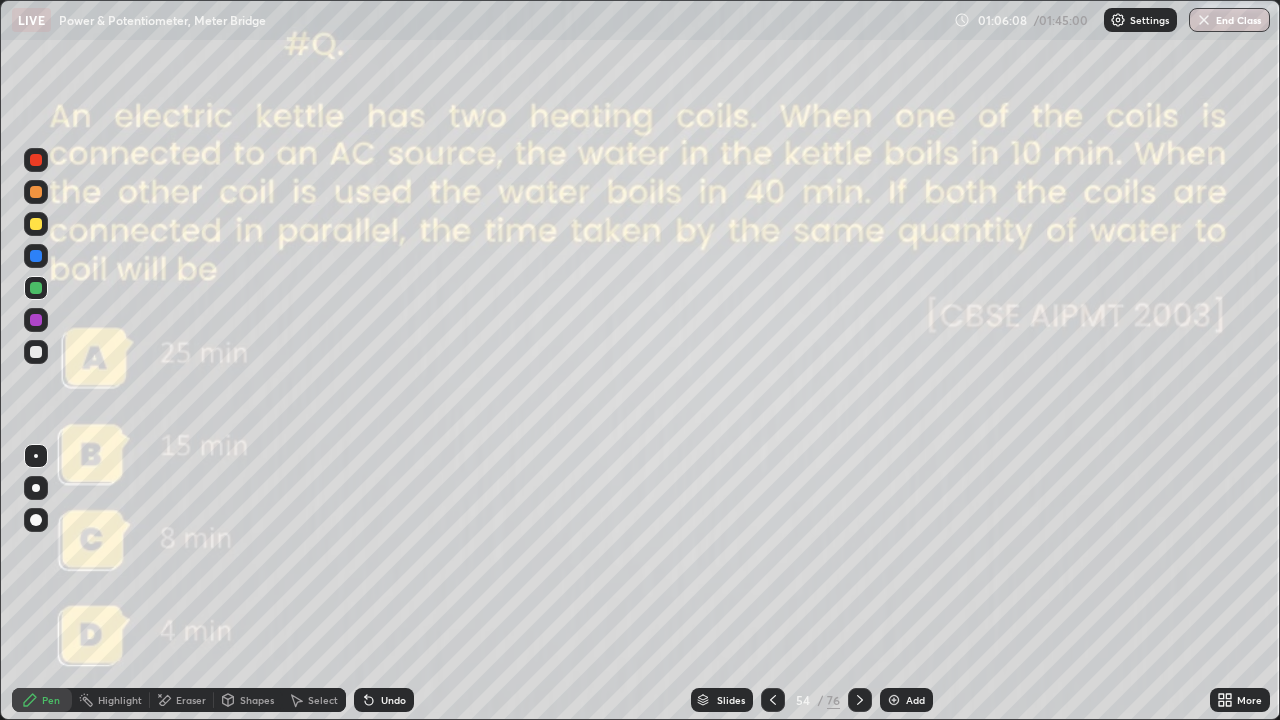 click 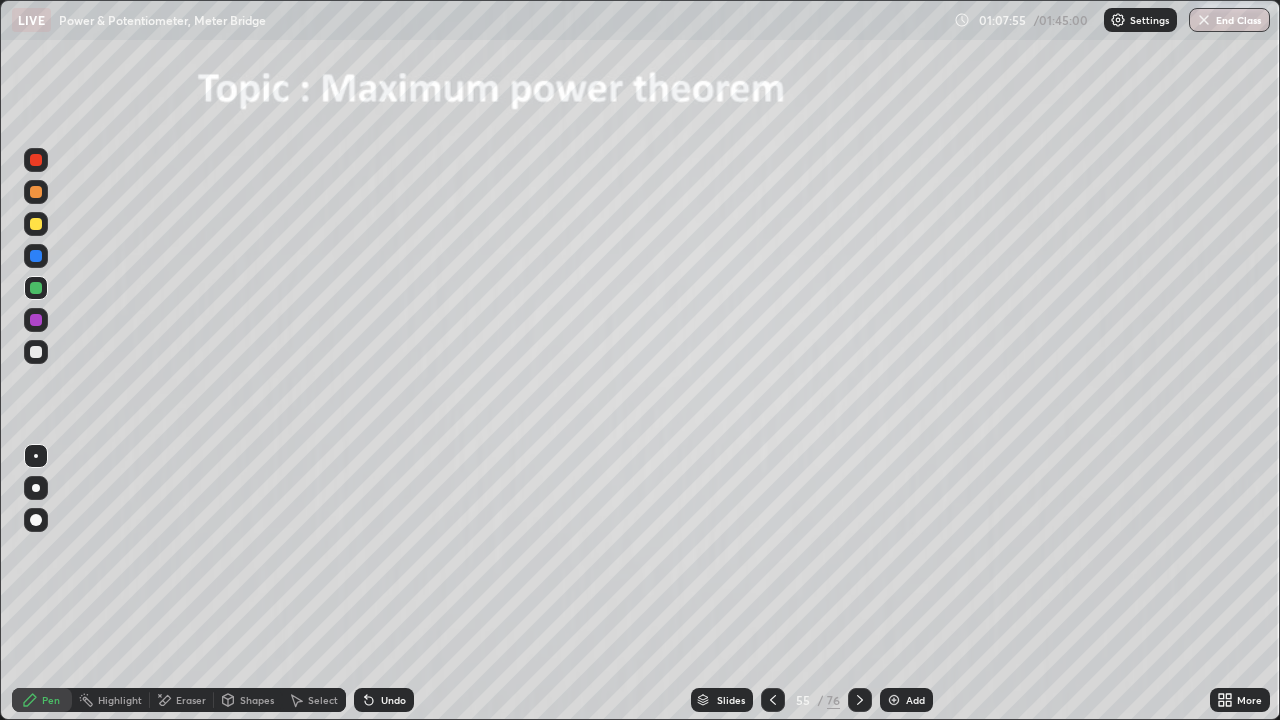 click 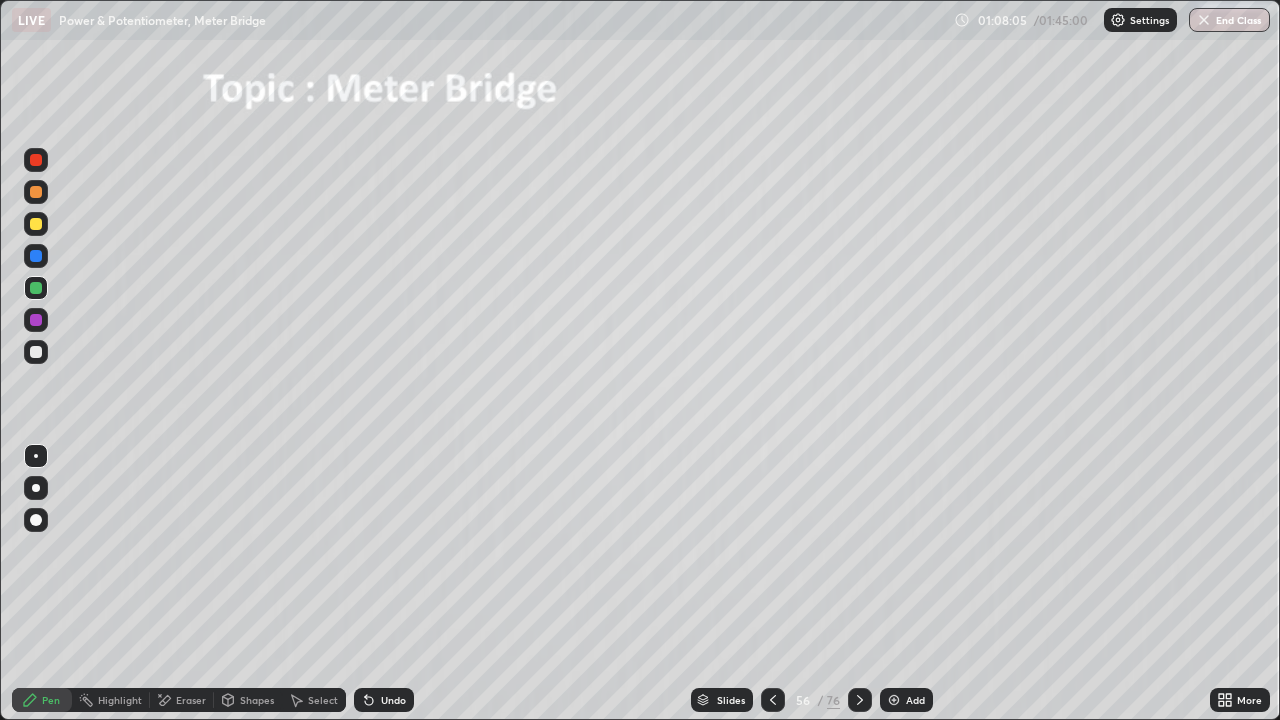 click 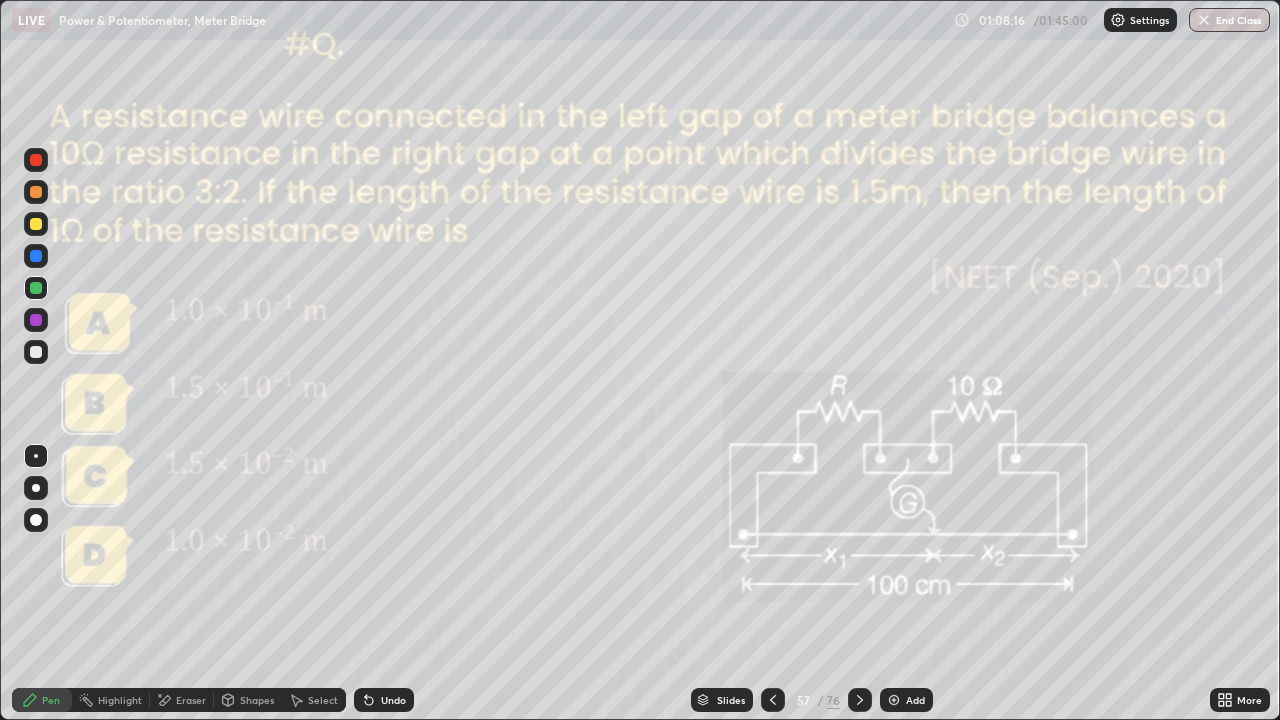 click 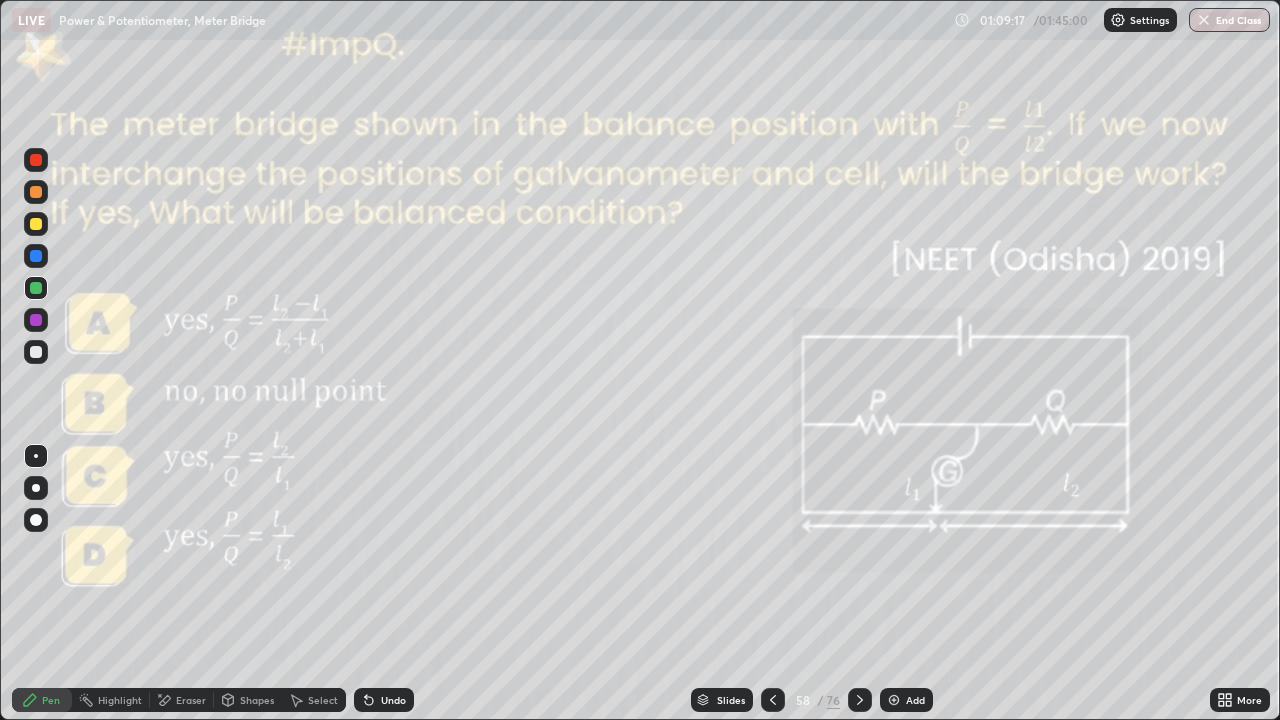 click 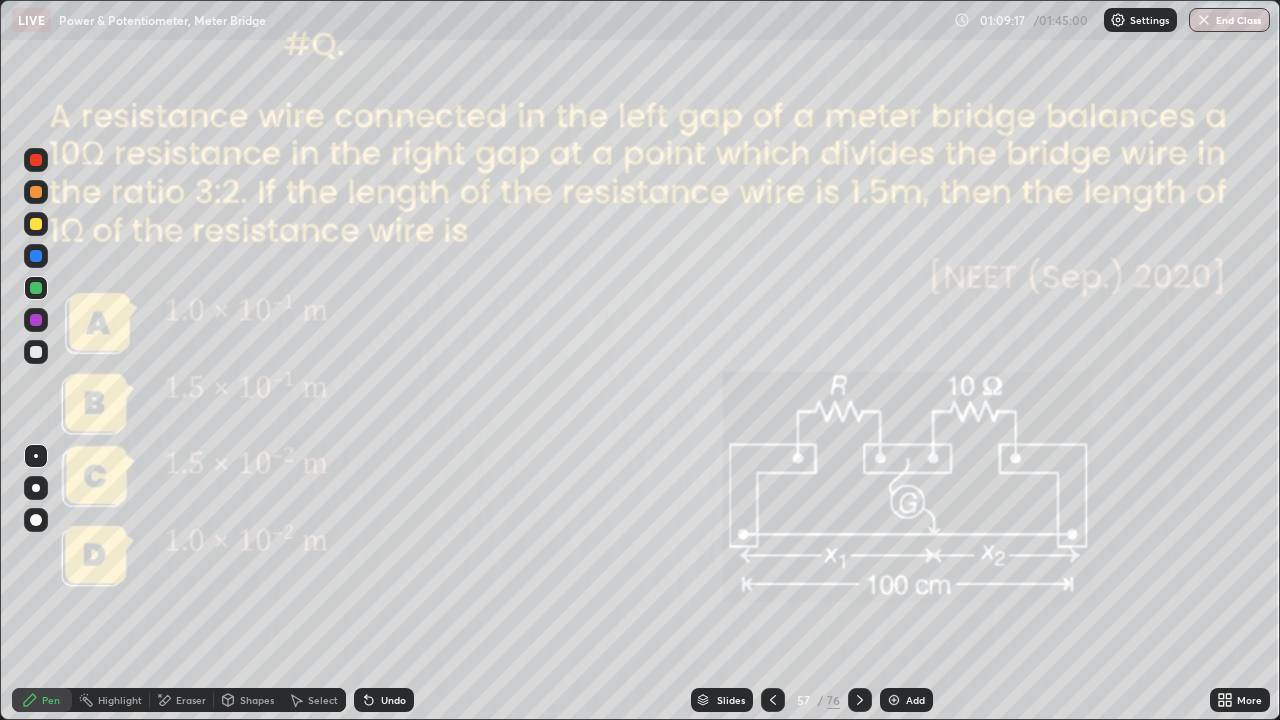 click 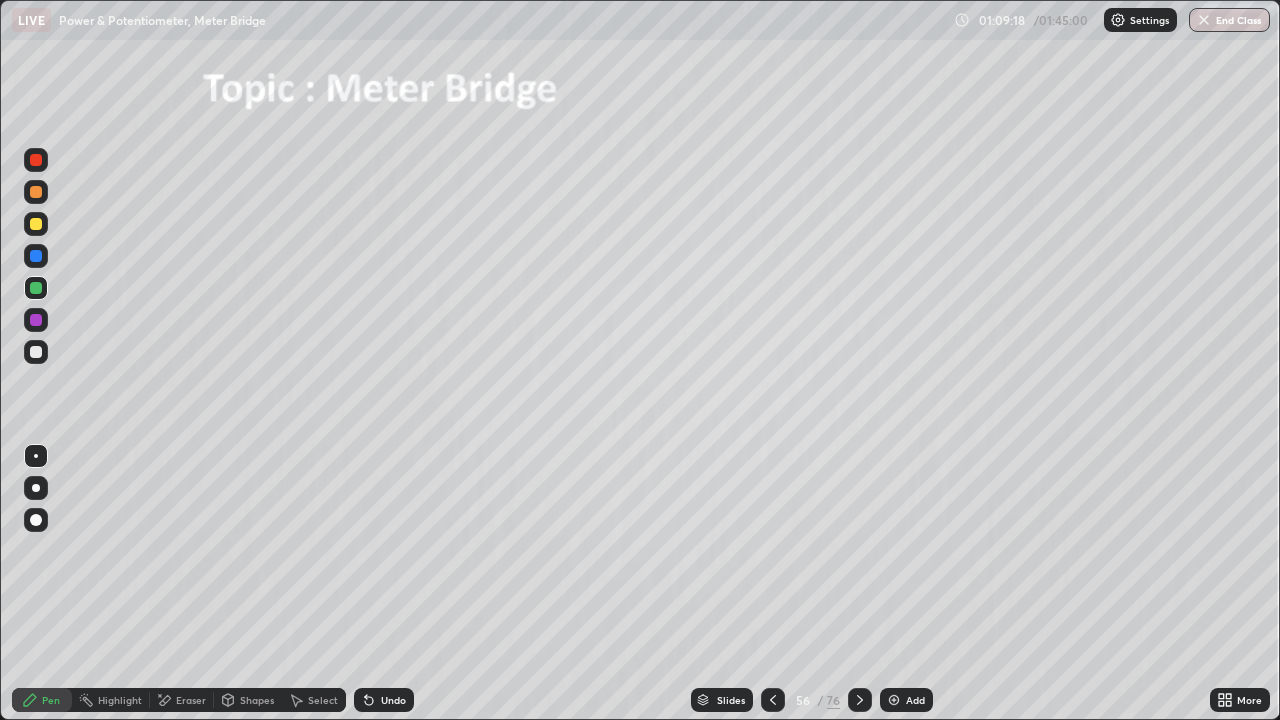click 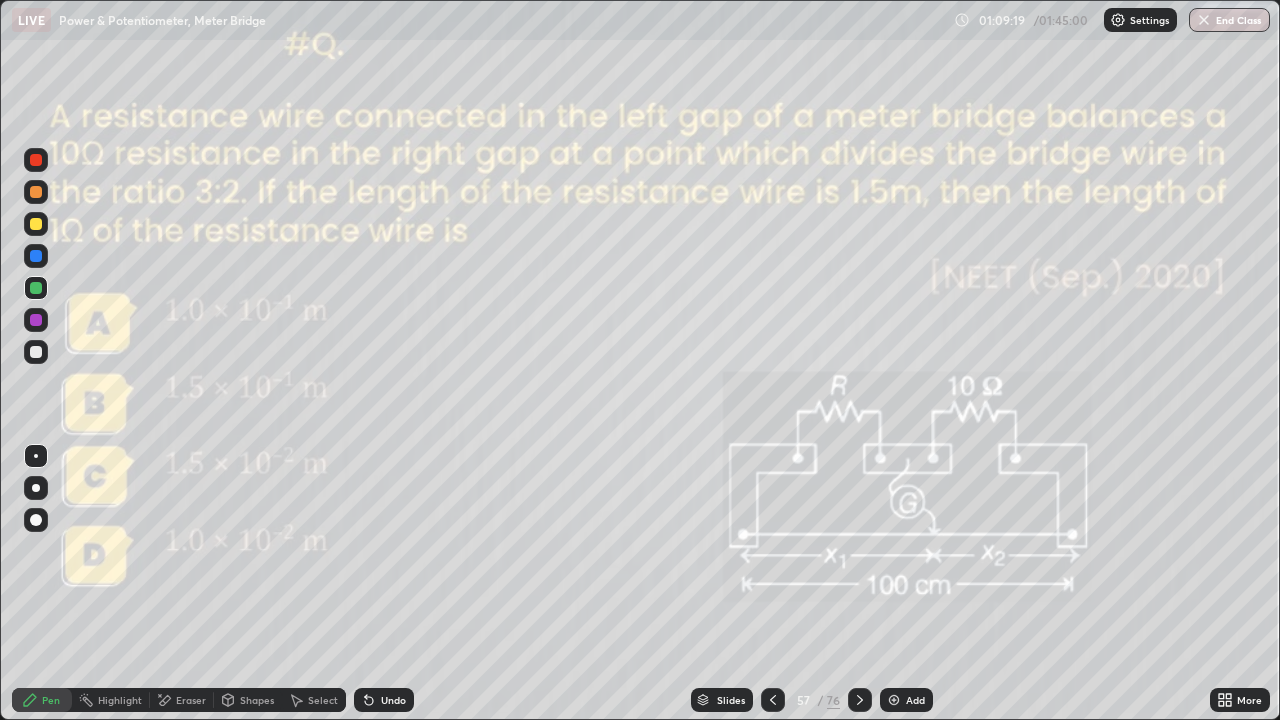 click 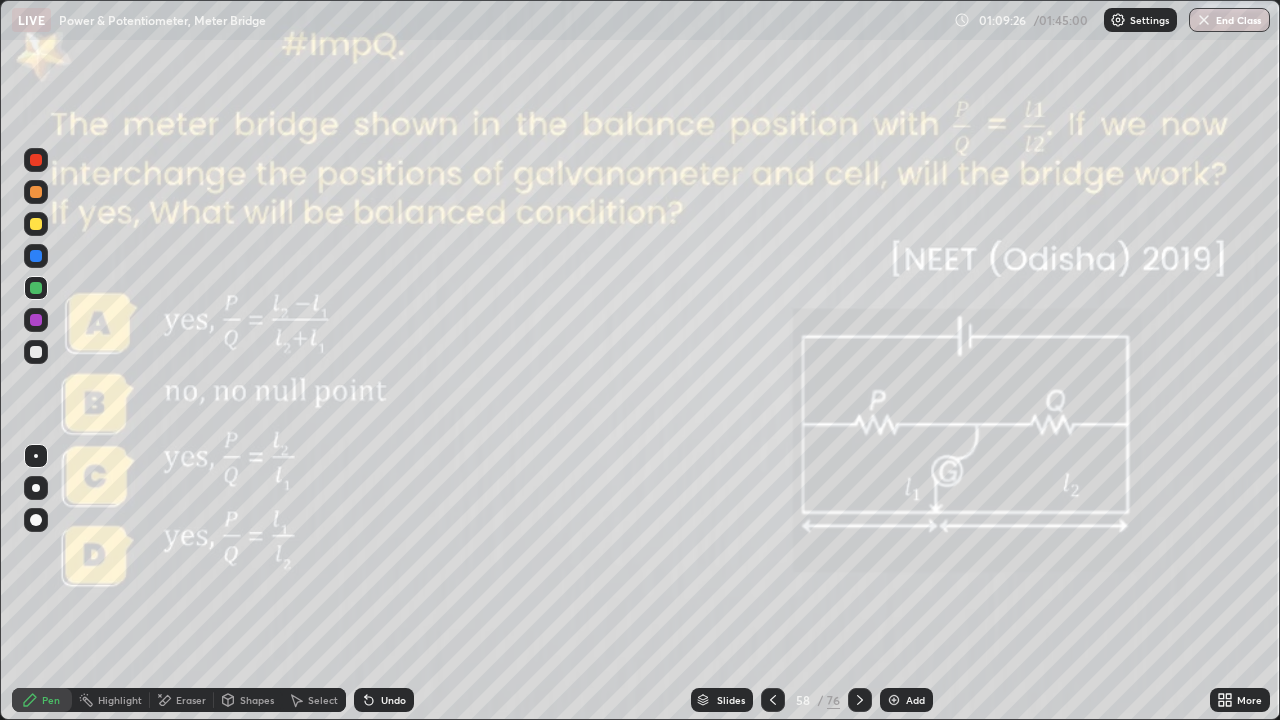 click 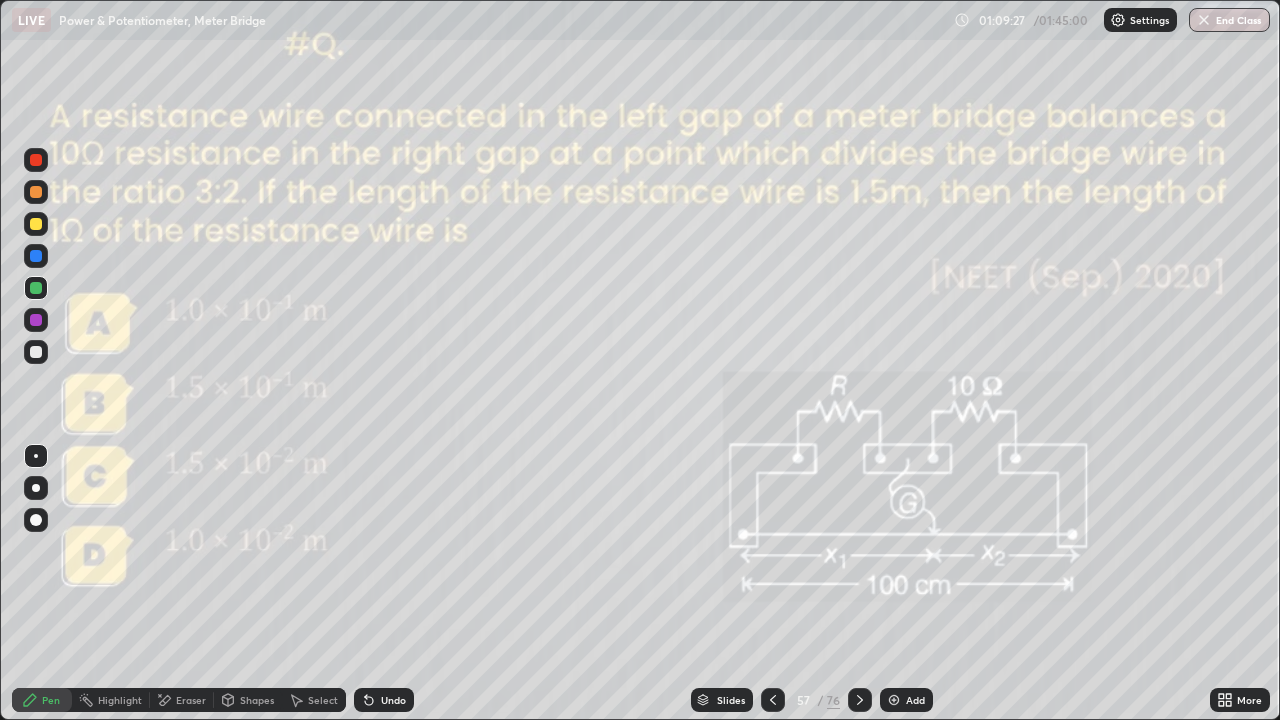 click 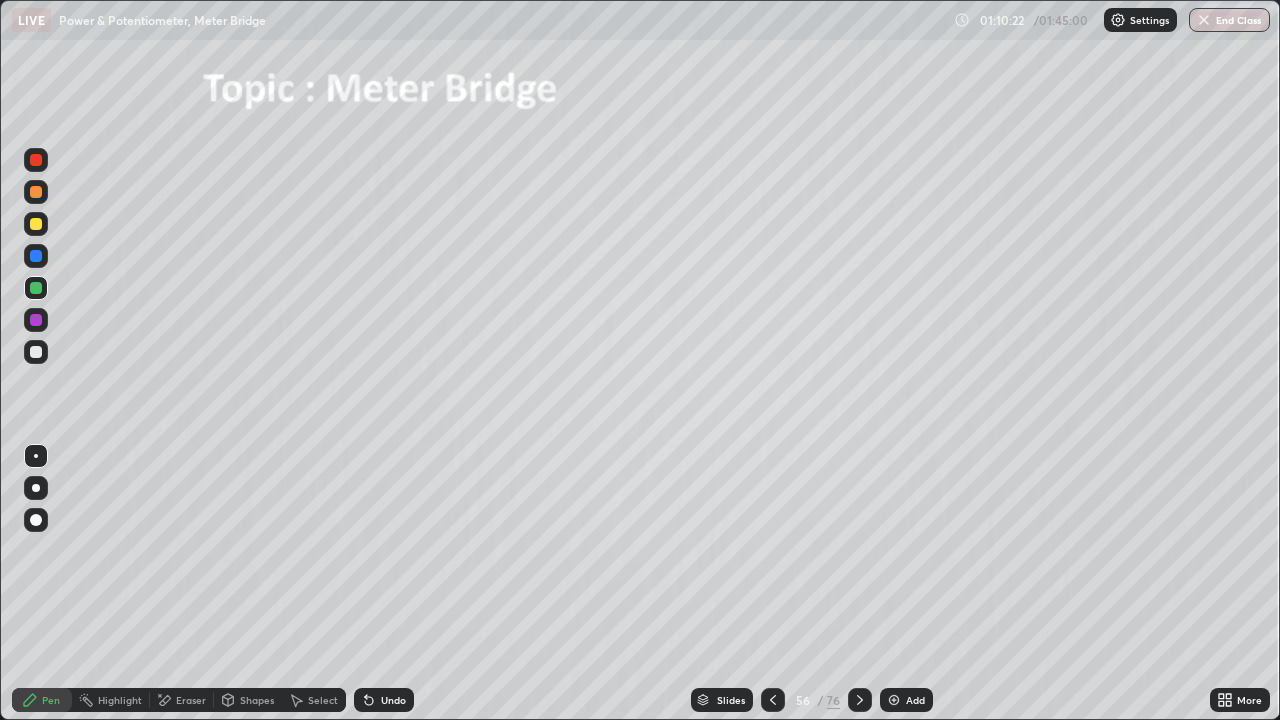 click 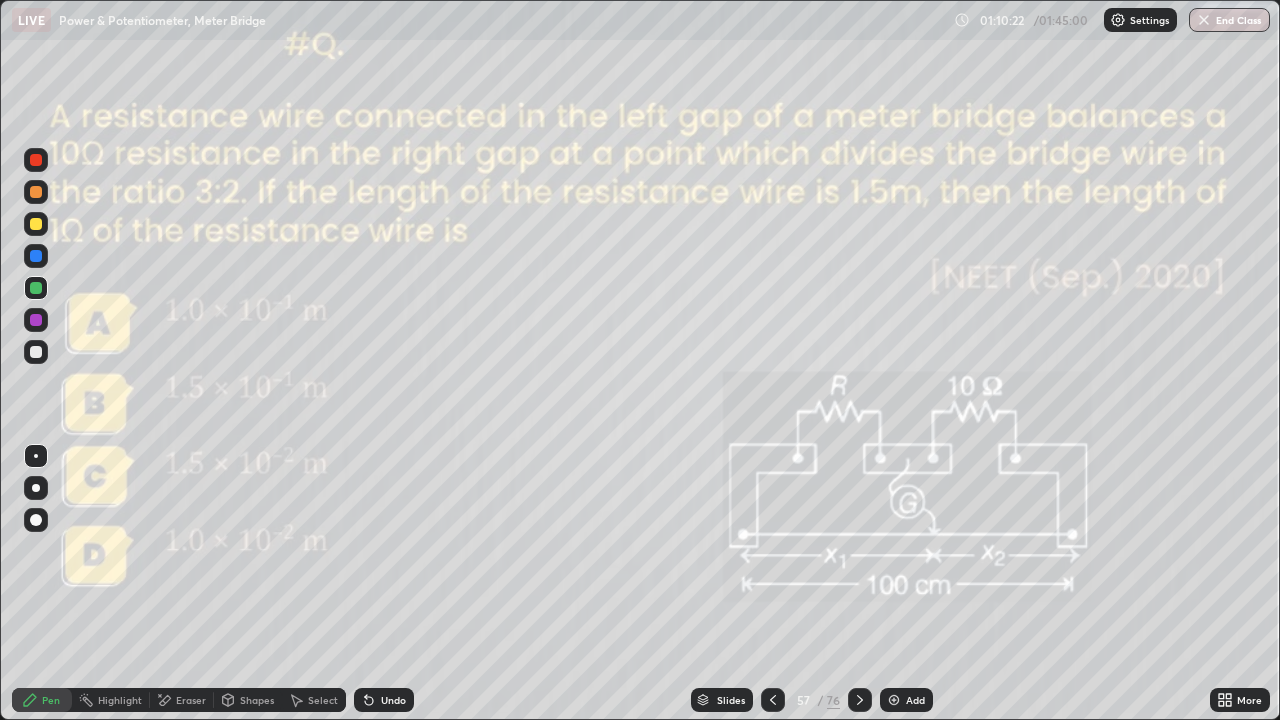 click at bounding box center [860, 700] 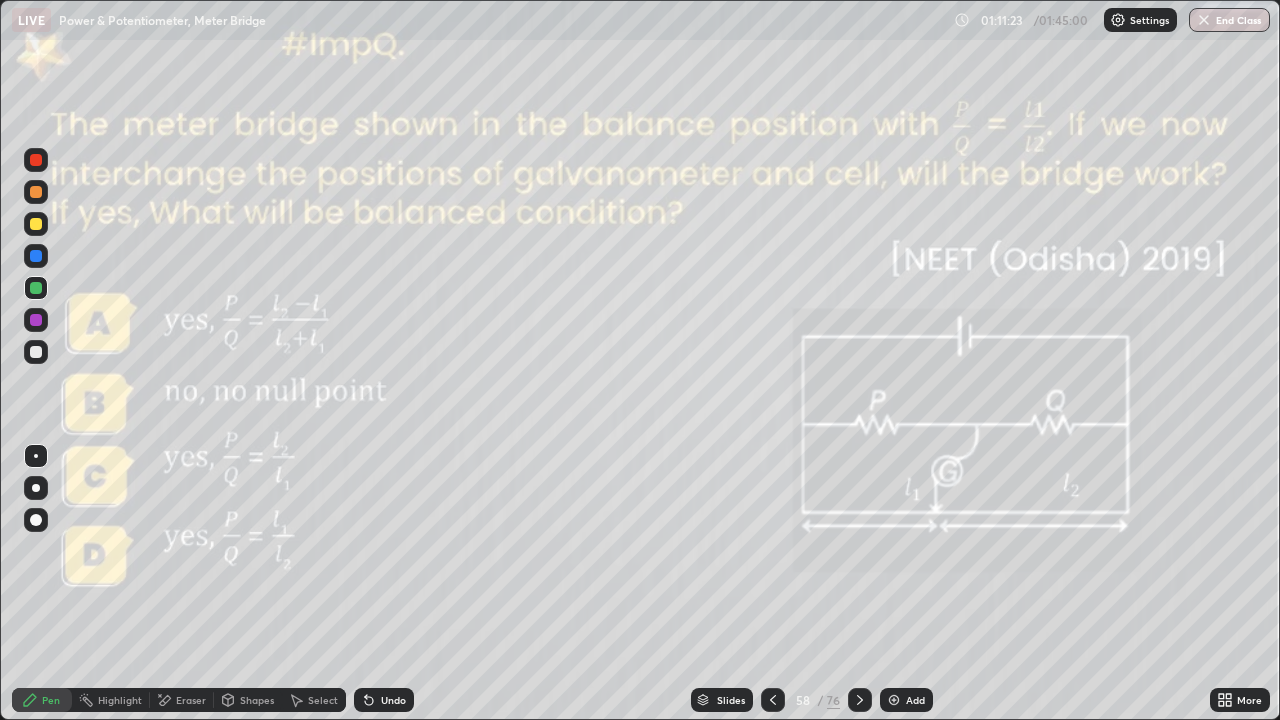 click at bounding box center (773, 700) 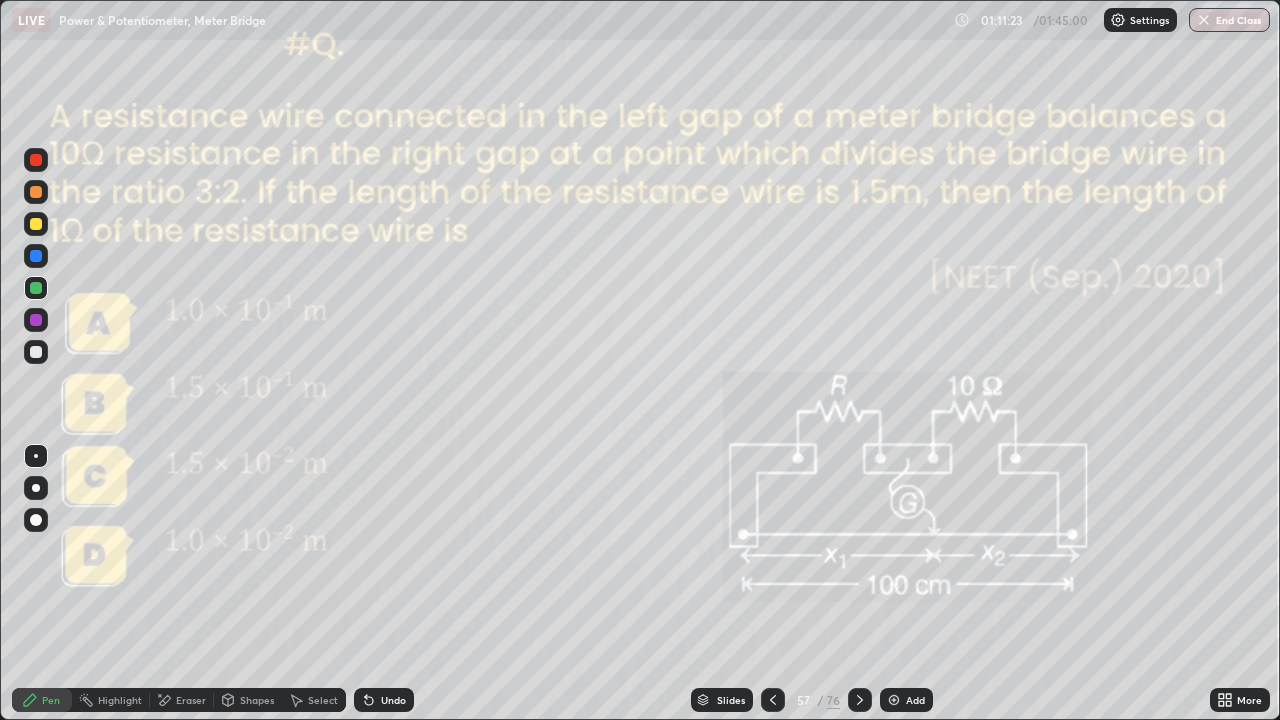 click 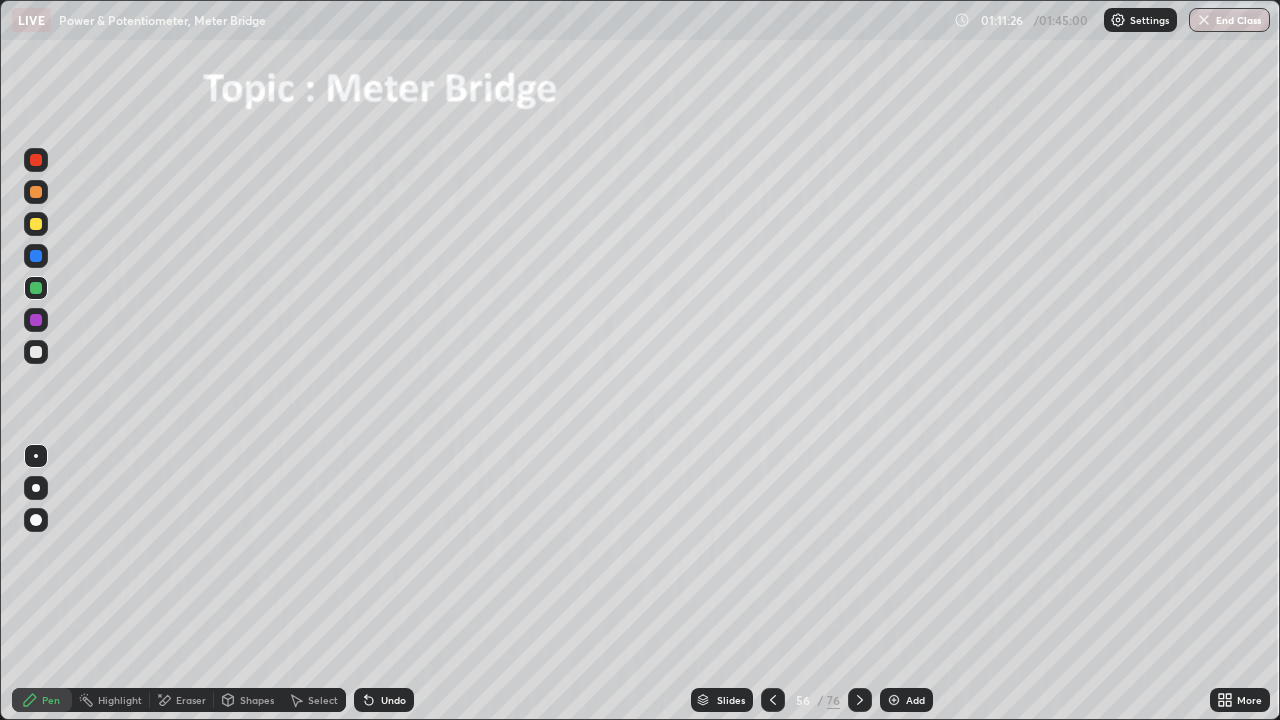click 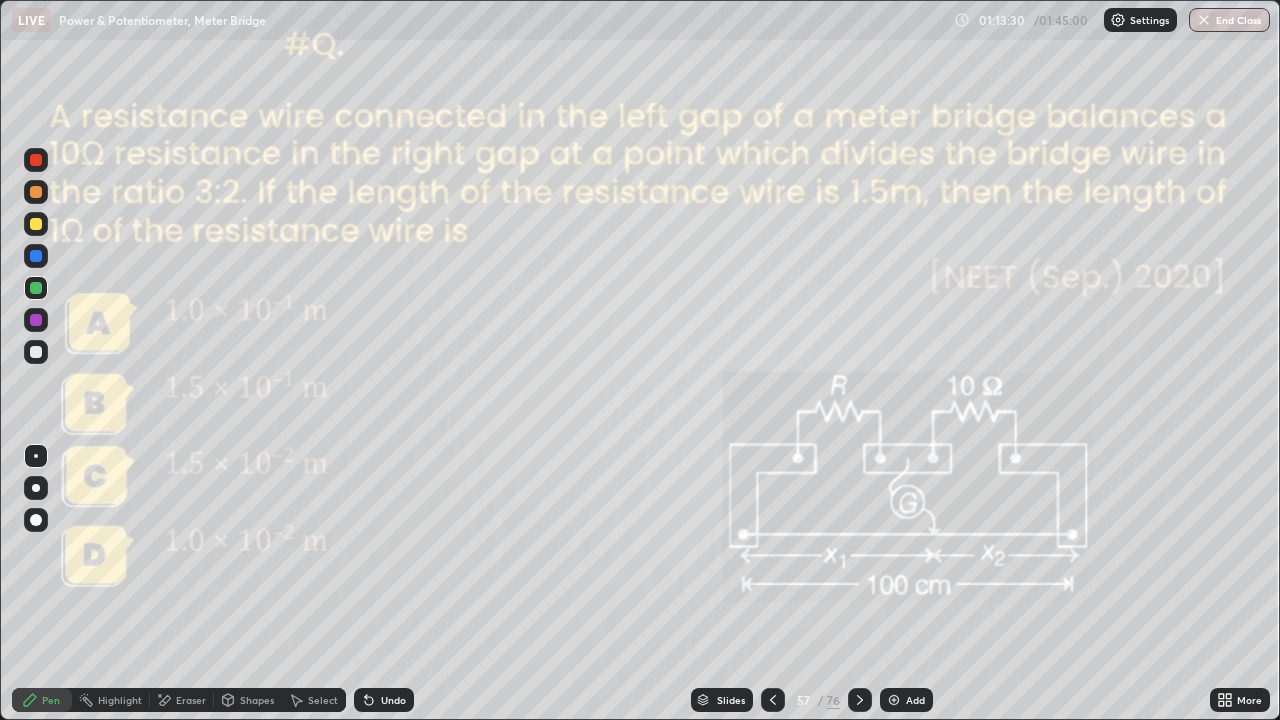 click 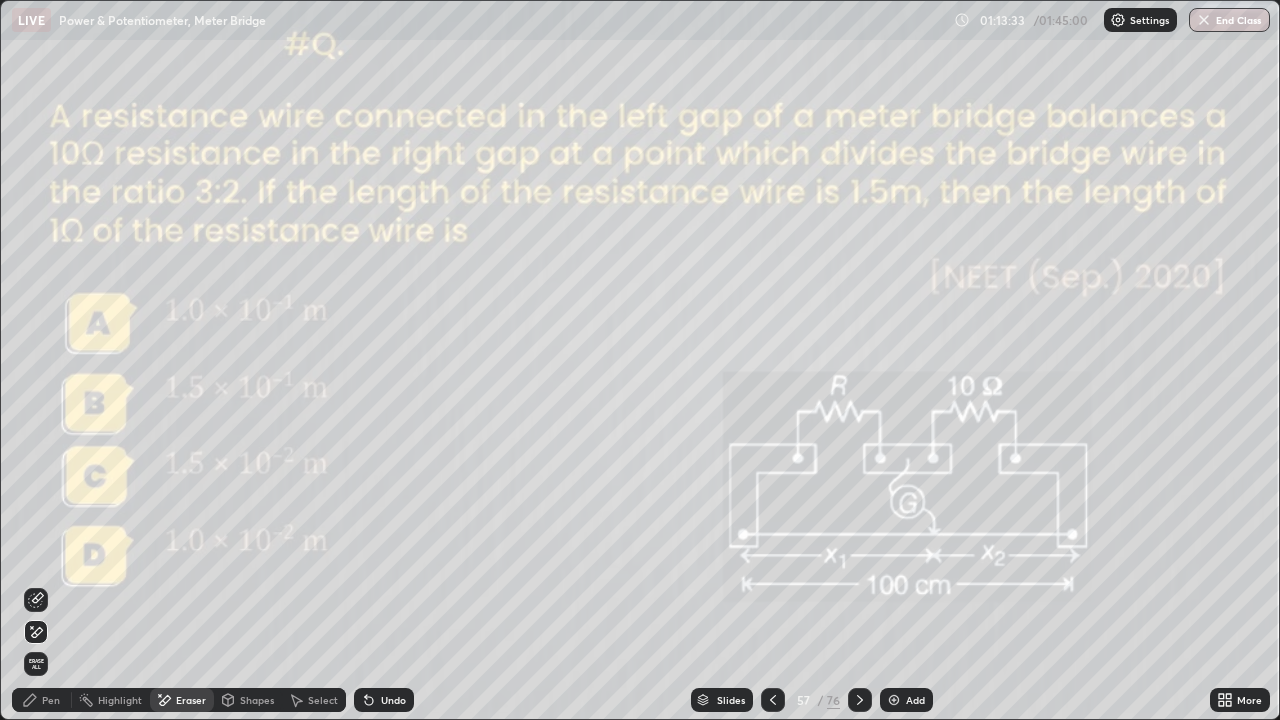 click 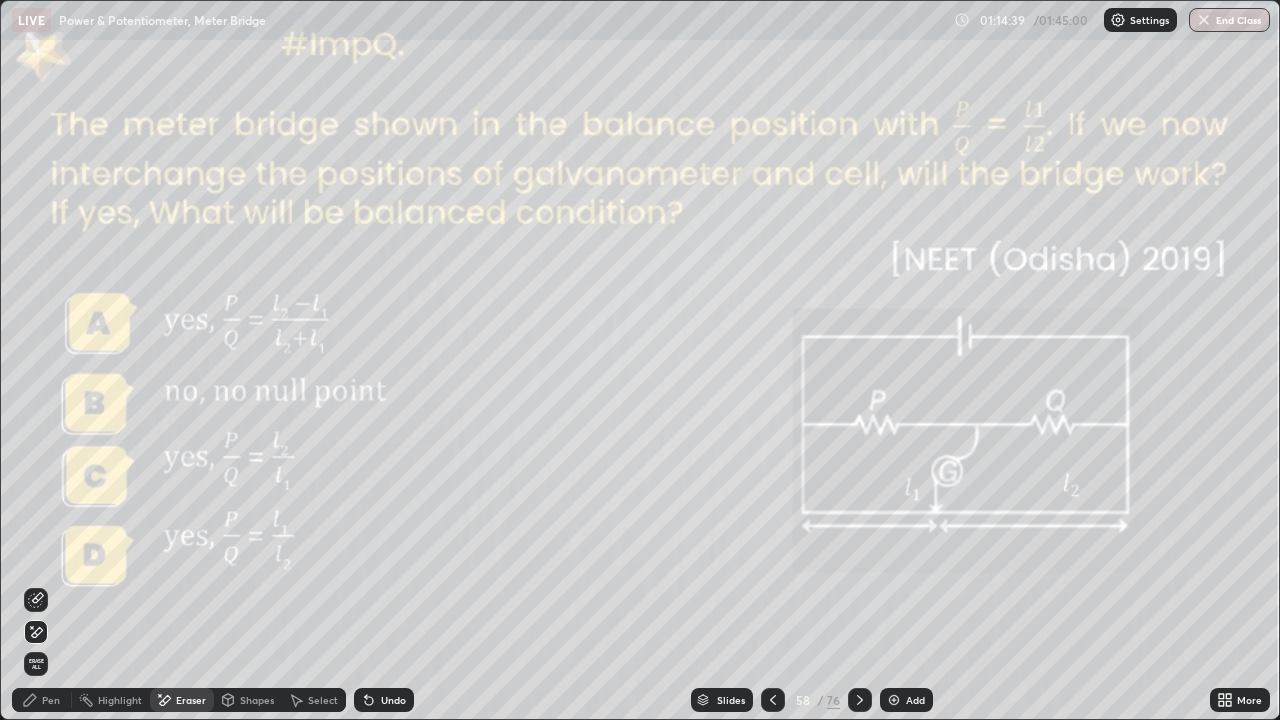 click on "Pen" at bounding box center [51, 700] 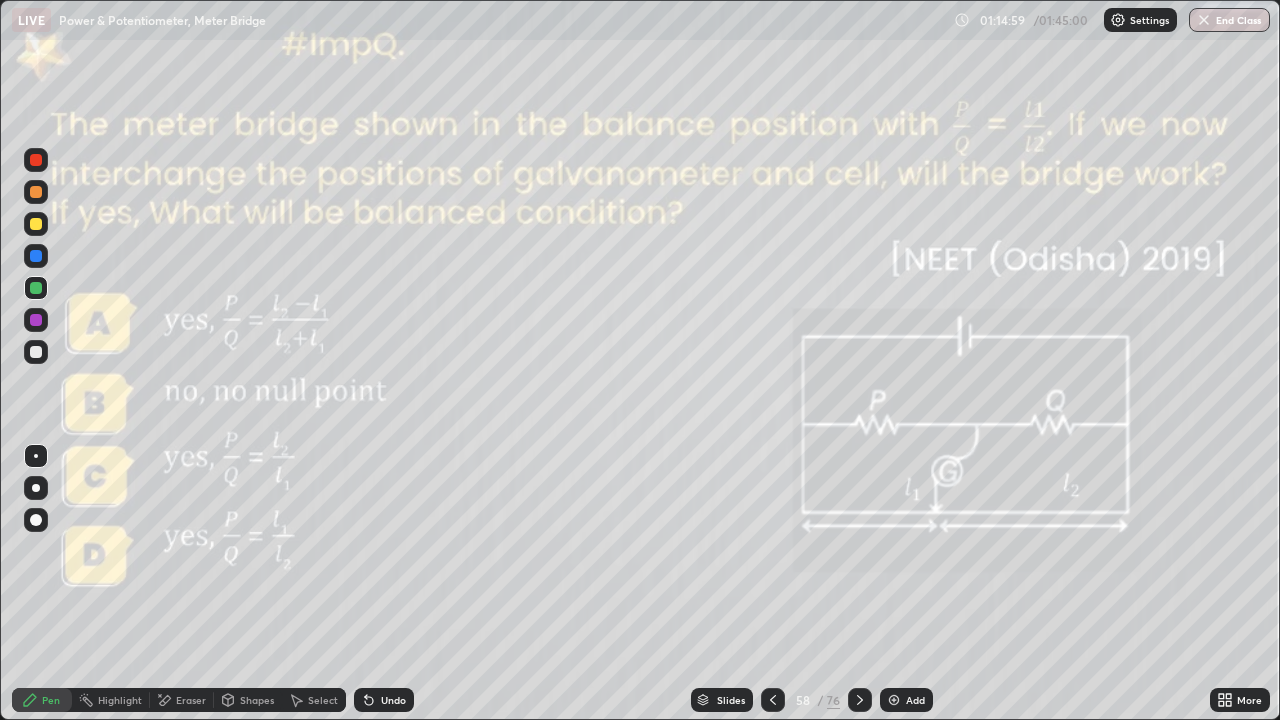 click at bounding box center (36, 224) 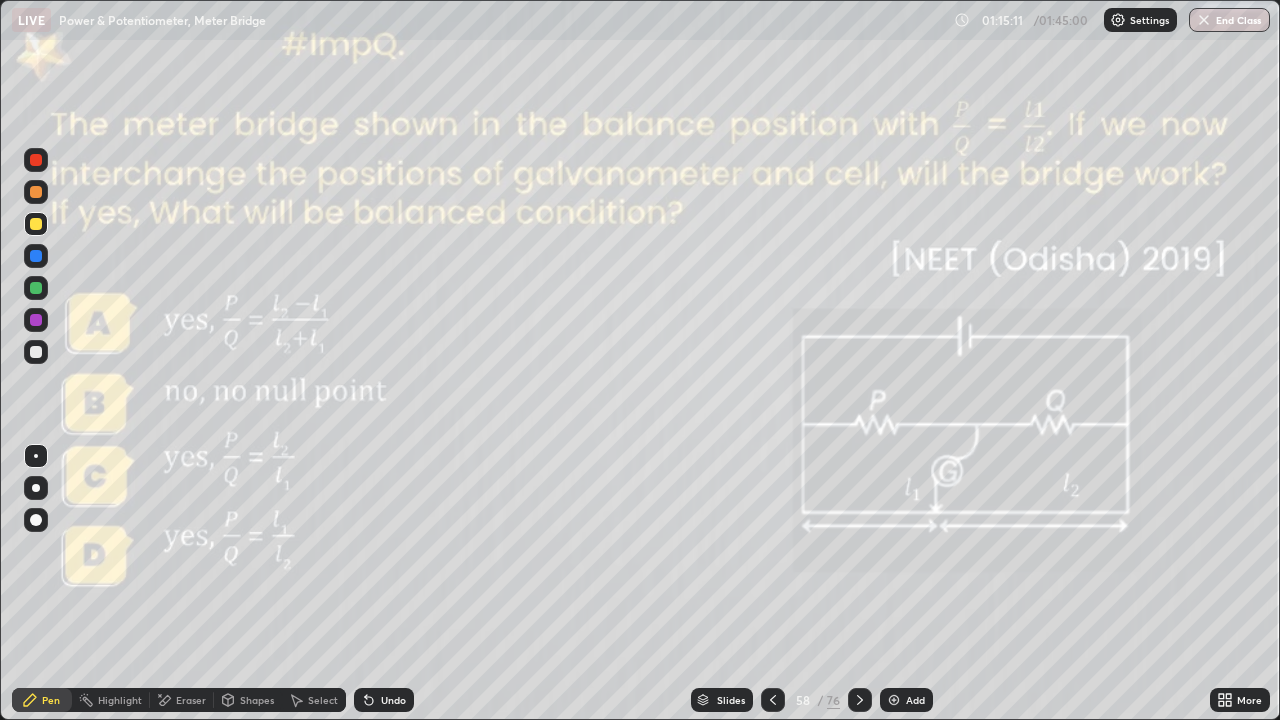 click at bounding box center [36, 256] 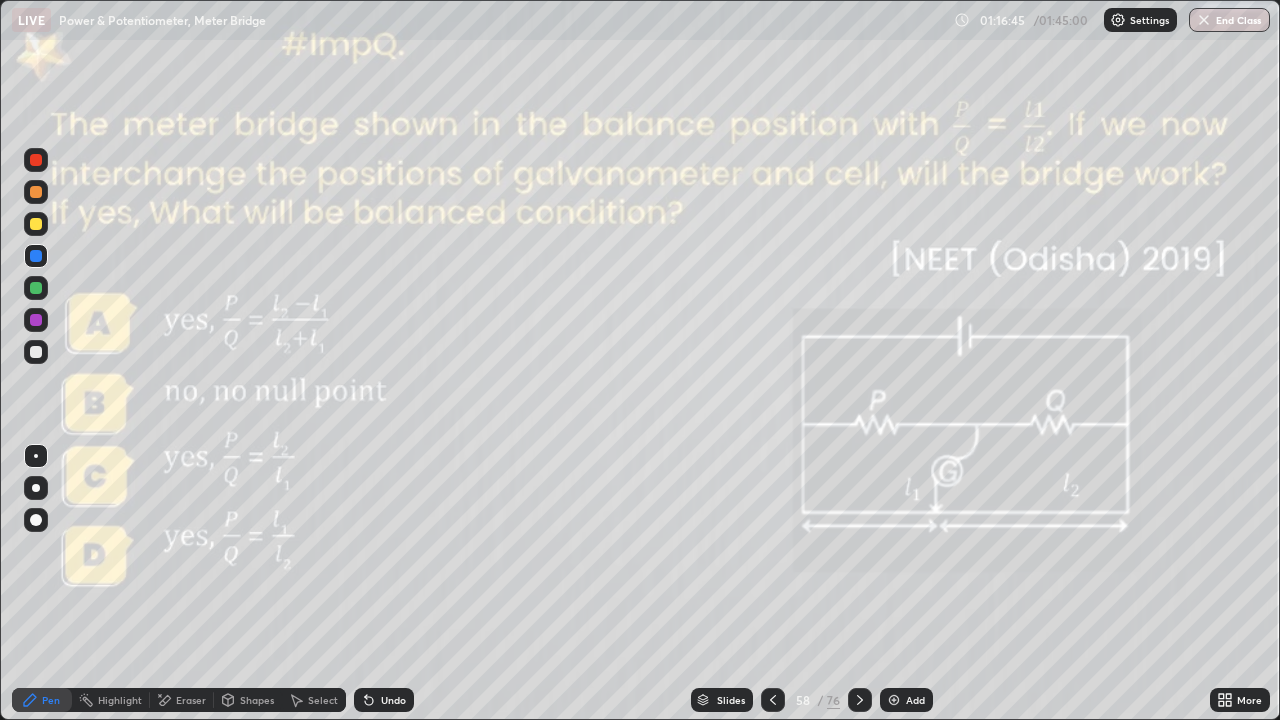 click 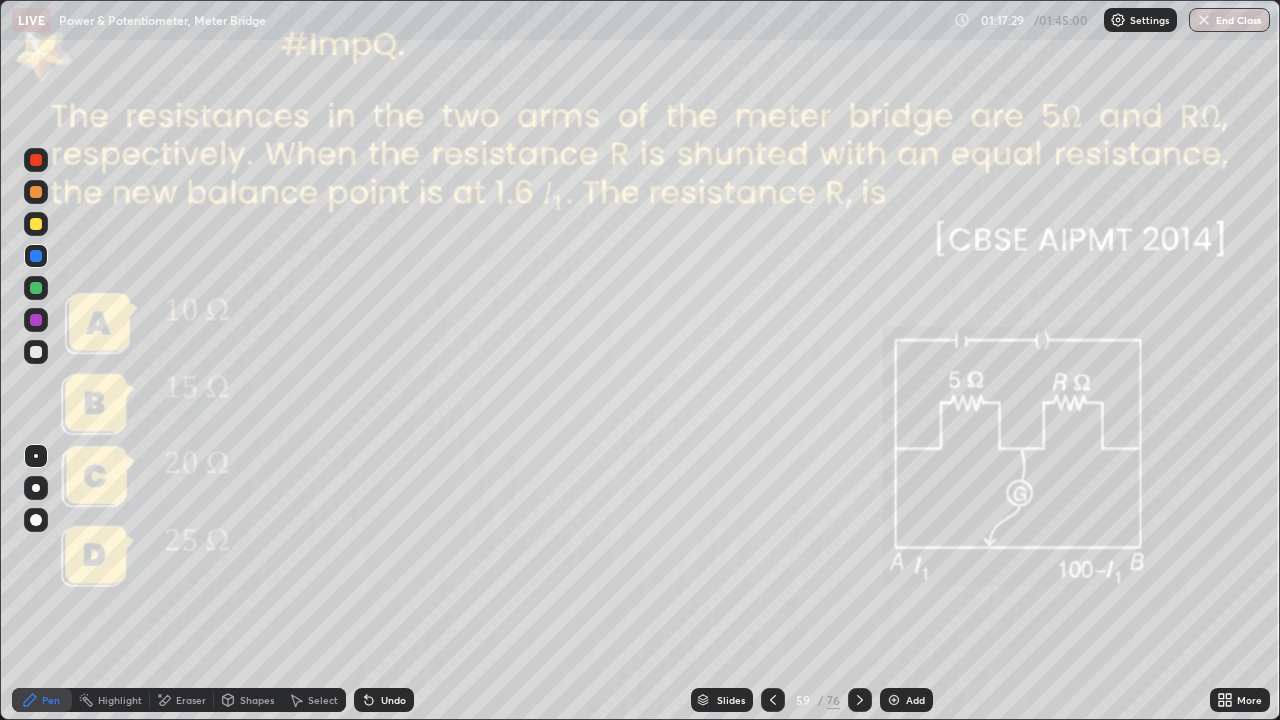click at bounding box center [36, 288] 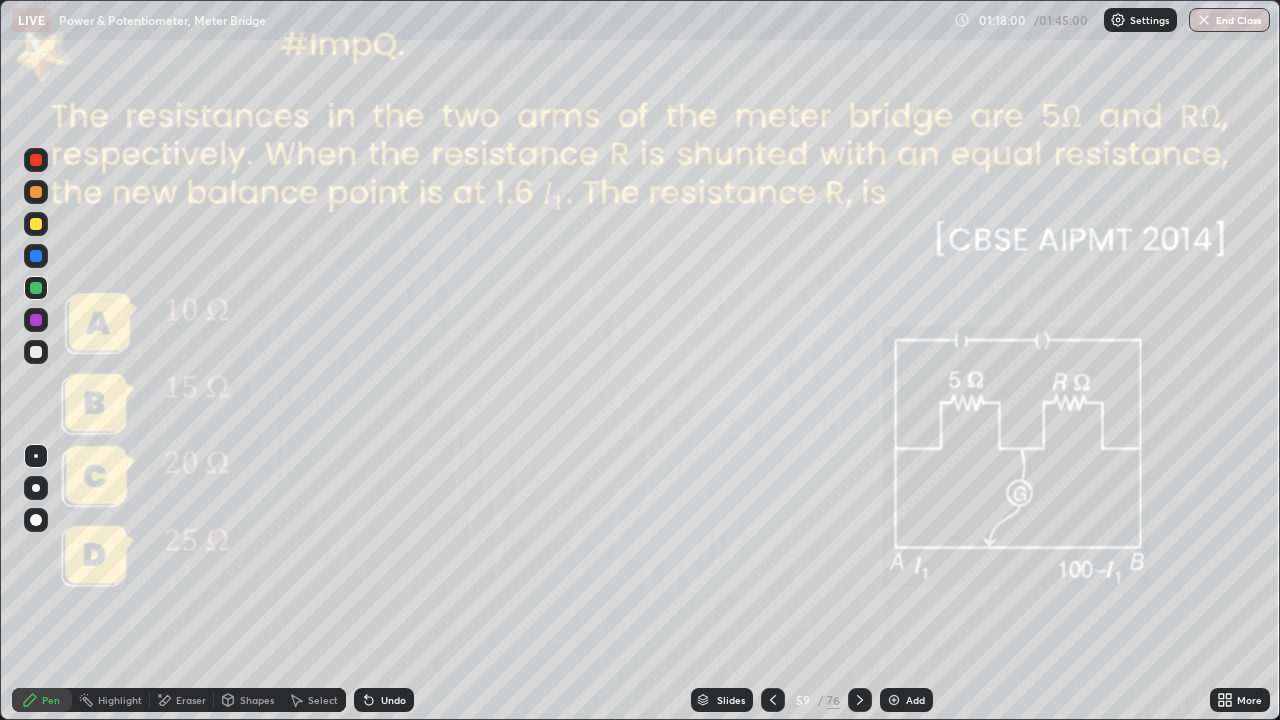 click at bounding box center [36, 352] 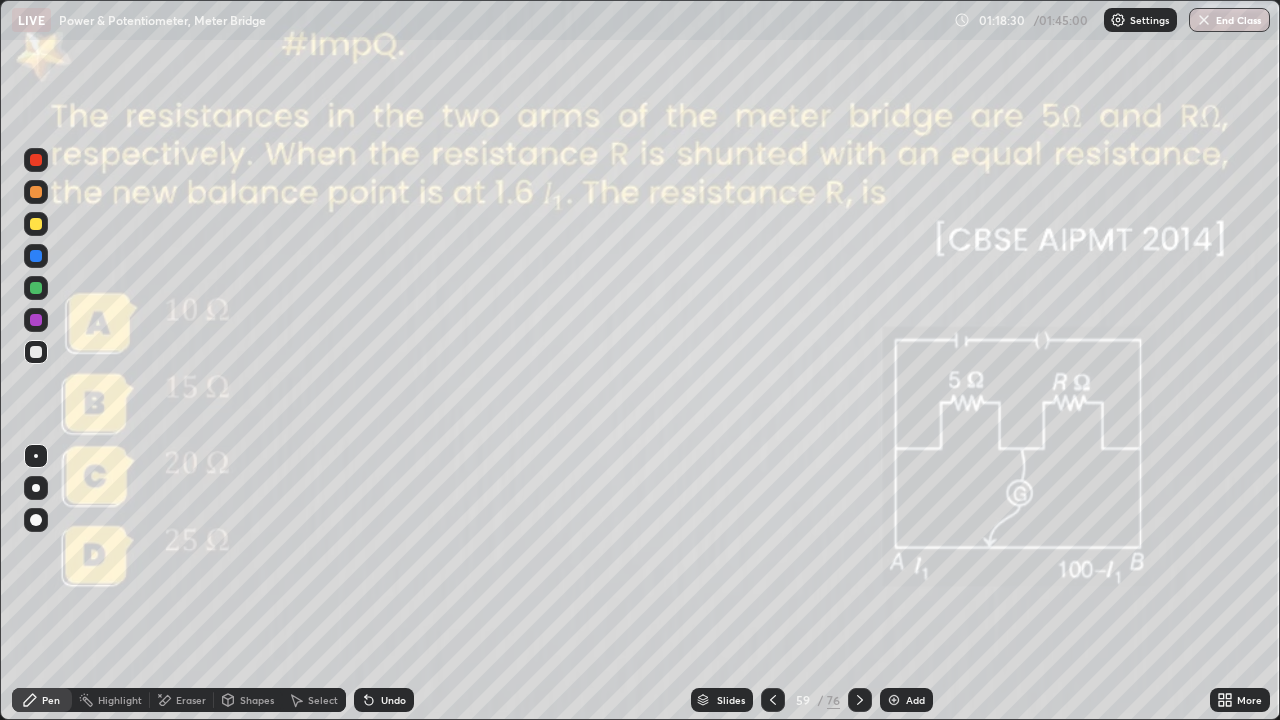 click on "Eraser" at bounding box center (191, 700) 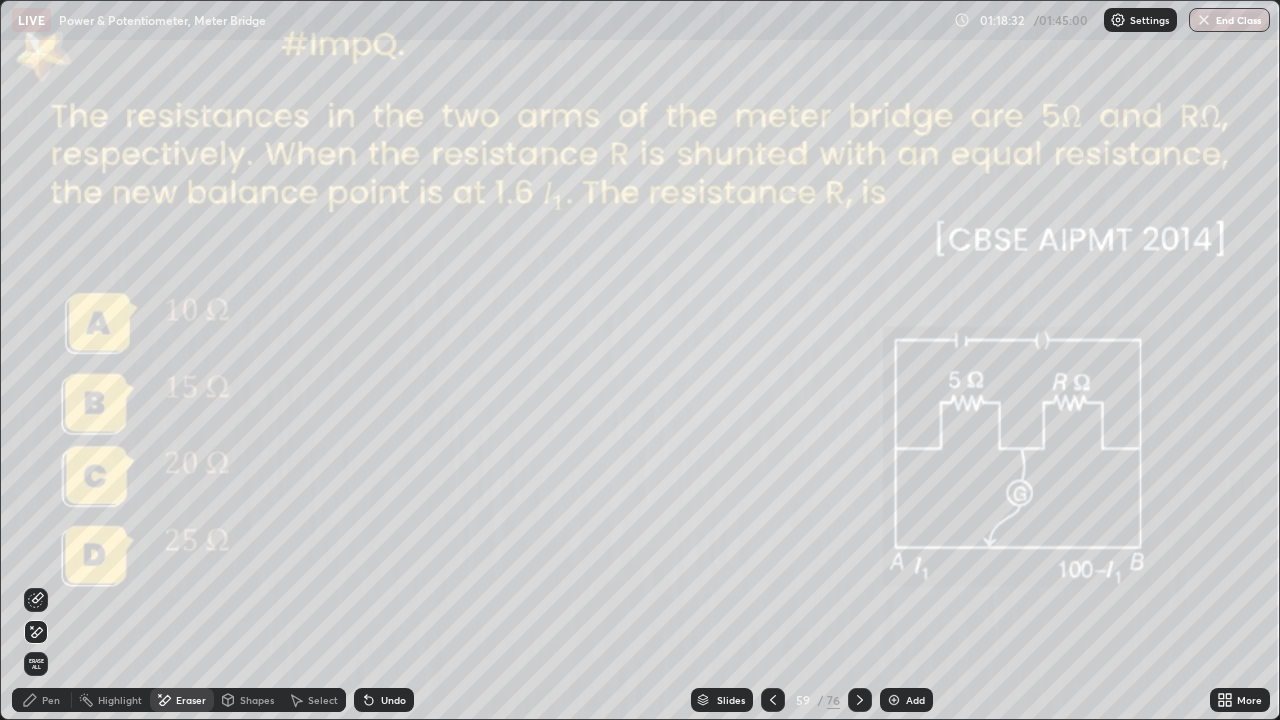 click on "Pen" at bounding box center (51, 700) 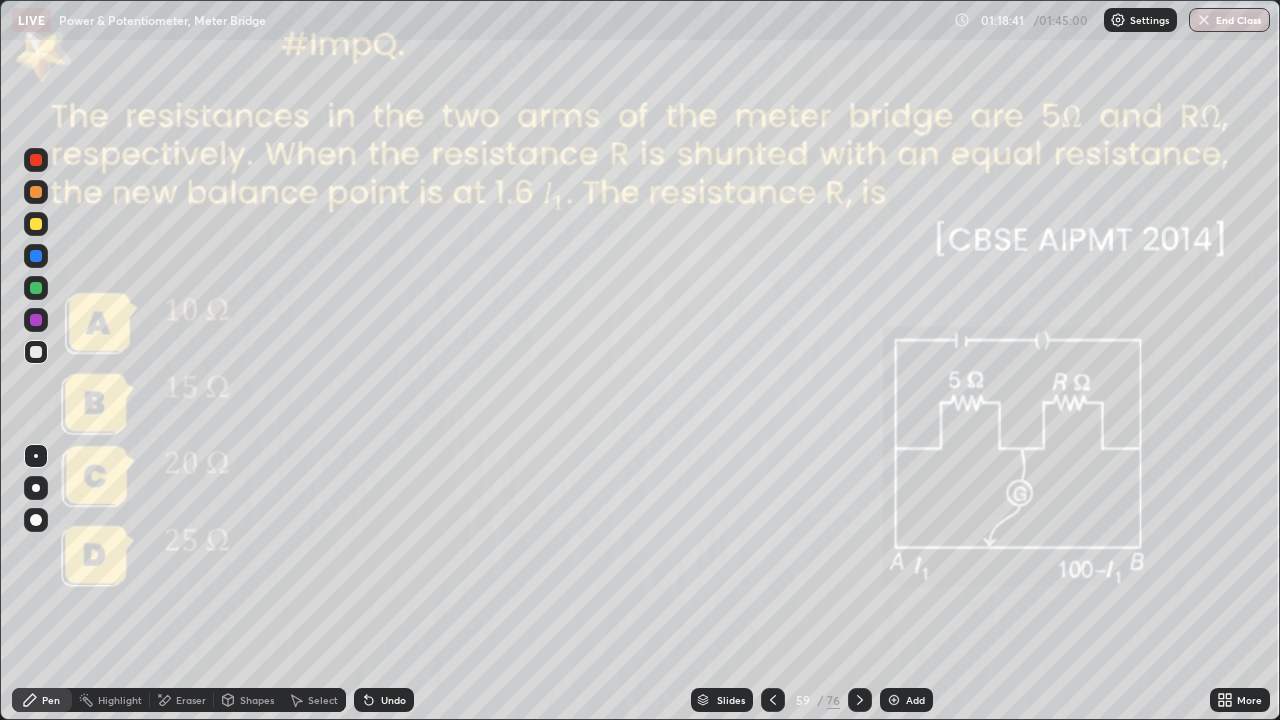 click at bounding box center (894, 700) 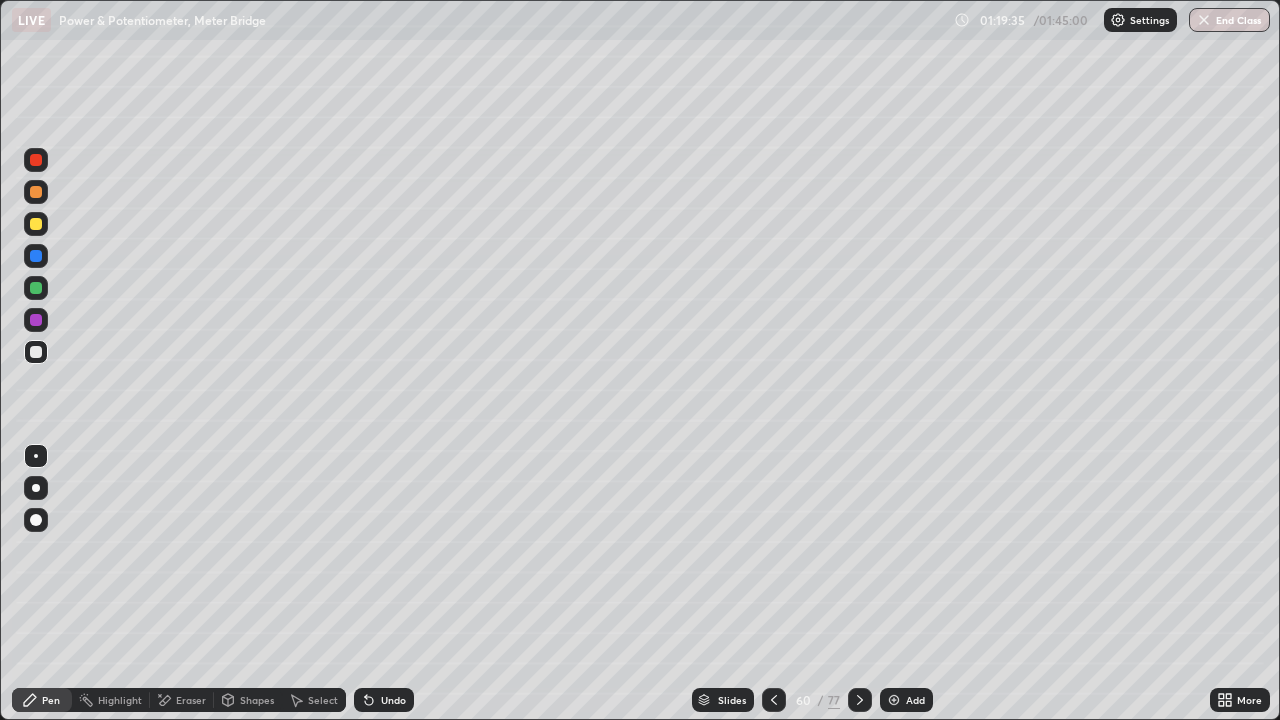 click 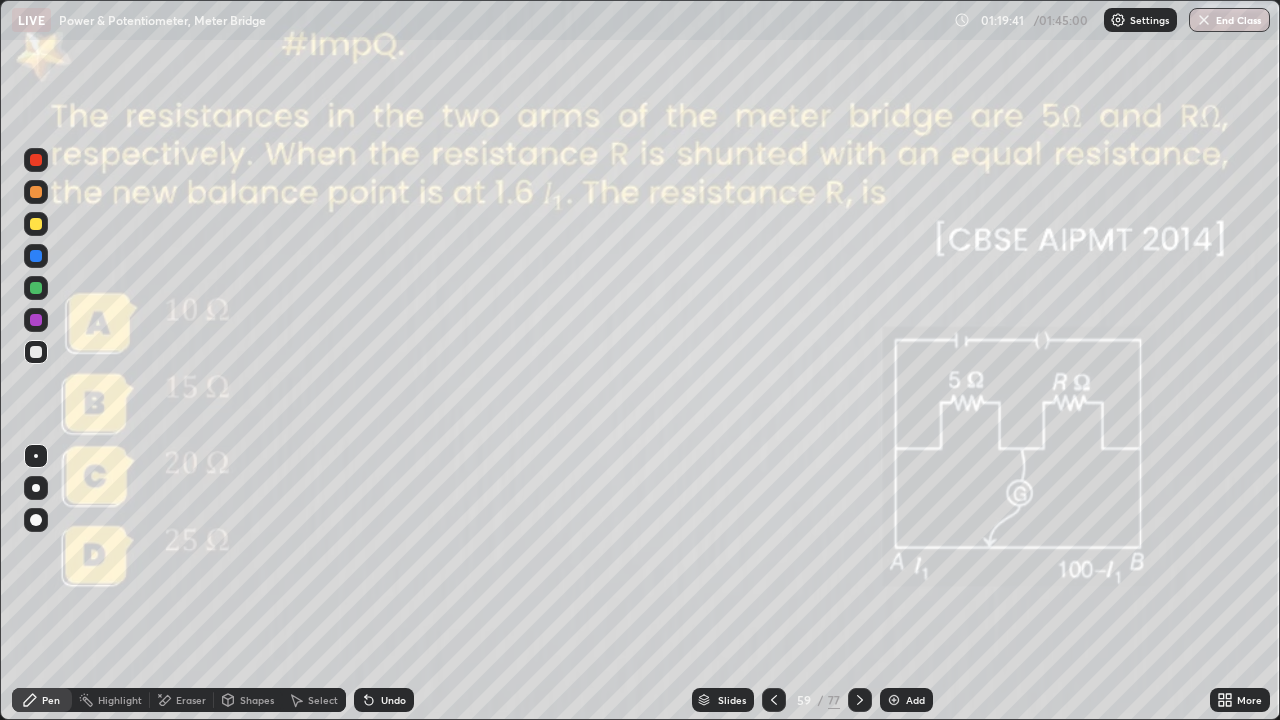 click 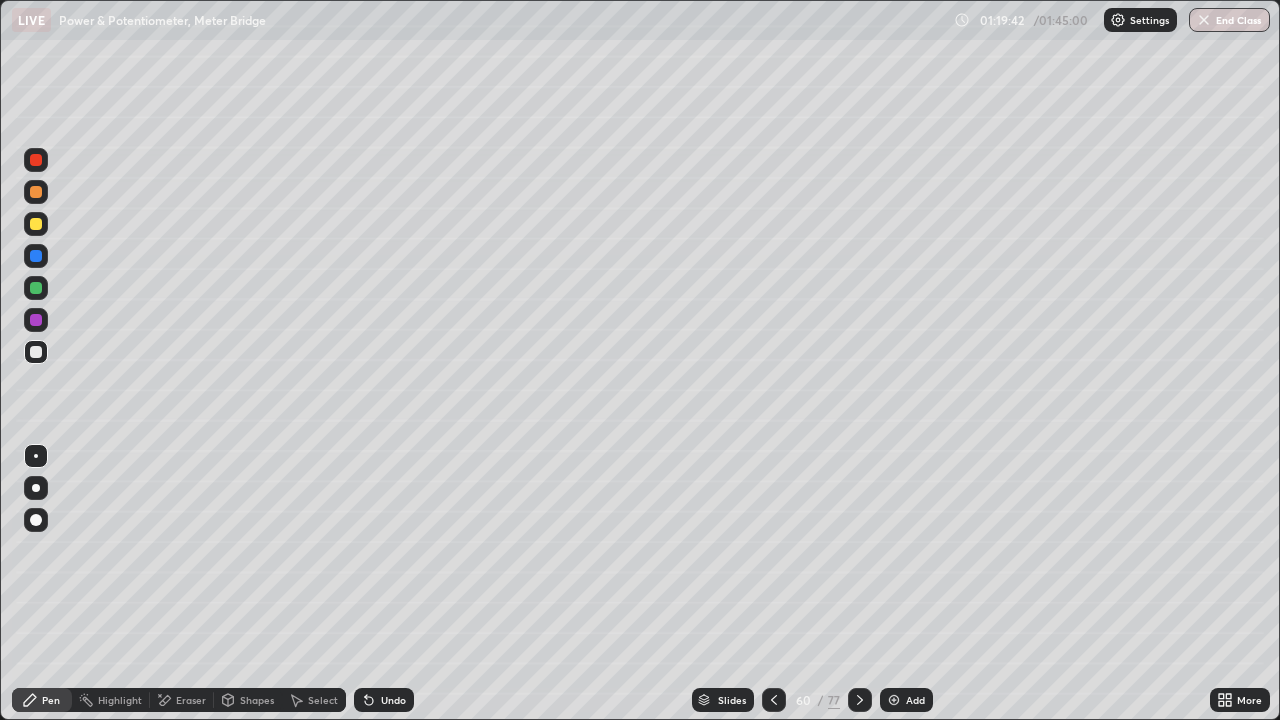 click at bounding box center (860, 700) 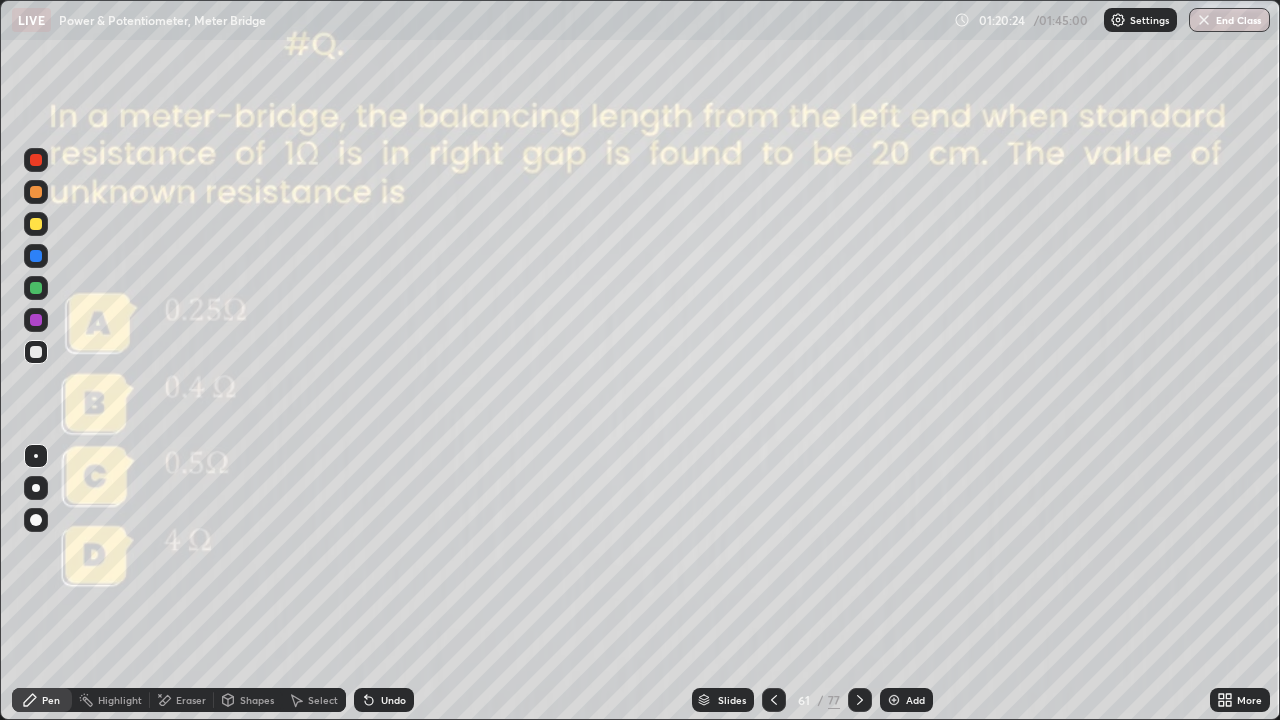 click 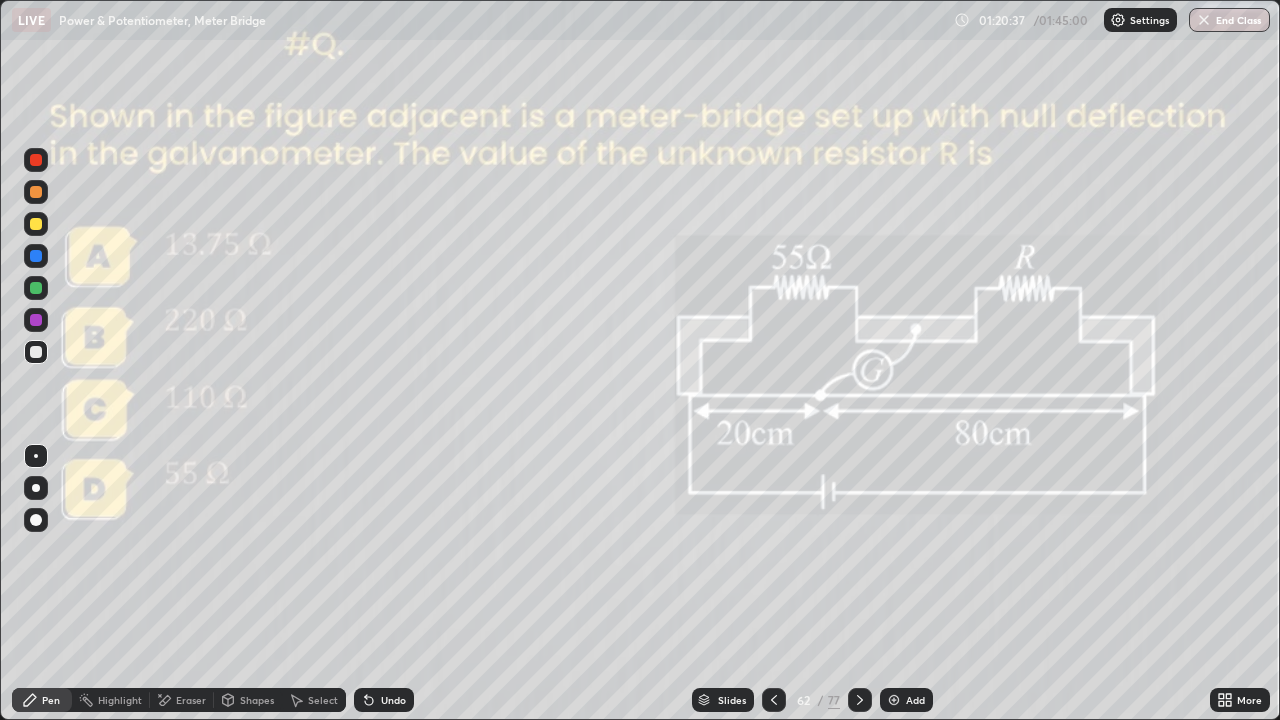 click 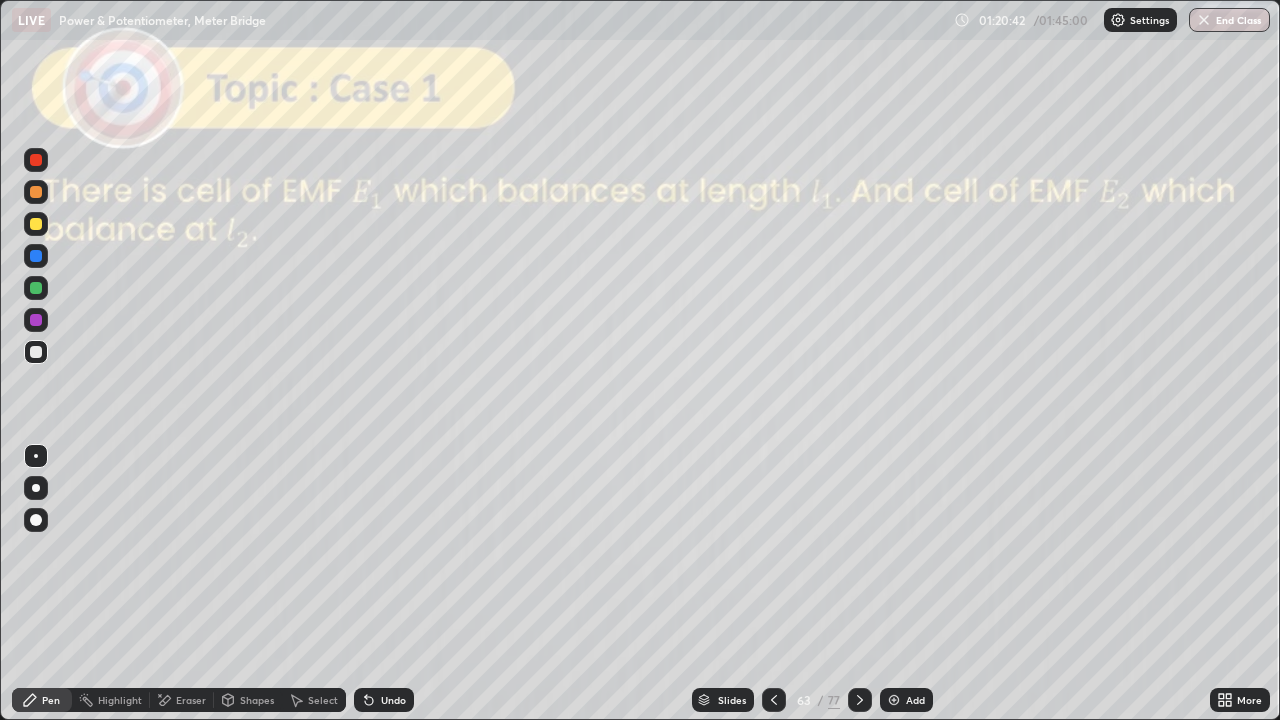 click at bounding box center [860, 700] 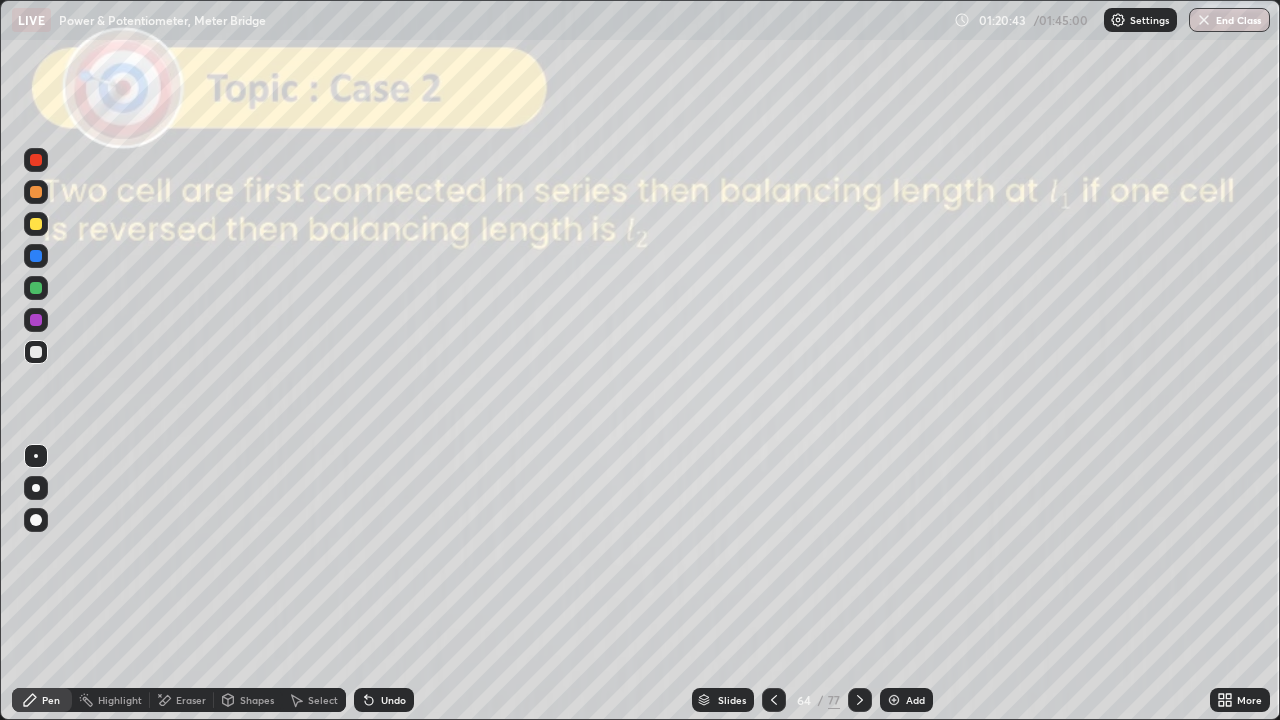 click 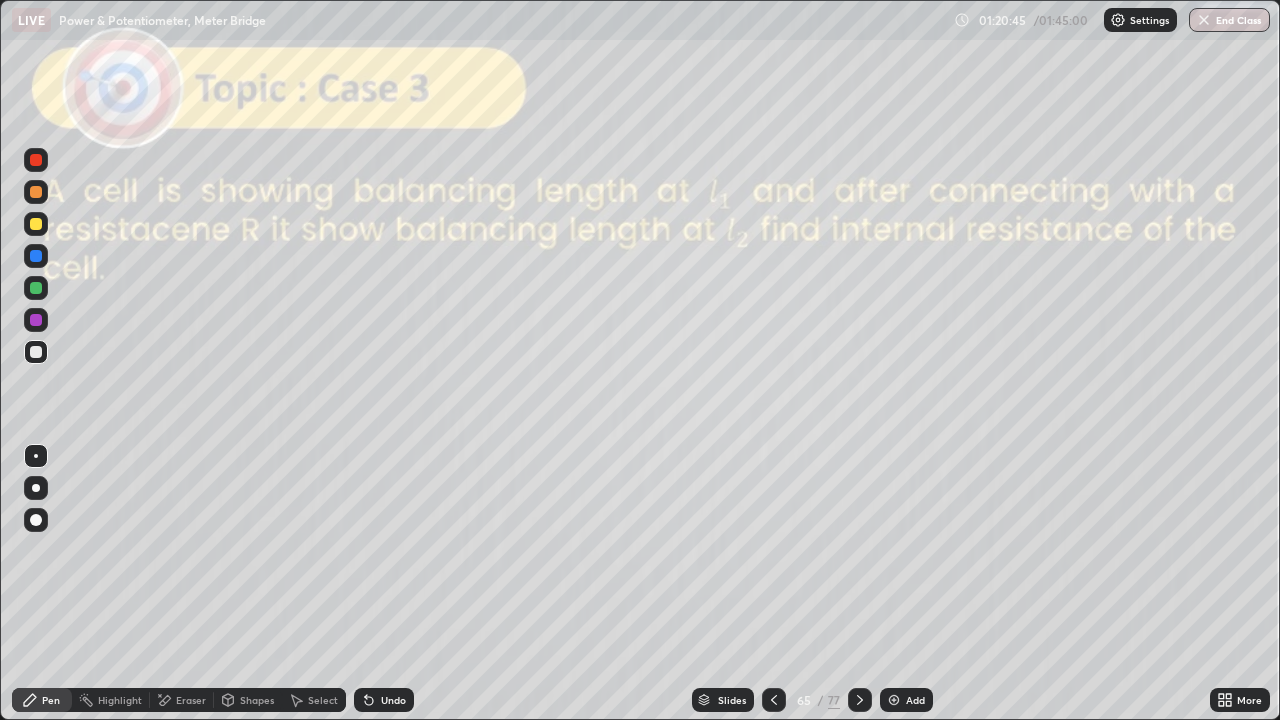 click 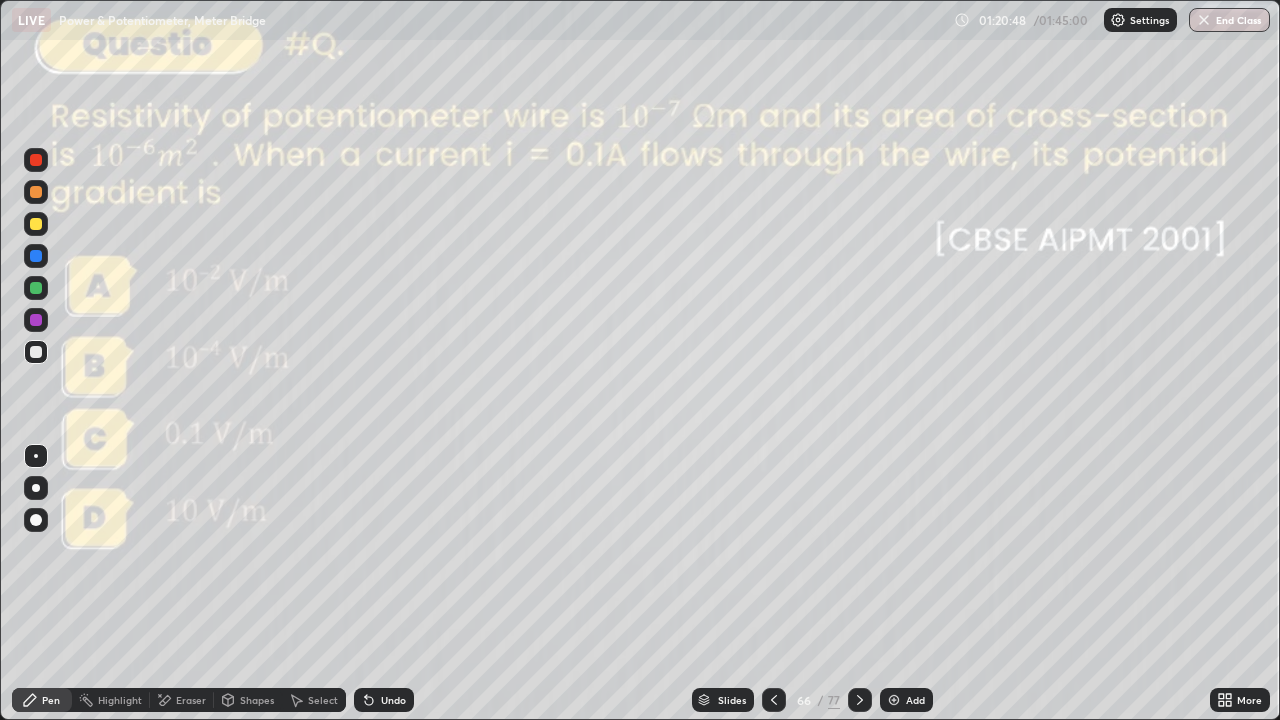 click 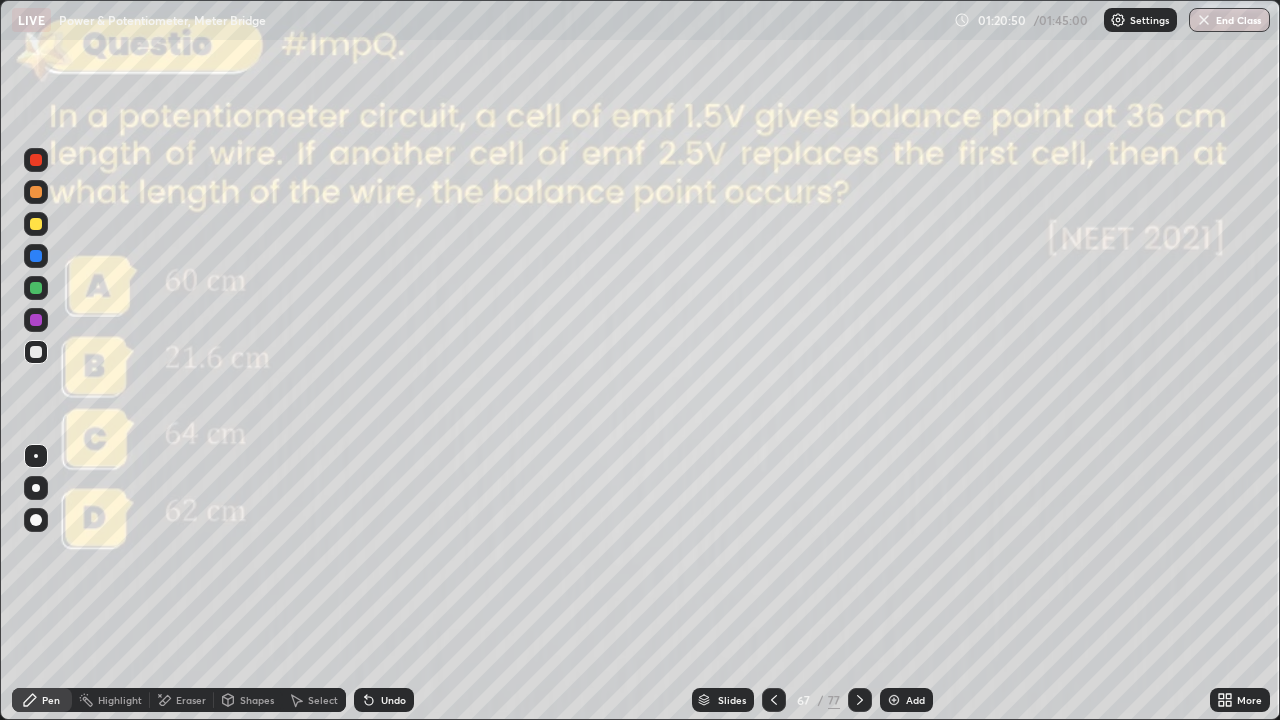 click 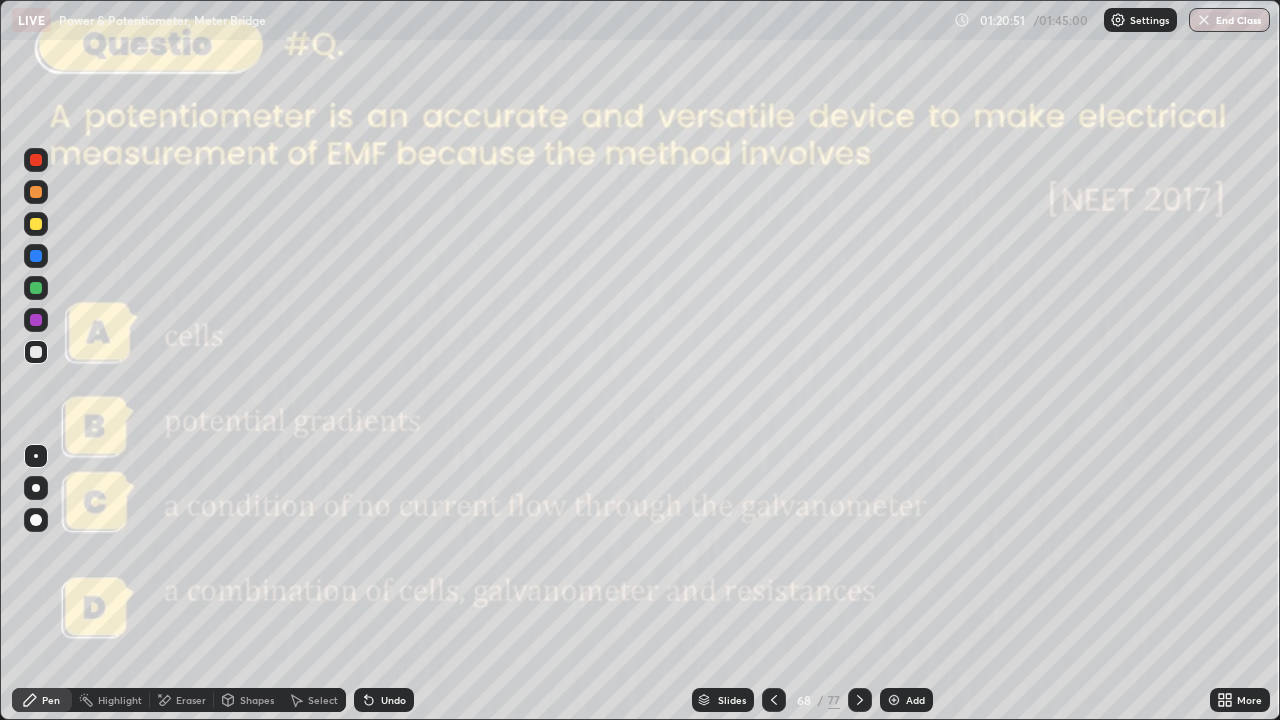 click 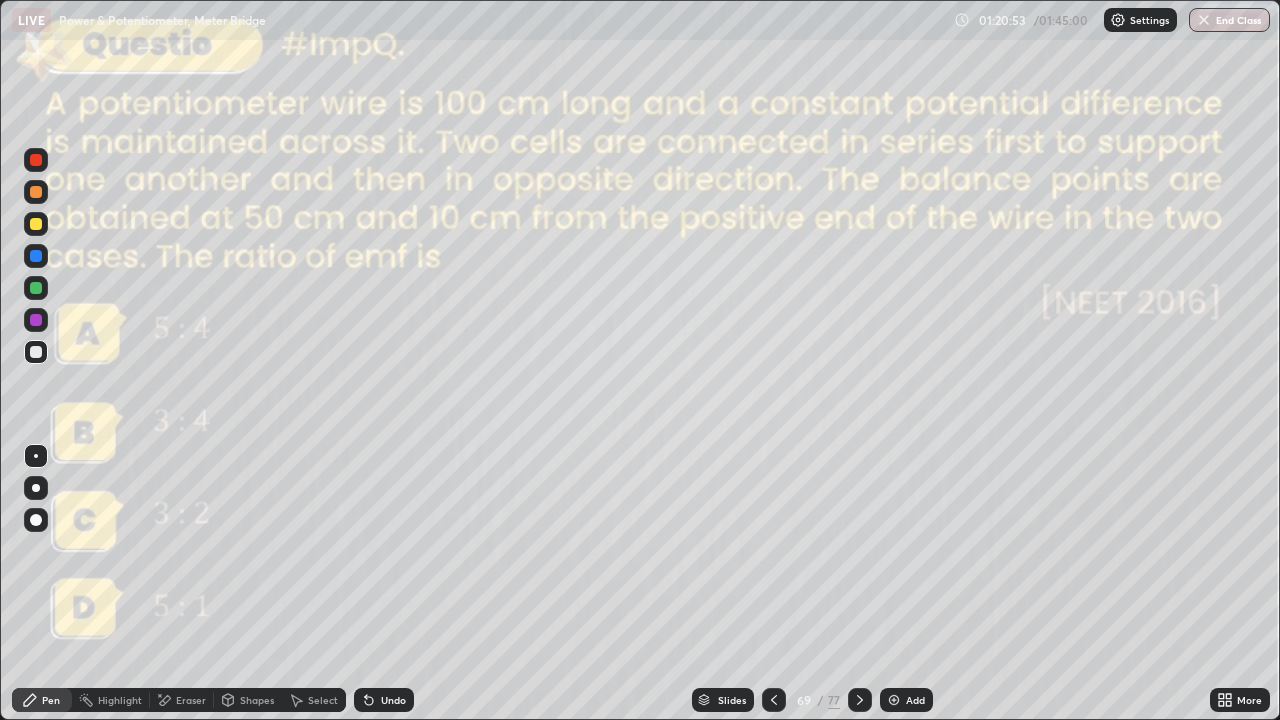 click at bounding box center [860, 700] 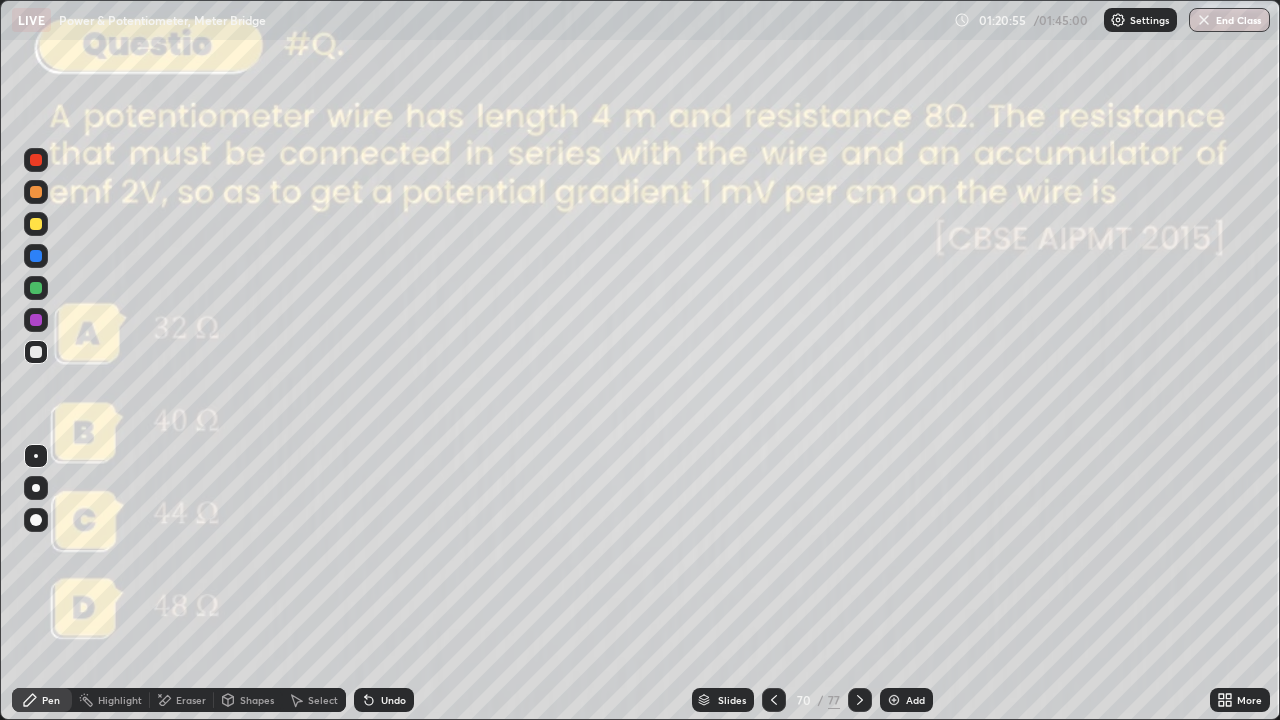 click 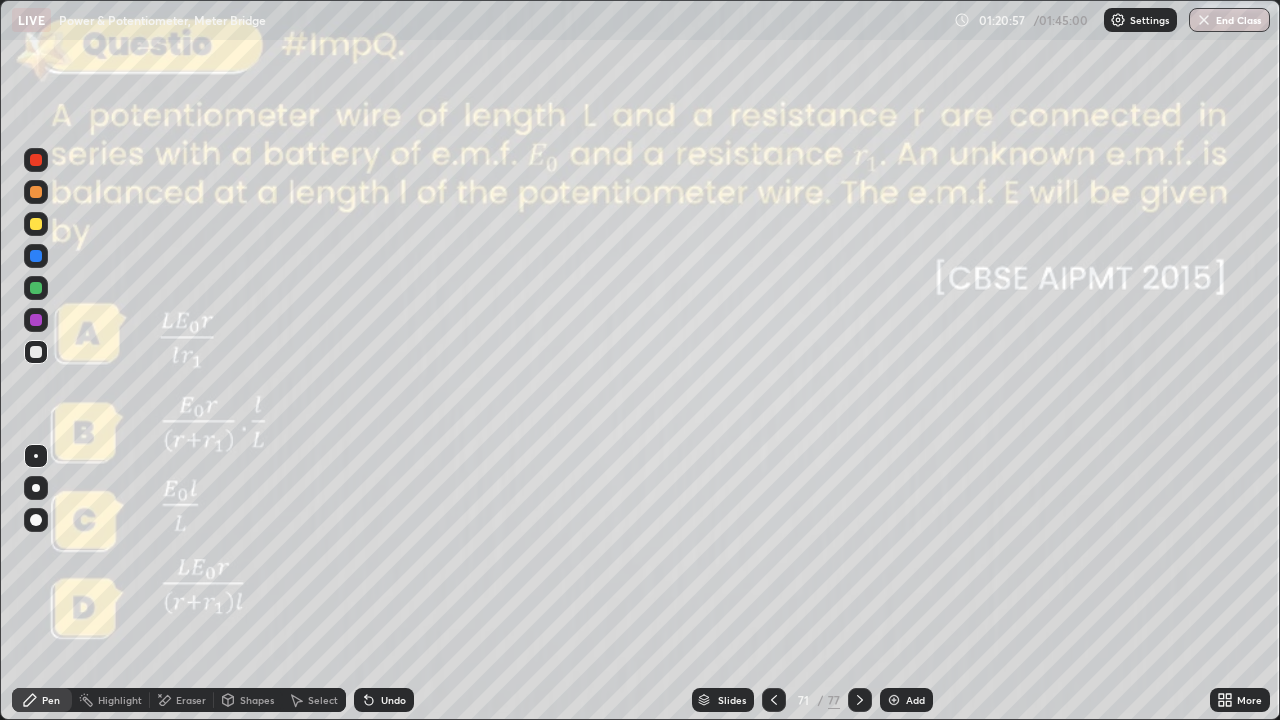 click 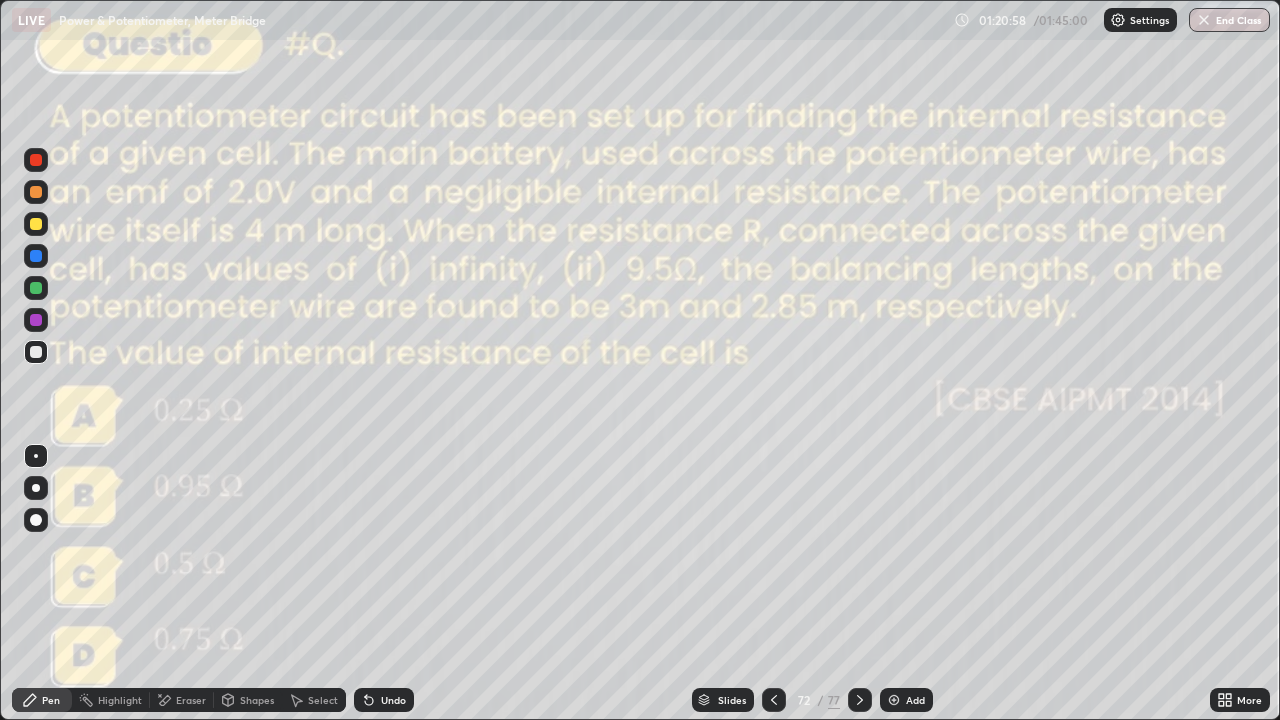 click at bounding box center [860, 700] 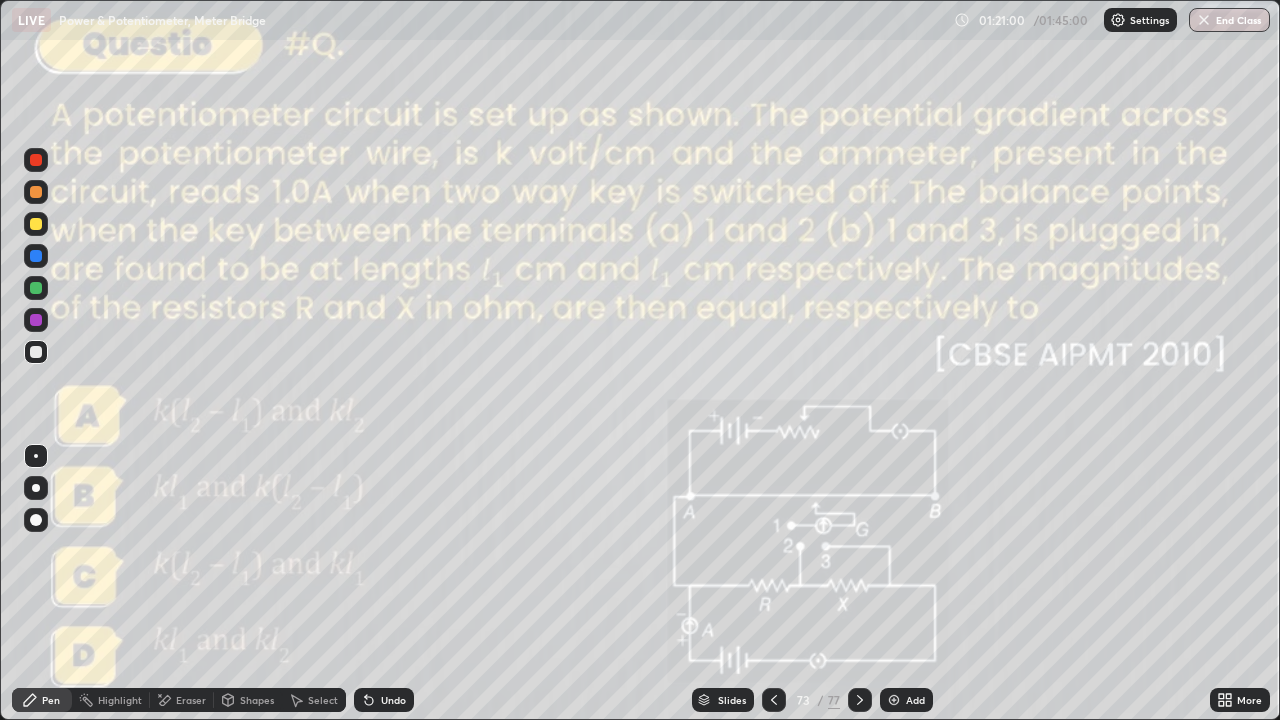 click at bounding box center (860, 700) 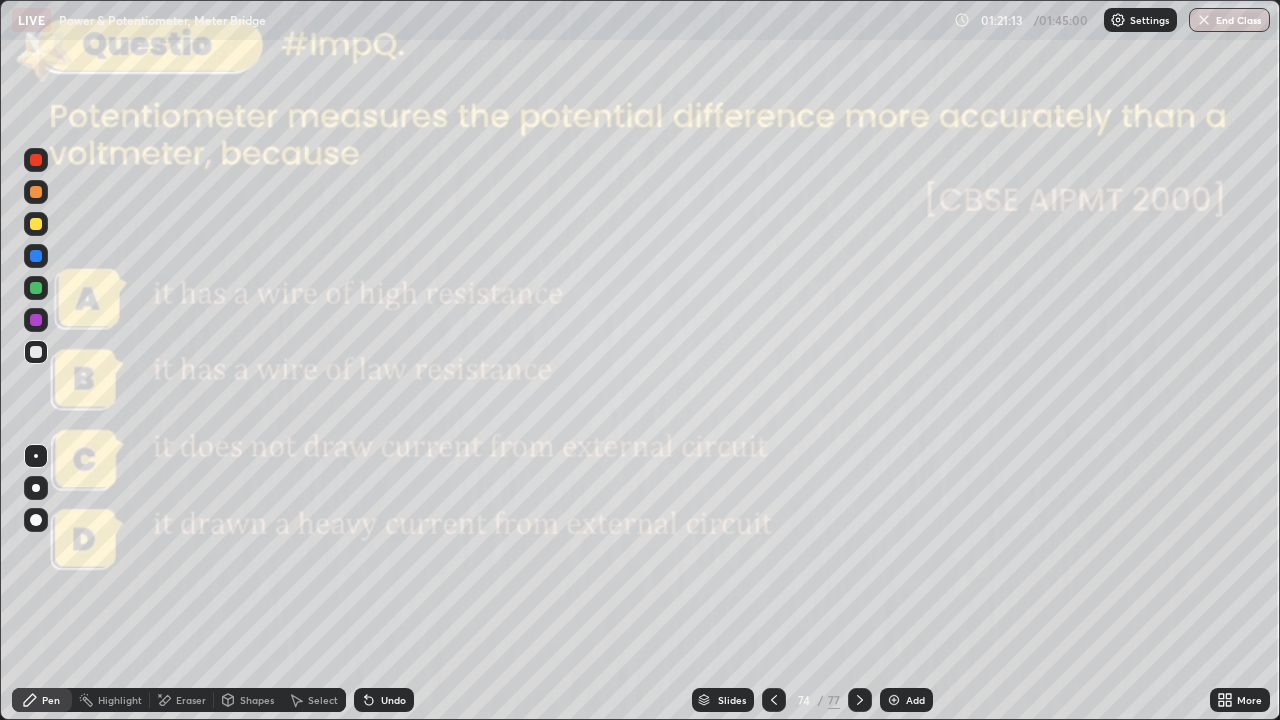 click 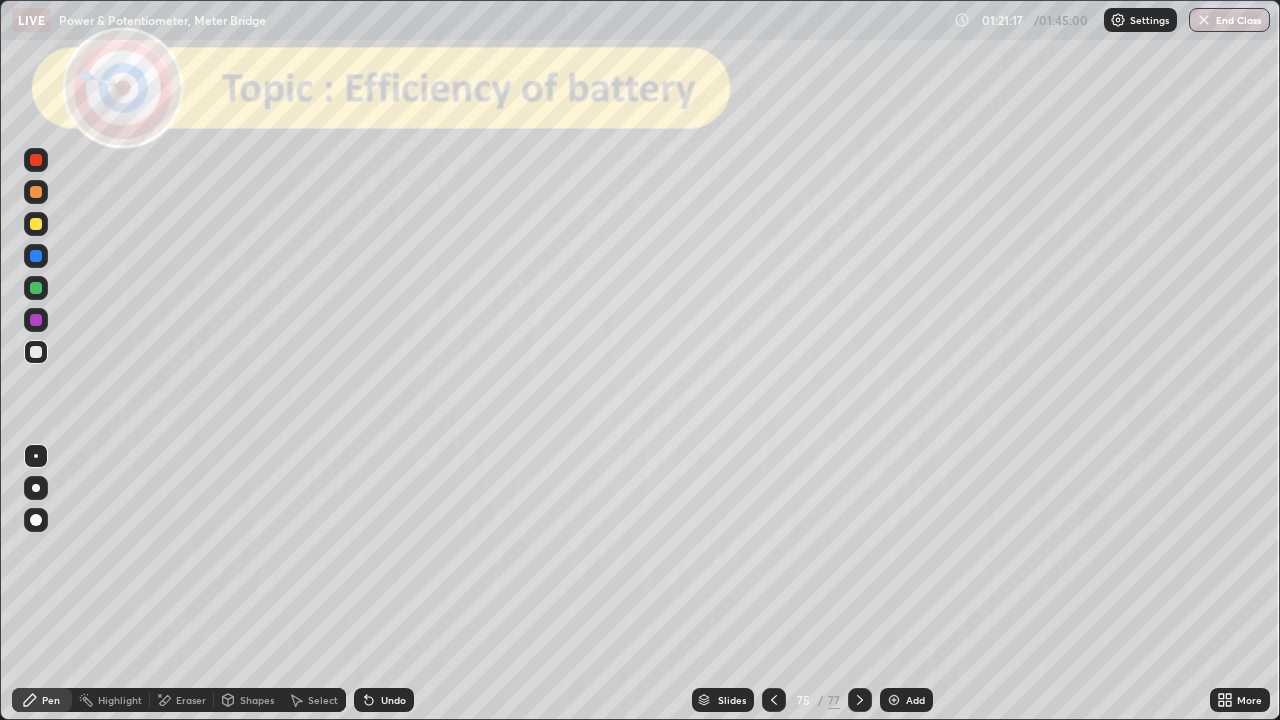 click 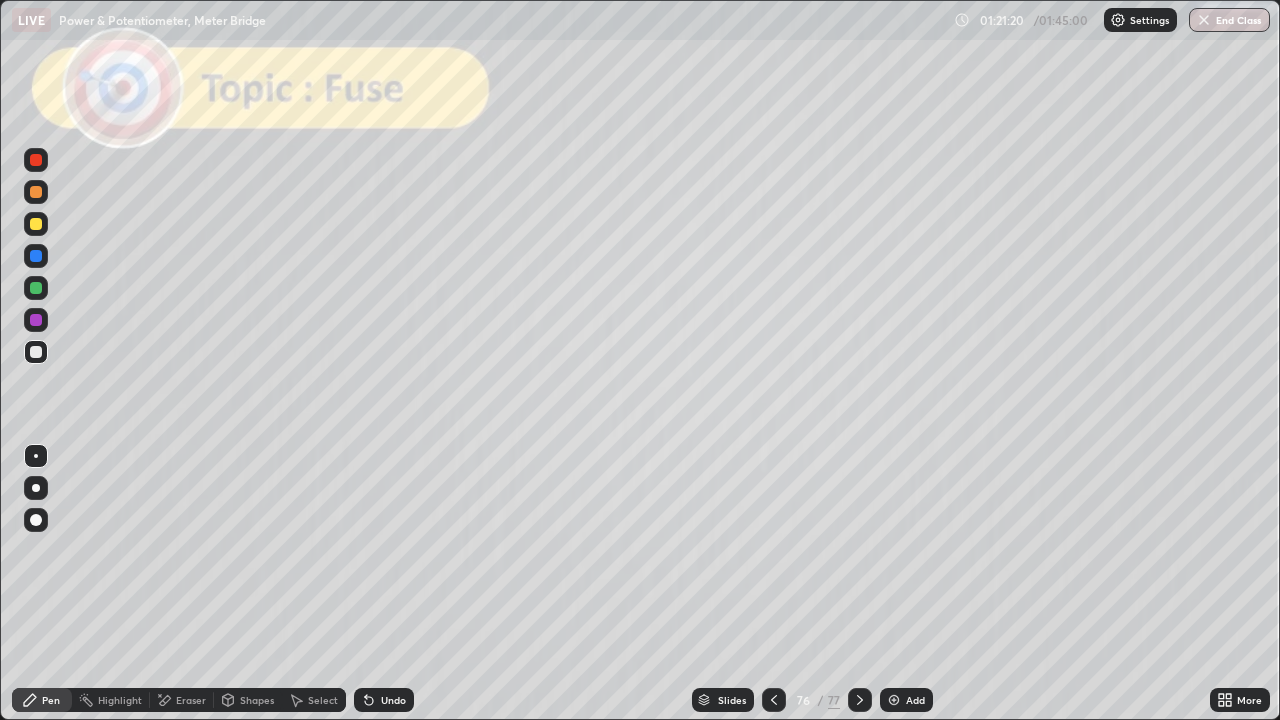 click 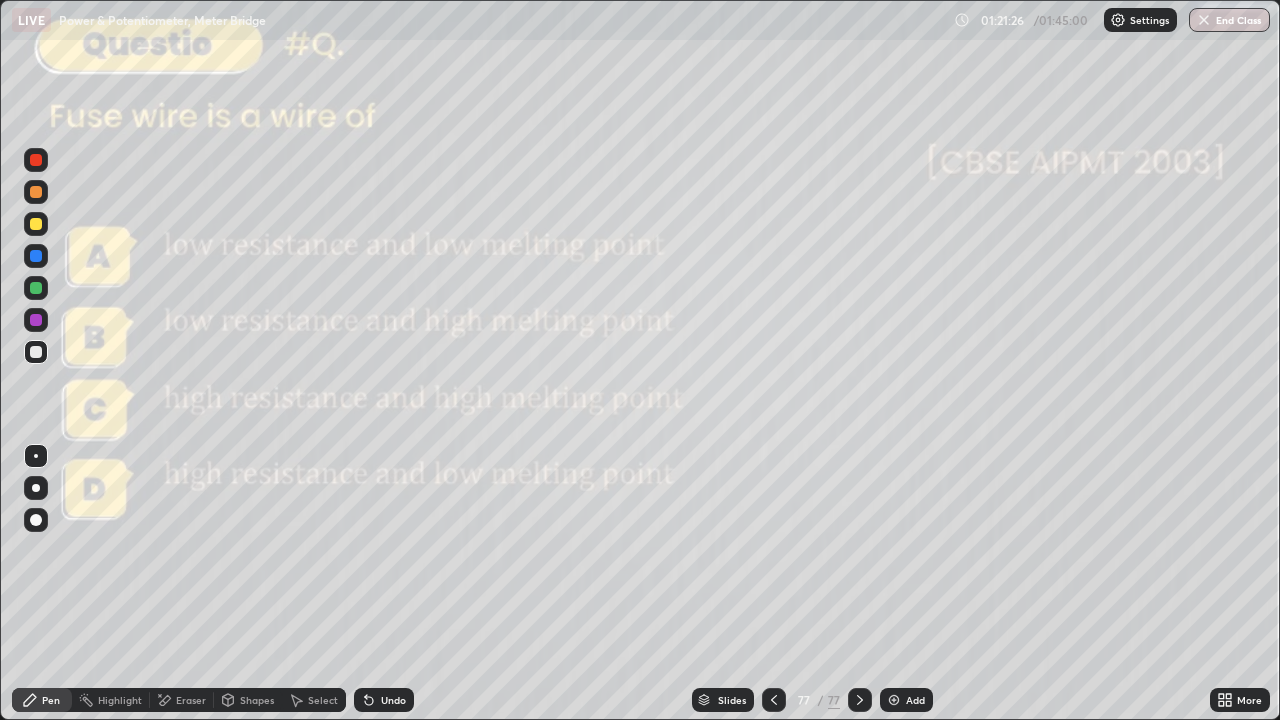 click on "End Class" at bounding box center [1229, 20] 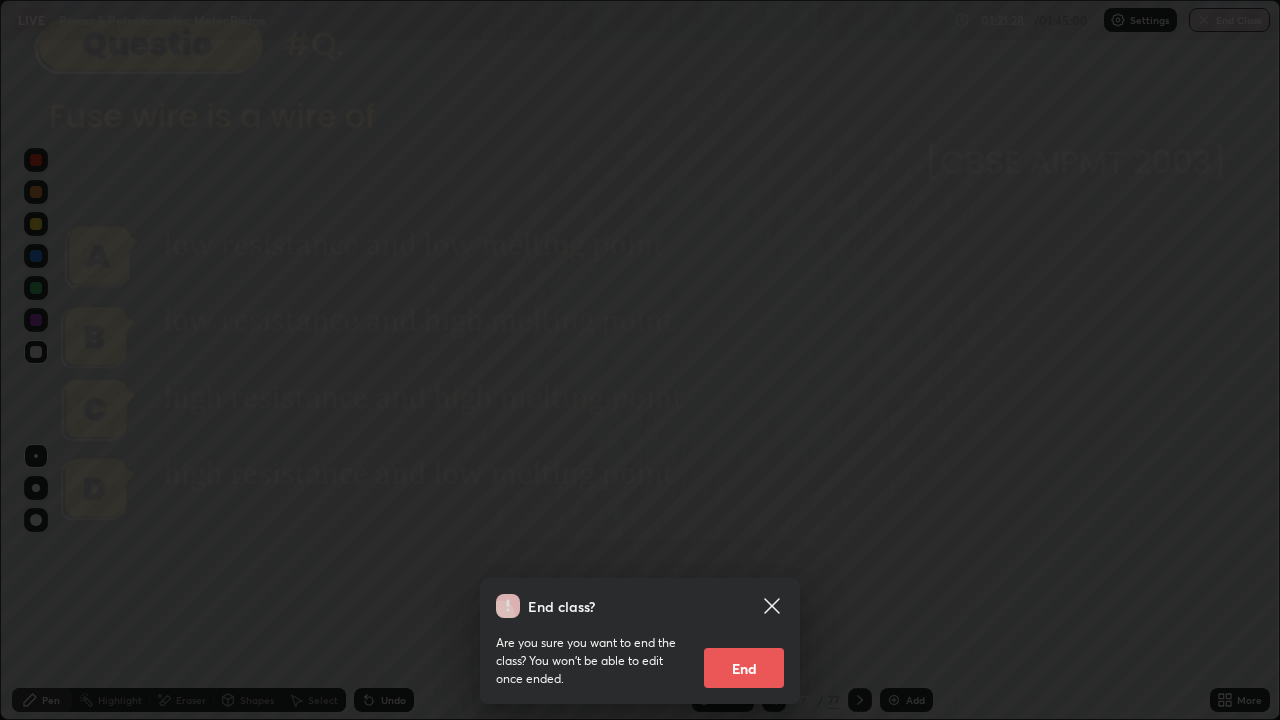 click on "End" at bounding box center [744, 668] 